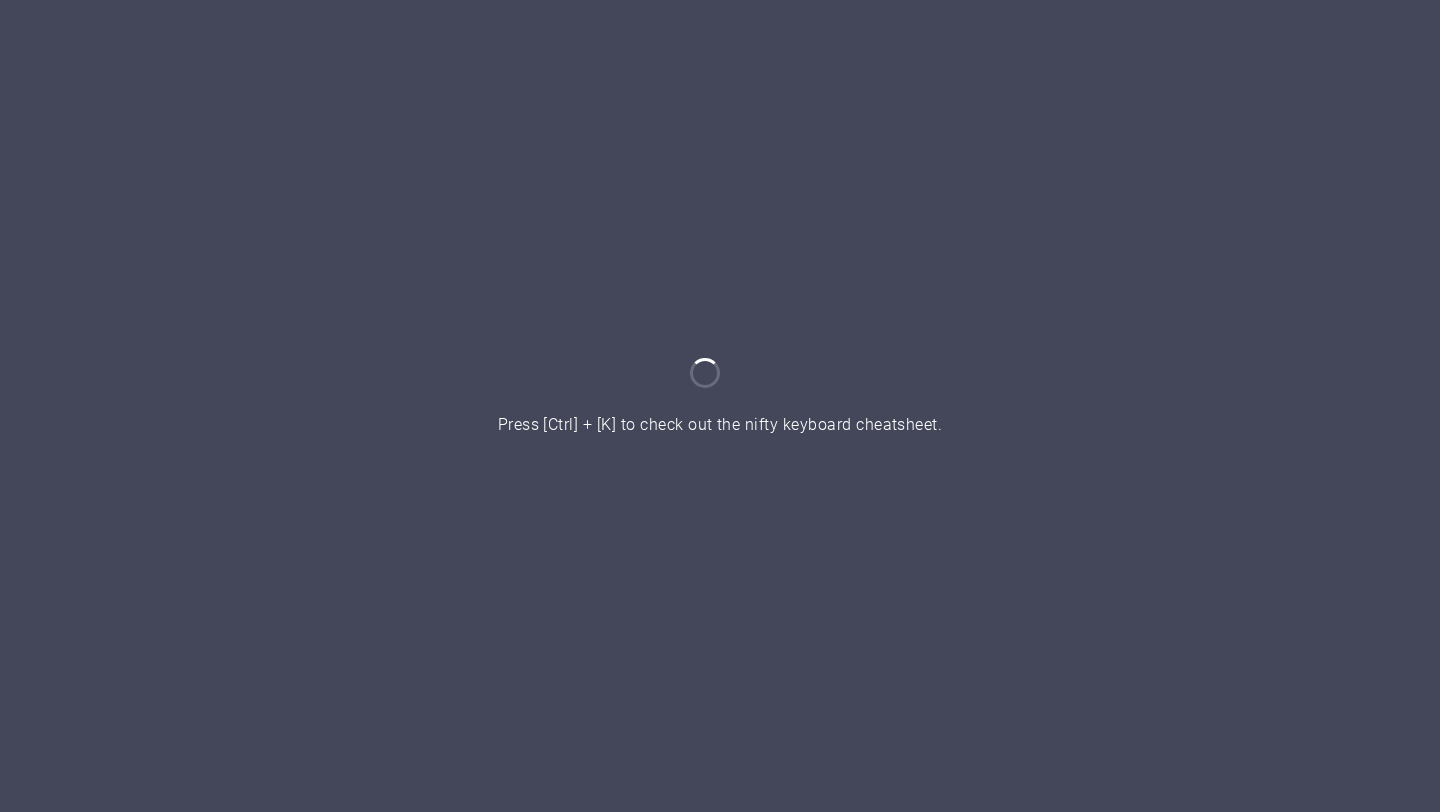 scroll, scrollTop: 0, scrollLeft: 0, axis: both 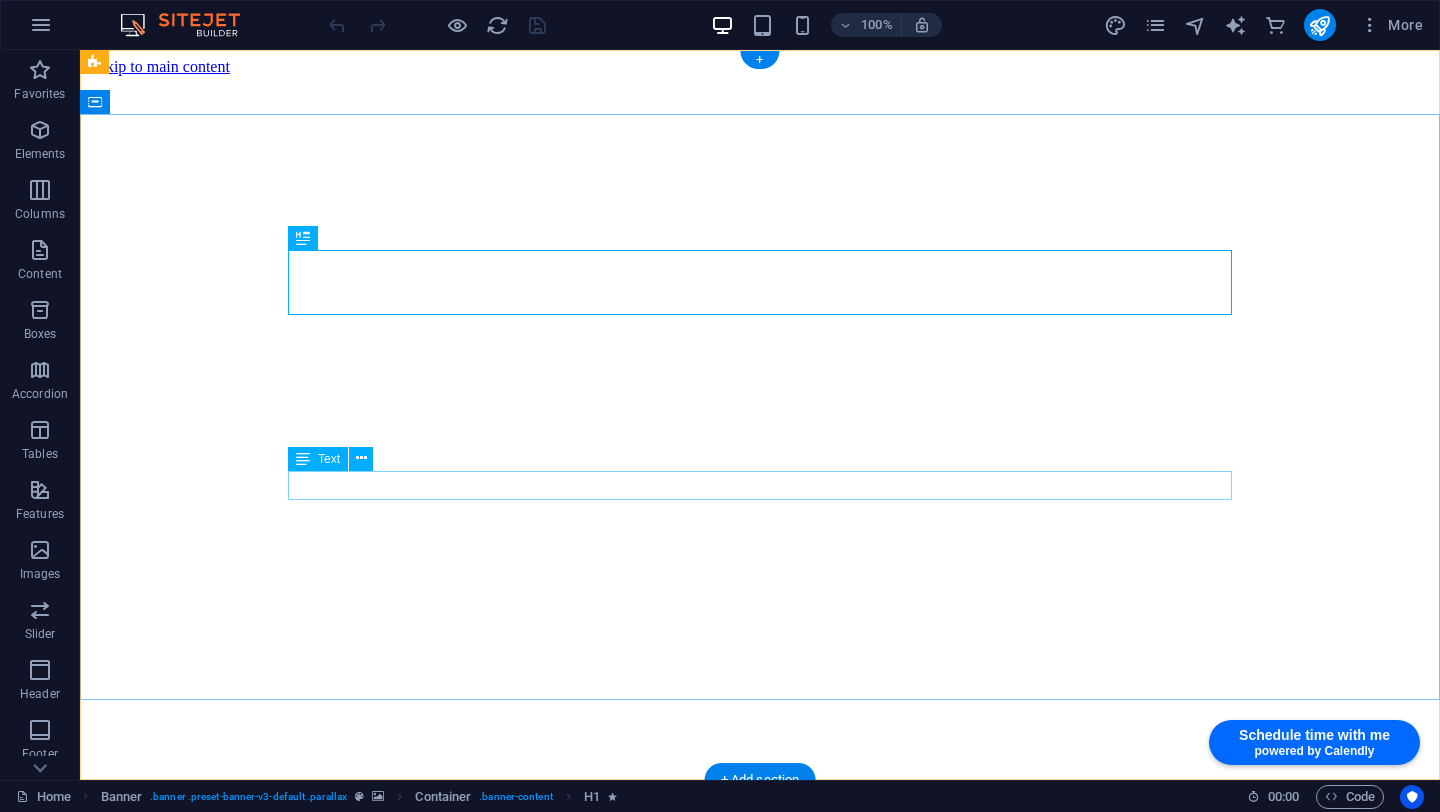 click on "Fractional COO support to turn your vision into execution" at bounding box center (760, 2526) 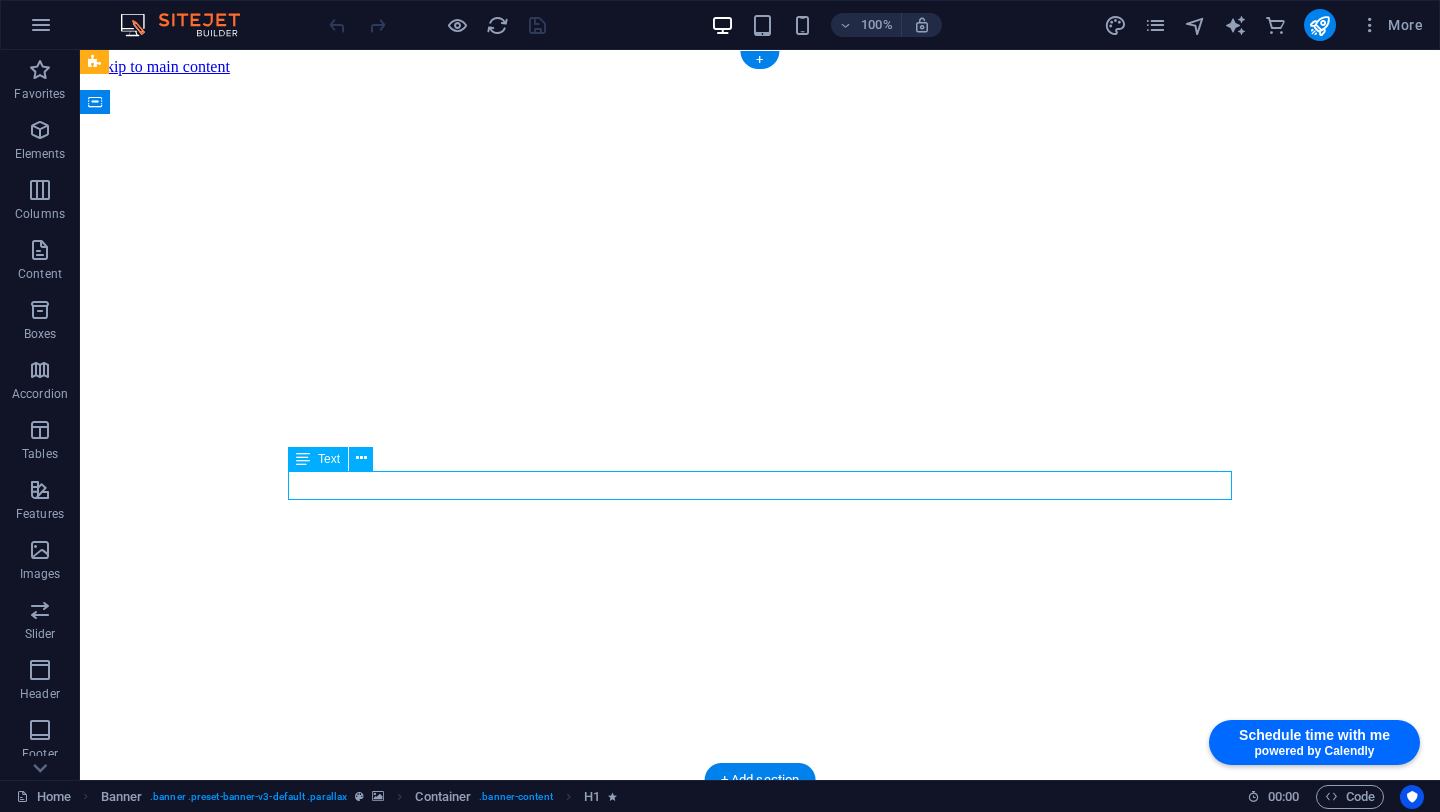 click on "Fractional COO support to turn your vision into execution" at bounding box center [760, 2526] 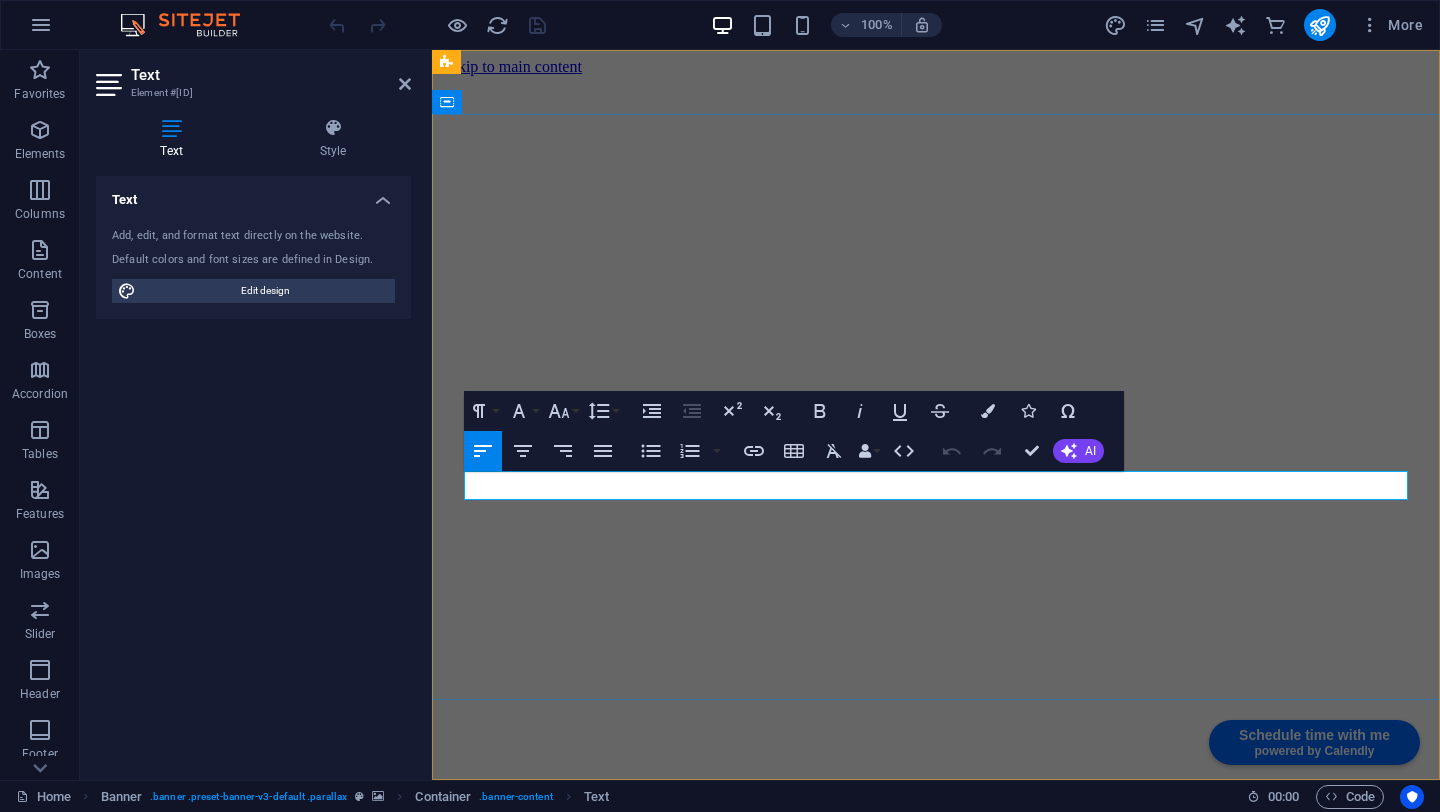 click on "Fractional COO support to turn your vision into execution" at bounding box center [649, 2174] 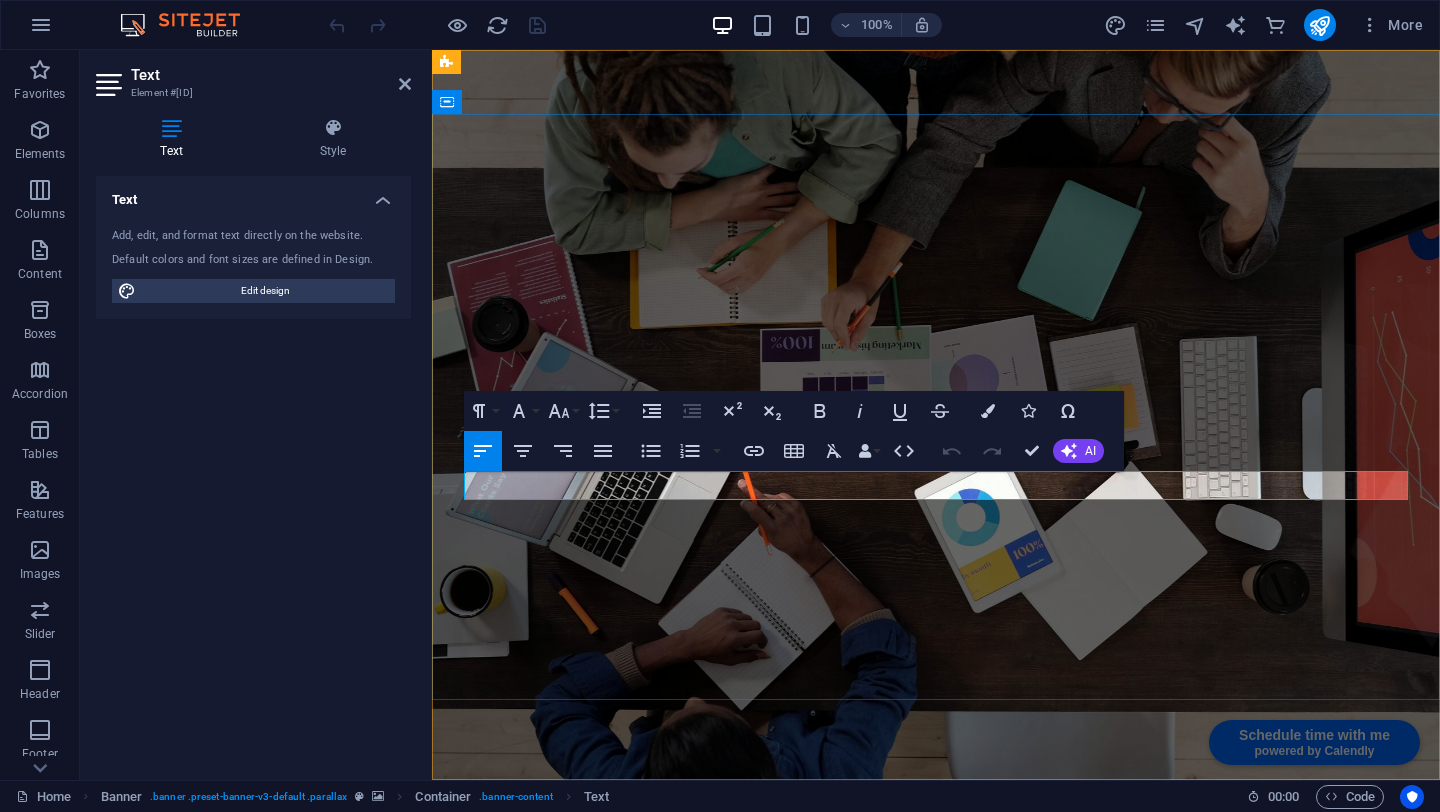 click on "Fractional COO support to turn your vision into execution" at bounding box center [716, 1158] 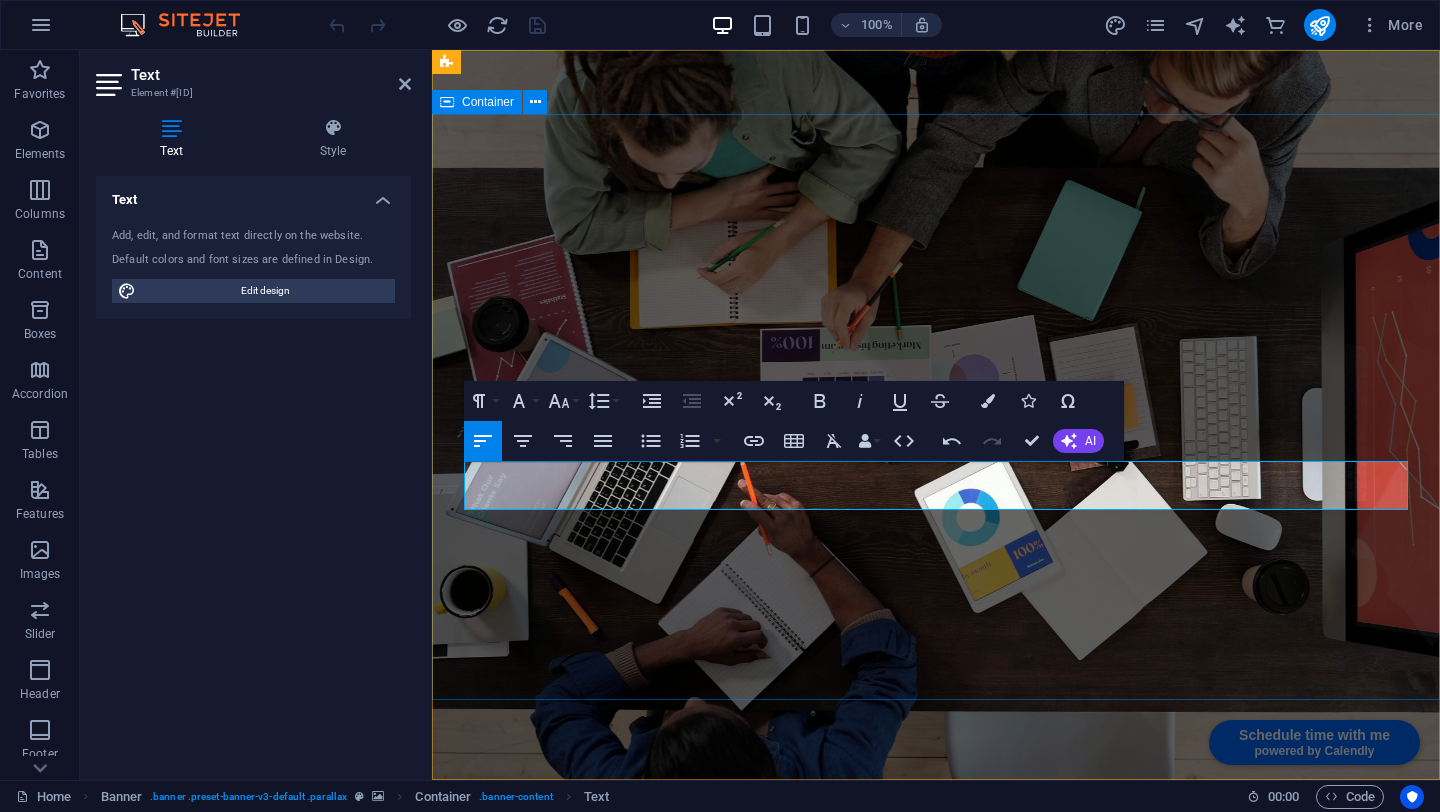 drag, startPoint x: 539, startPoint y: 499, endPoint x: 462, endPoint y: 477, distance: 80.08121 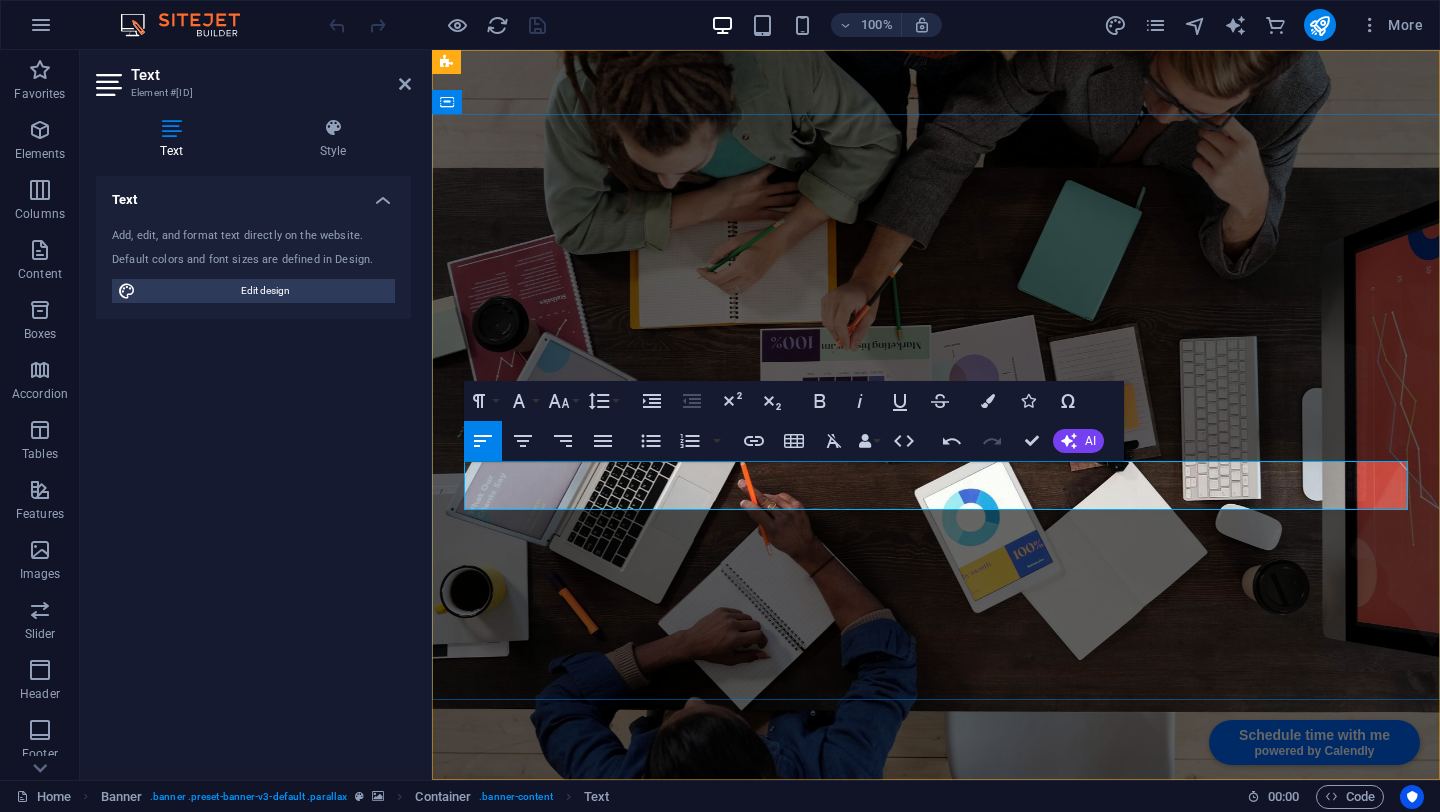 click on "Fractional COO support that takes messy operations off your plate—so you can focus on vision, growth, and leading your startup." at bounding box center (936, 1169) 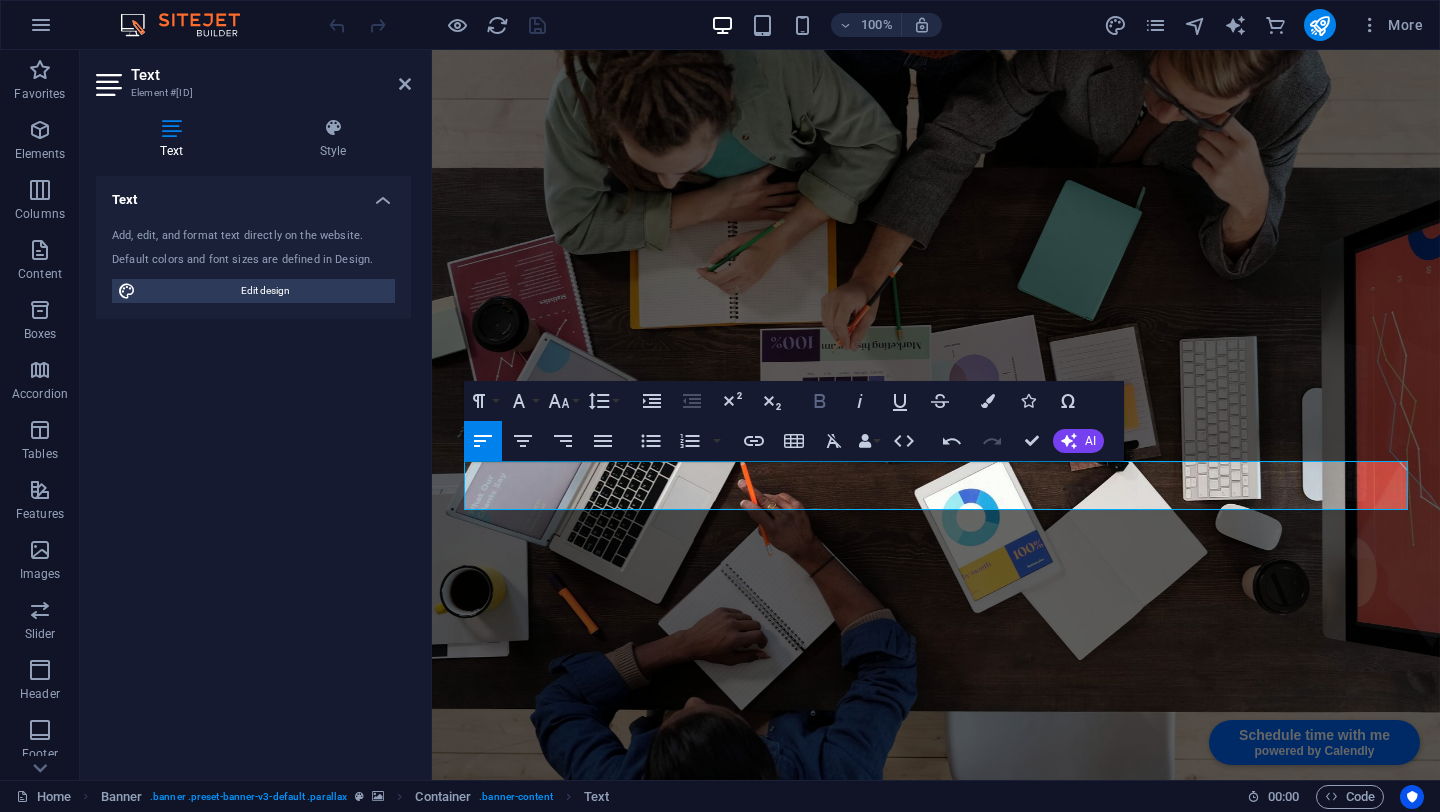 click 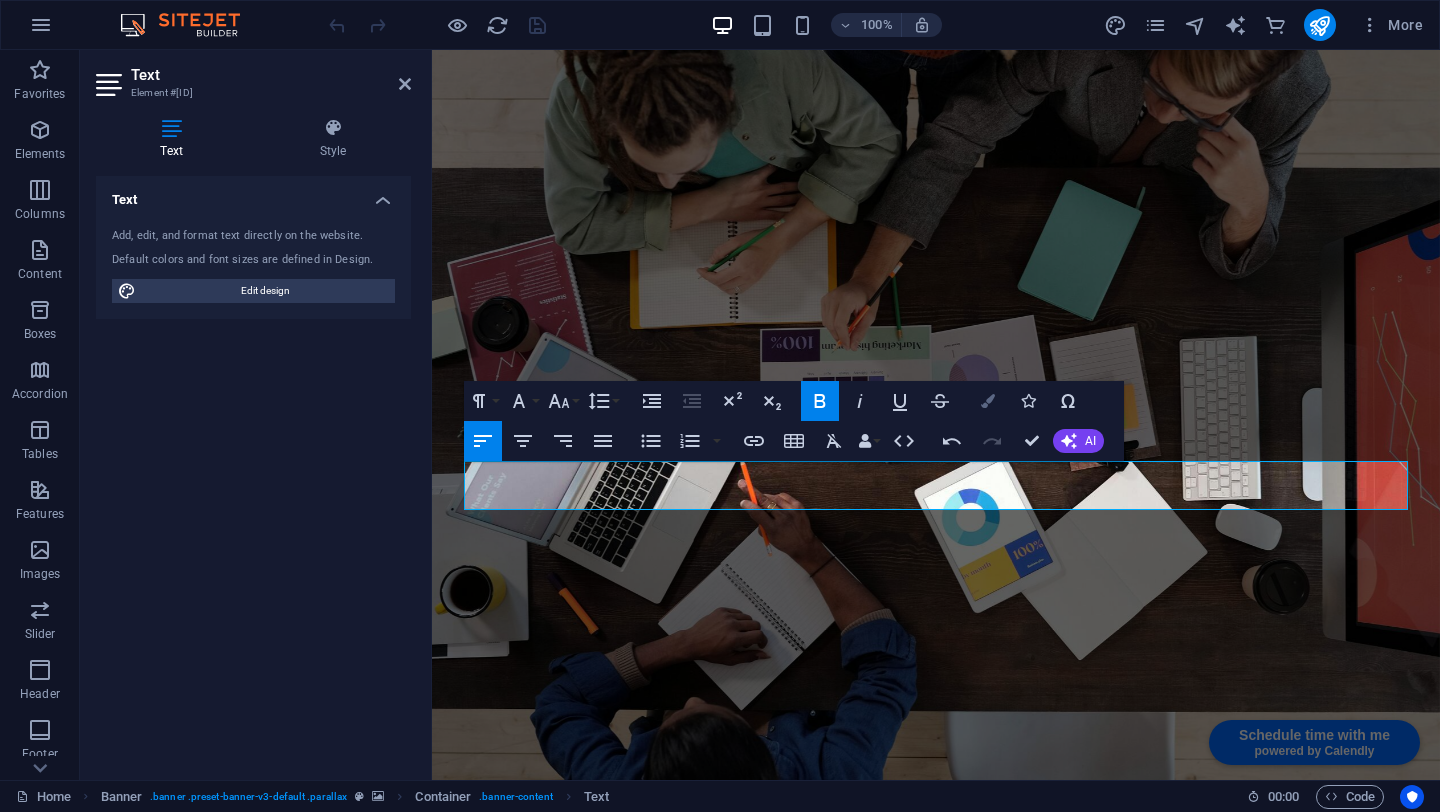 click on "Colors" at bounding box center [988, 401] 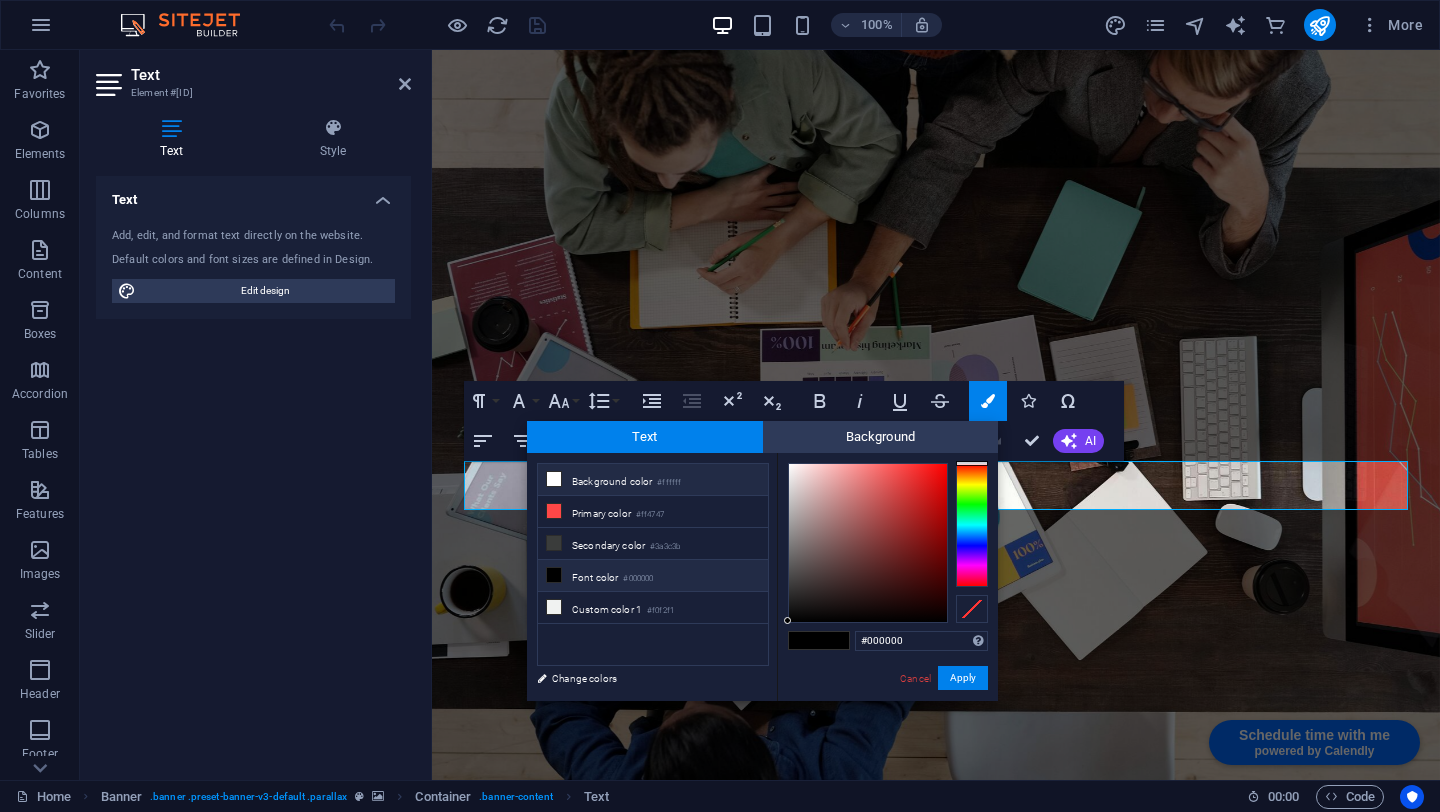 click on "Background color
#ffffff" at bounding box center [653, 480] 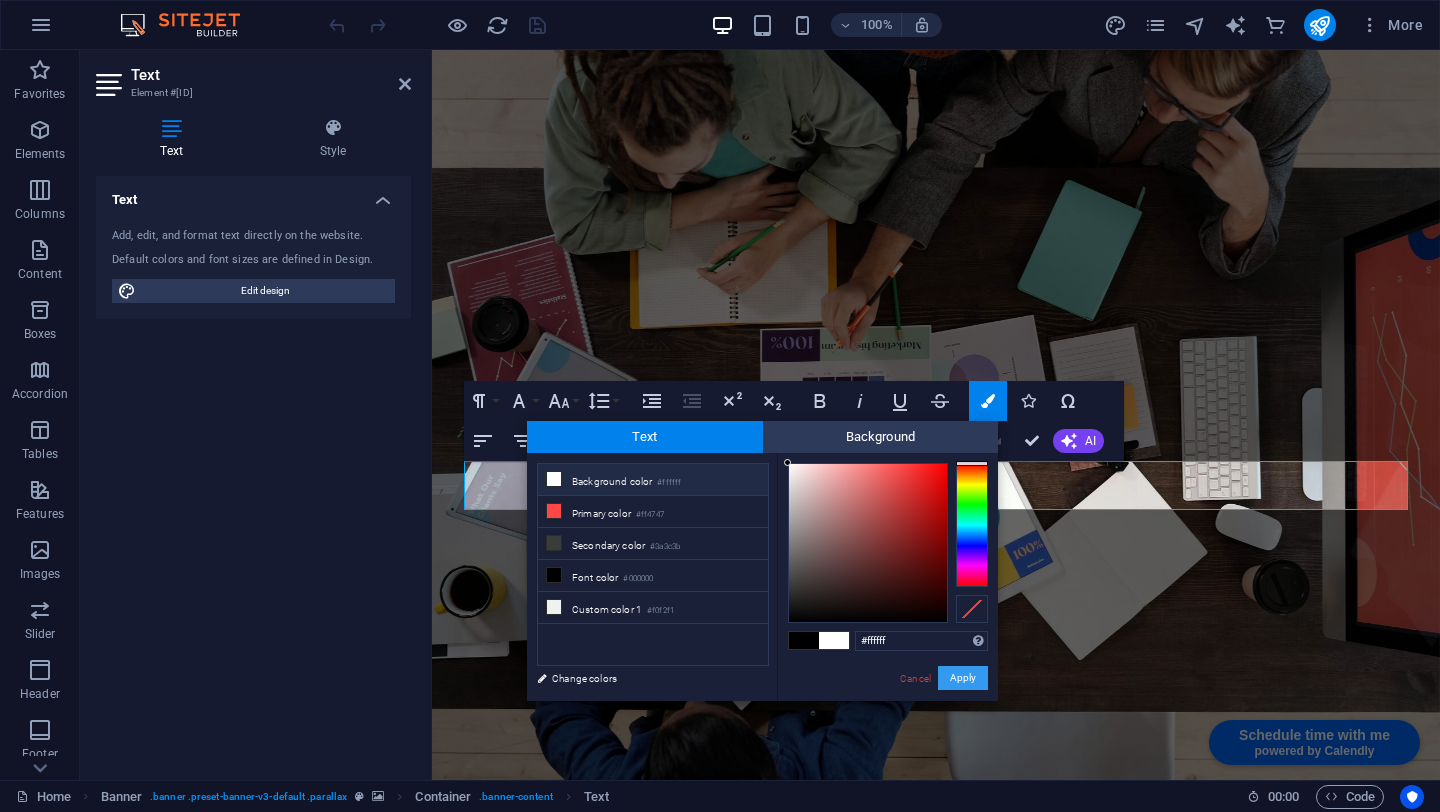 click on "Apply" at bounding box center (963, 678) 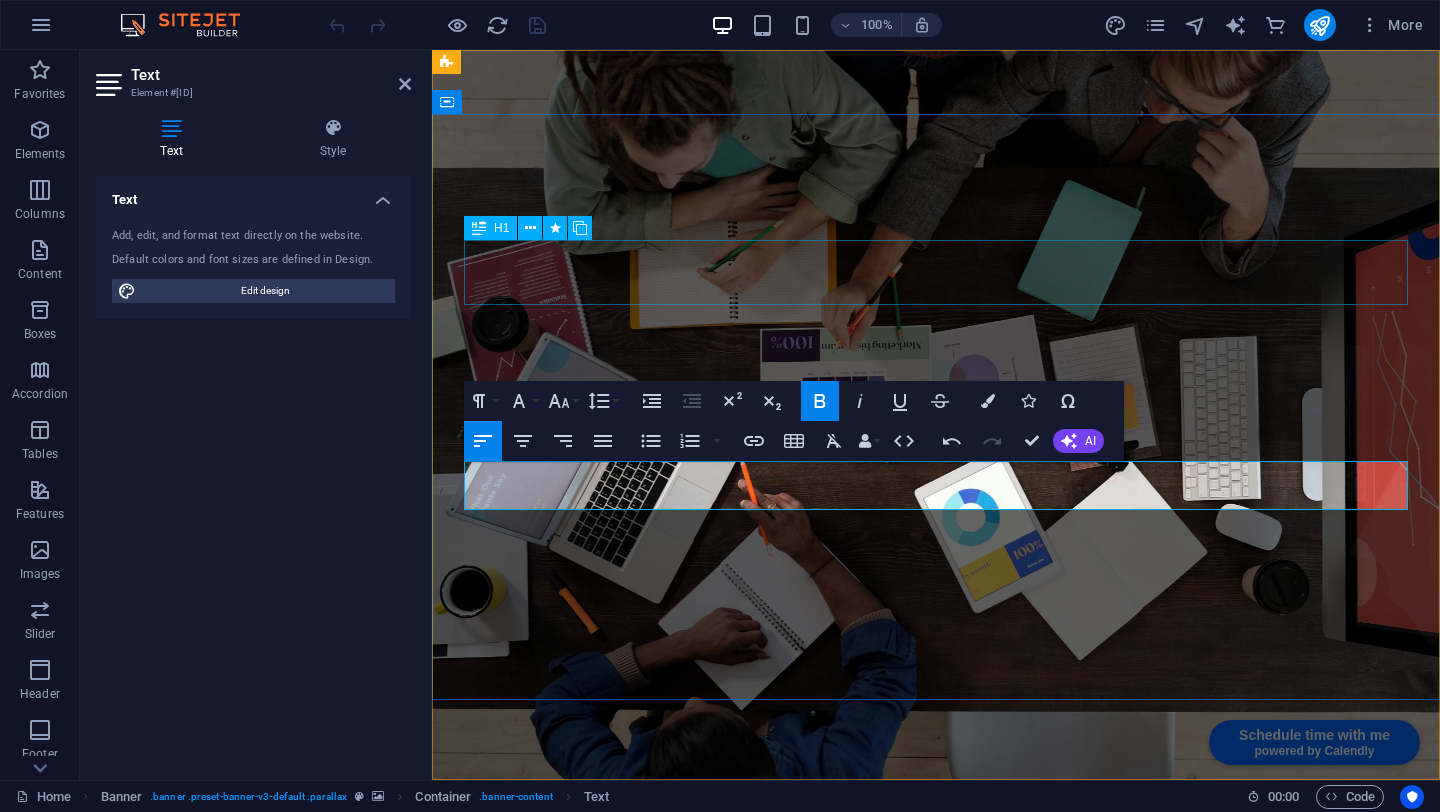 click on "T HE" at bounding box center (936, 956) 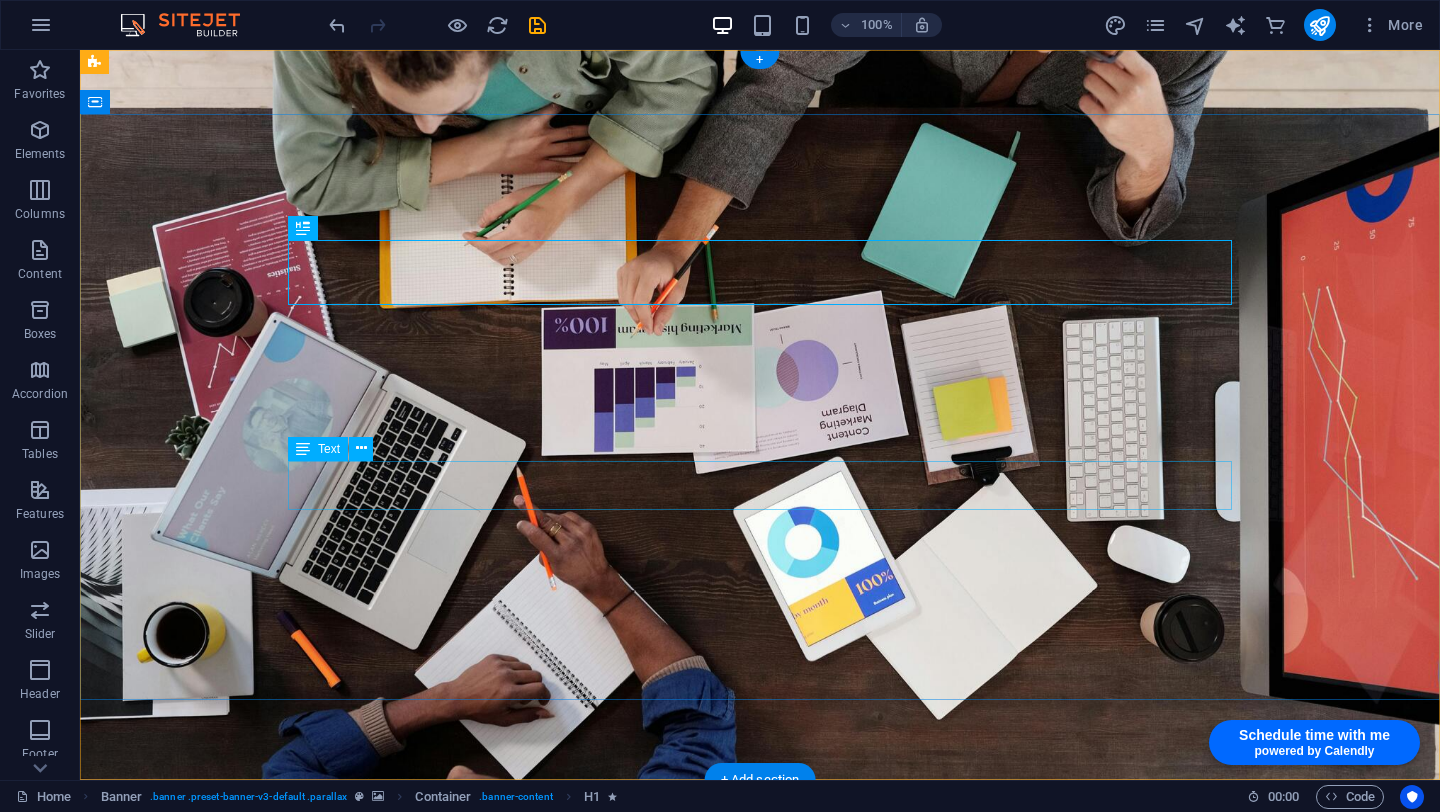 click on "Fractional COO support that takes messy operations off your plate—so you can focus on vision, growth, and leading your startup." at bounding box center (760, 1169) 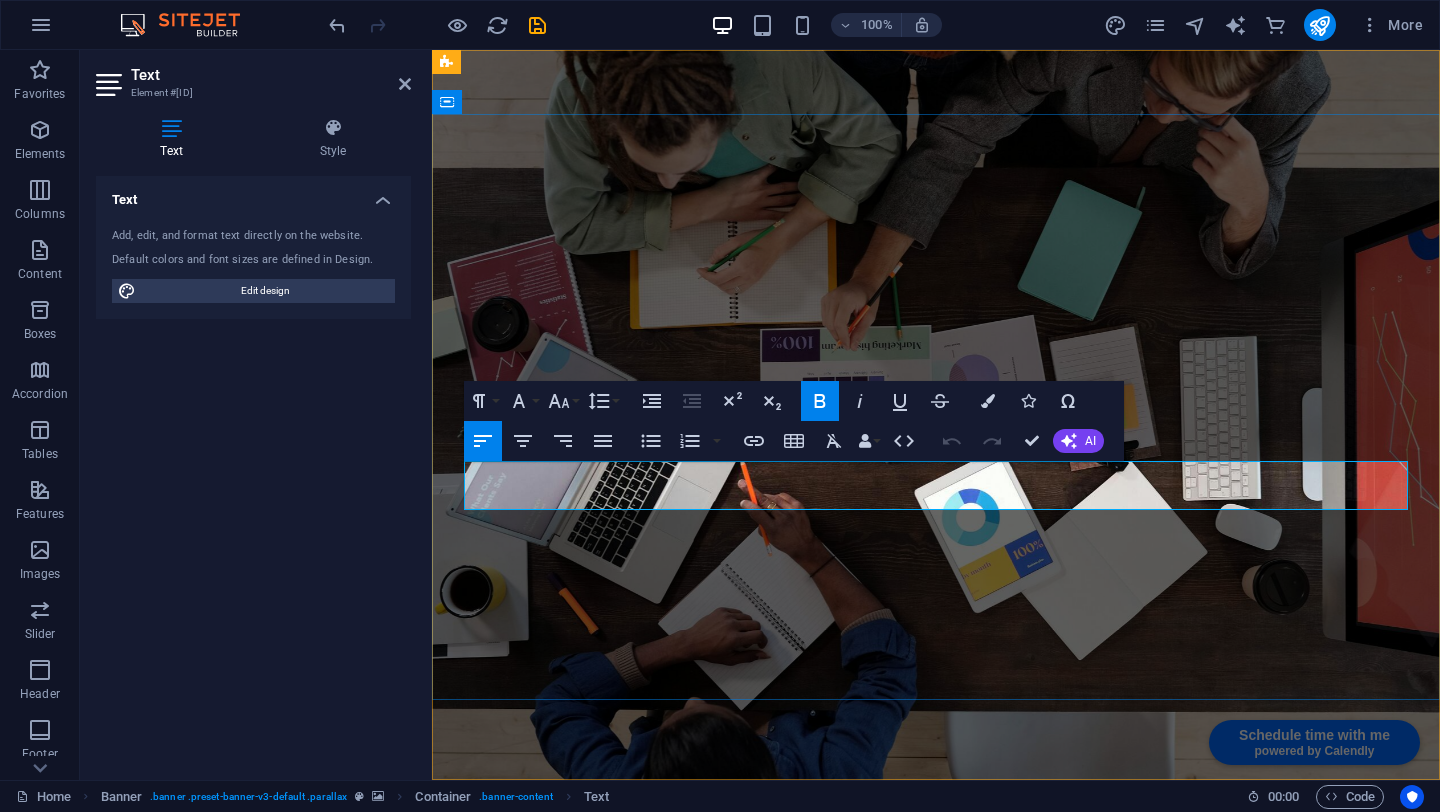 click on "Fractional COO support that takes messy operations off your plate—so you can focus on vision, growth, and leading your startup." at bounding box center (913, 1169) 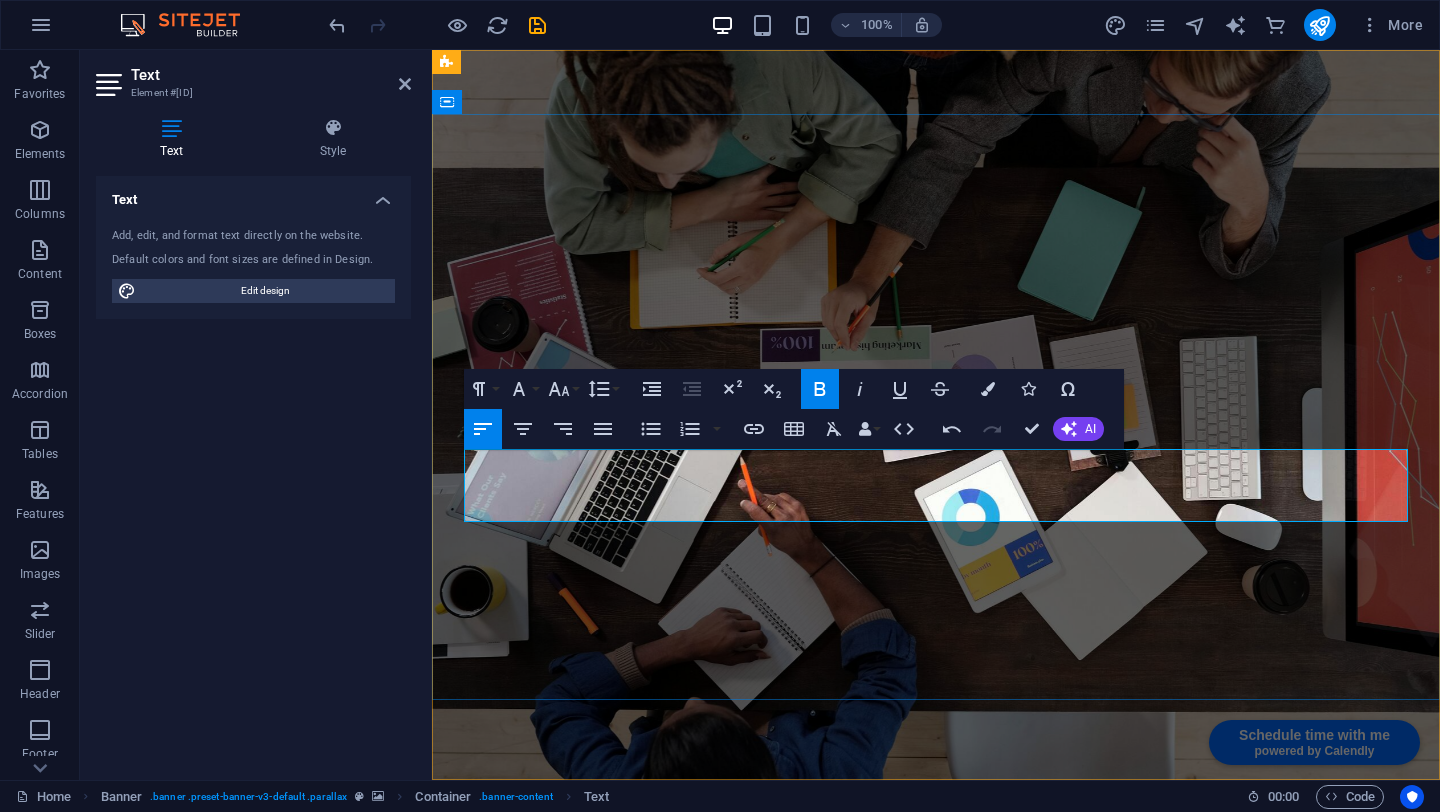 type 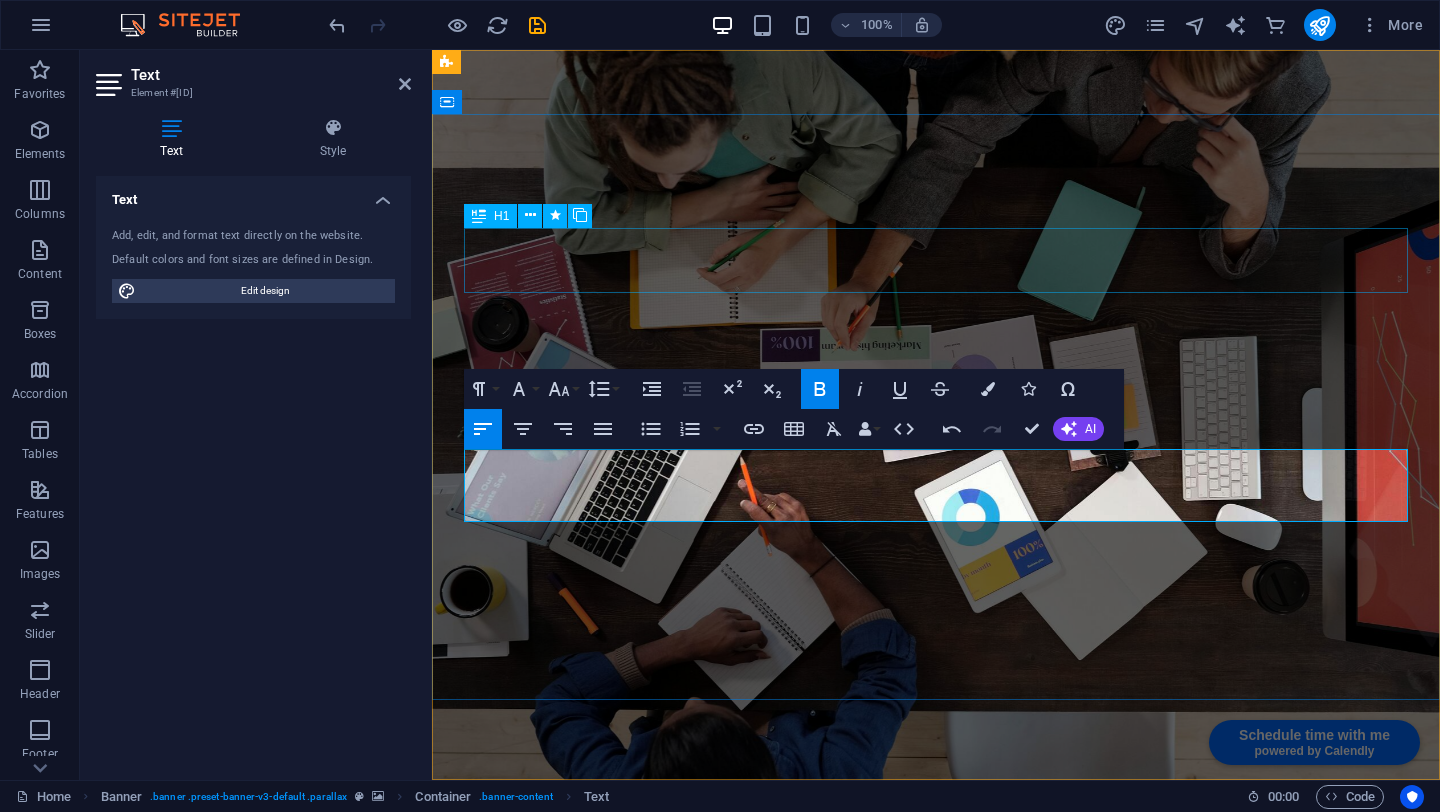 click on "T HE" at bounding box center (936, 956) 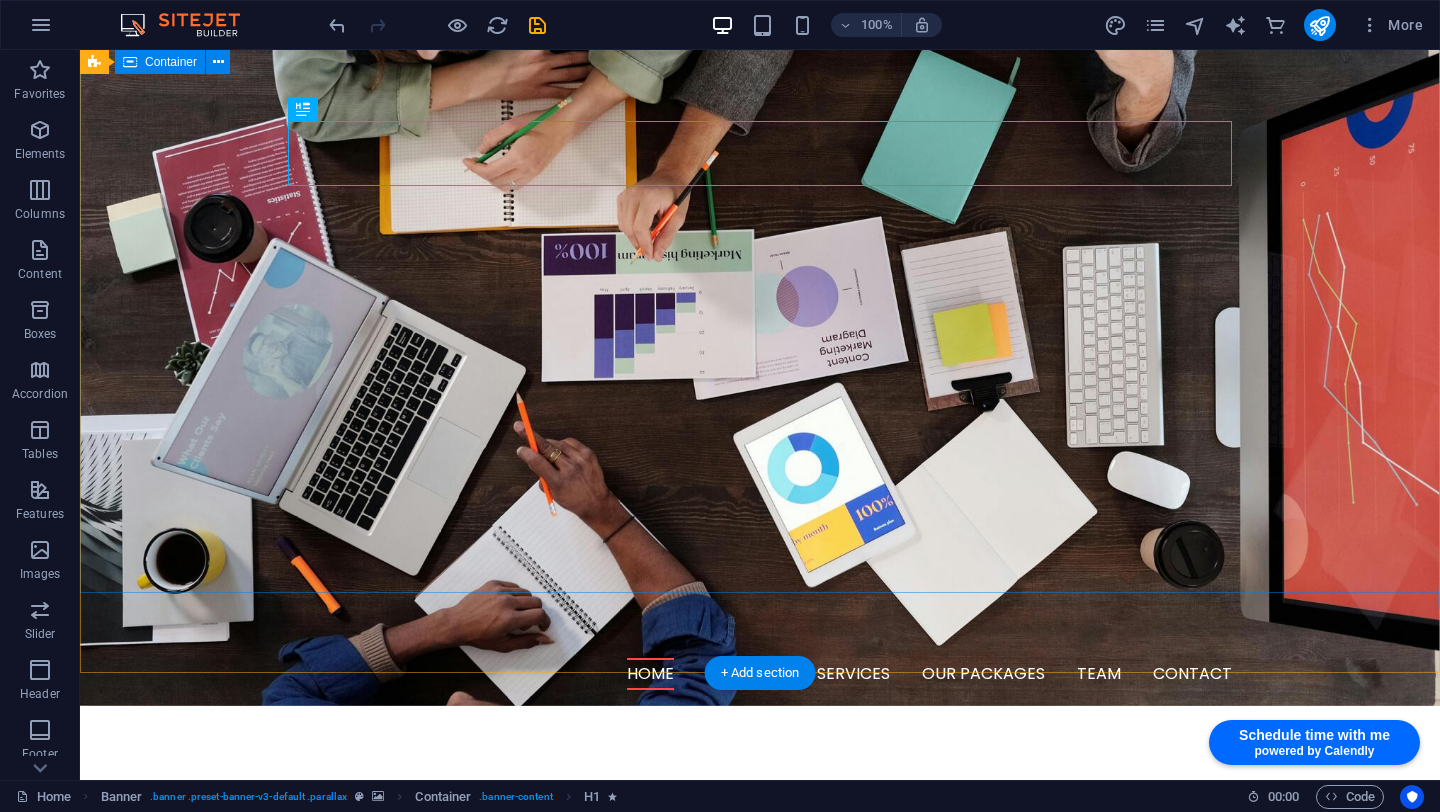 scroll, scrollTop: 146, scrollLeft: 0, axis: vertical 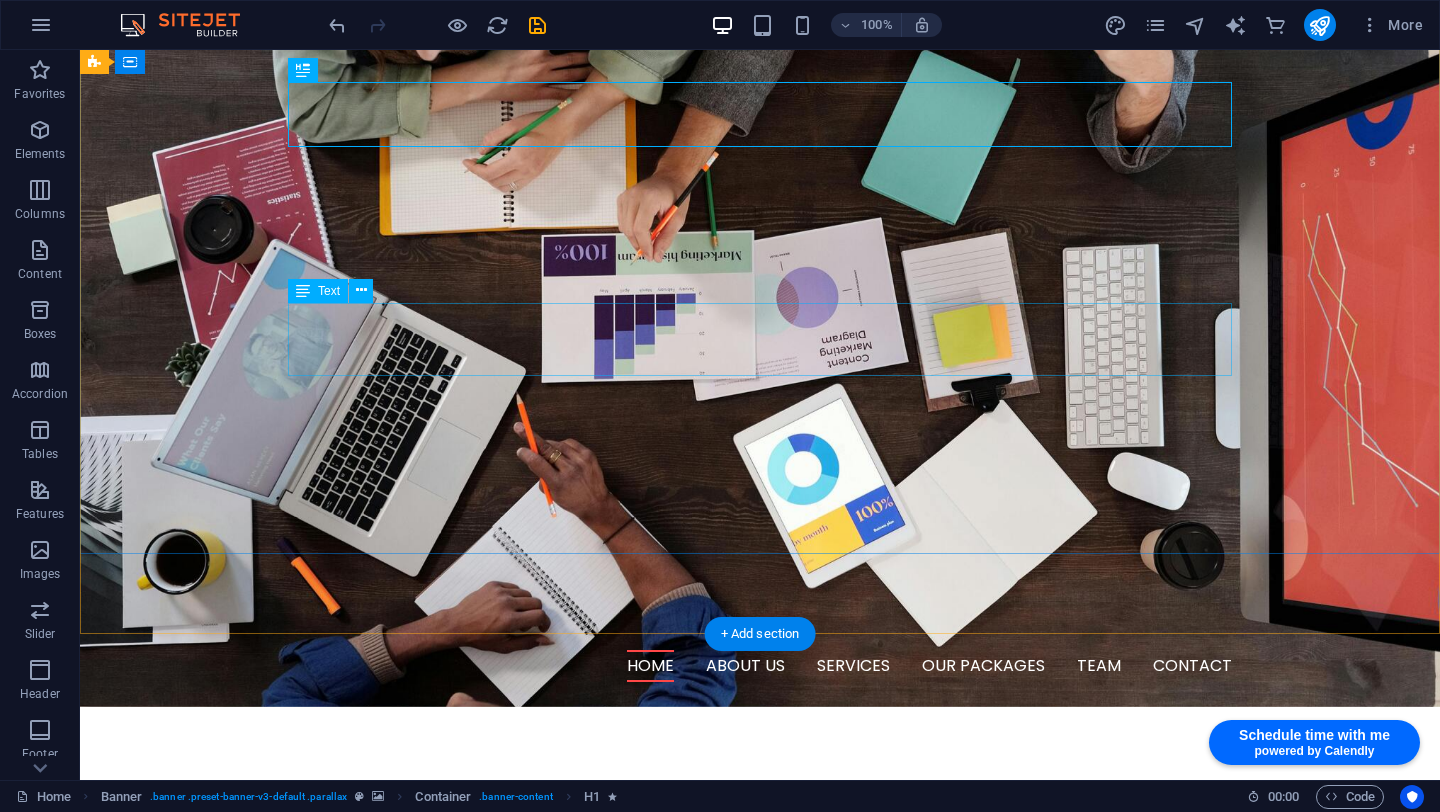 click on "Fractional COO support that takes messy operations off your plate - so you can focus on vision, growth, and leading your startup." at bounding box center (760, 1036) 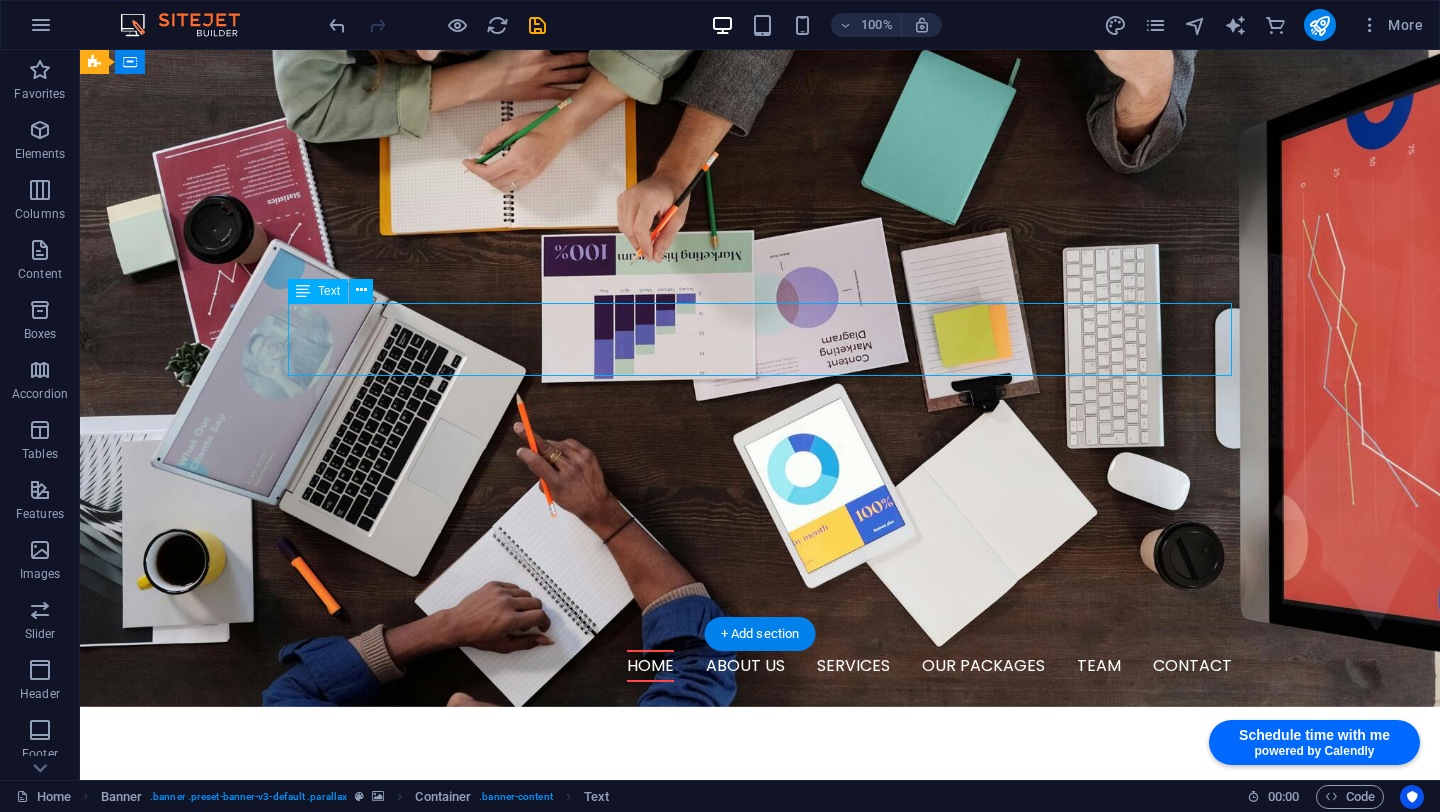 click on "Fractional COO support that takes messy operations off your plate - so you can focus on vision, growth, and leading your startup." at bounding box center [760, 1036] 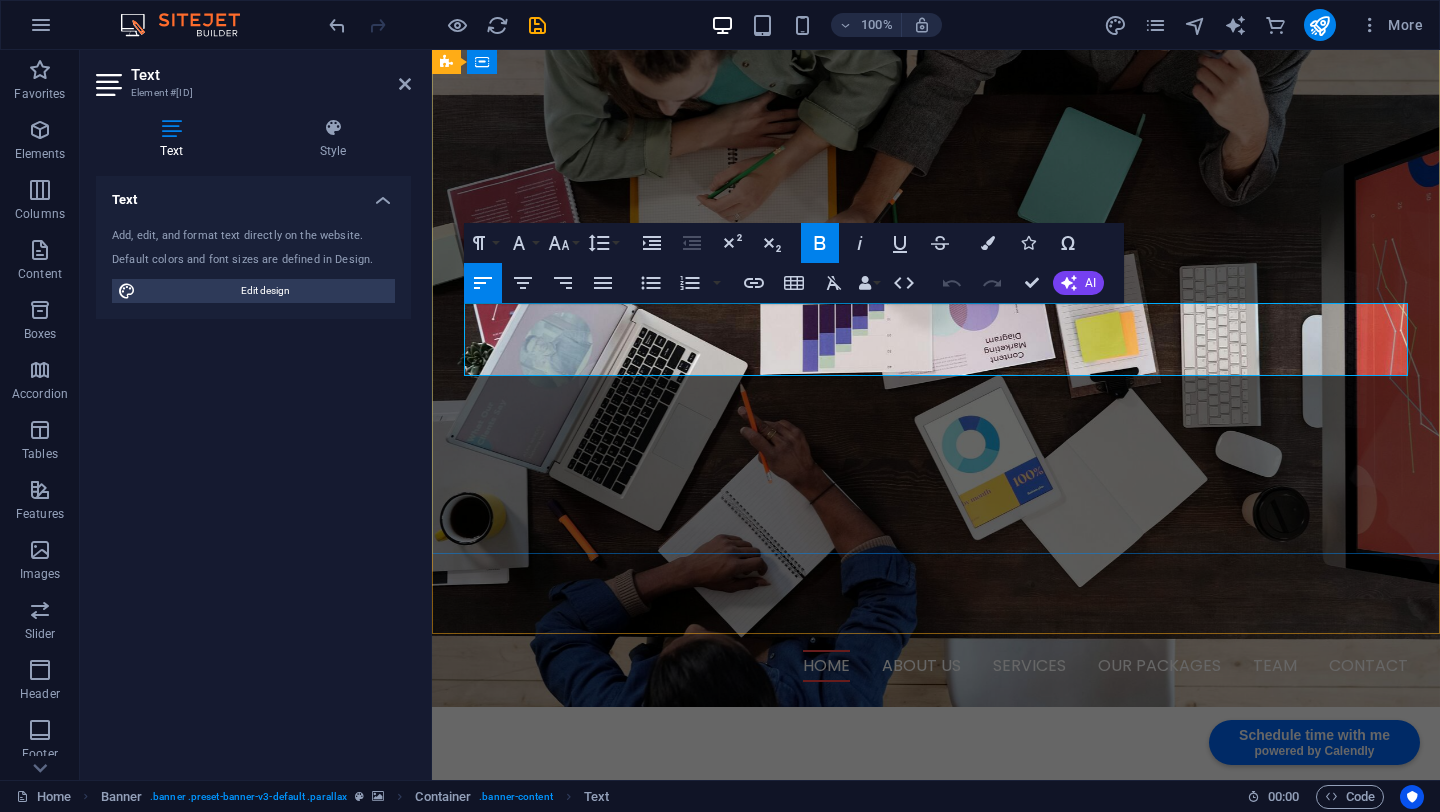 click on "Fractional COO support that takes messy operations off your plate - so you can focus on vision, growth, and leading your startup." at bounding box center (914, 1023) 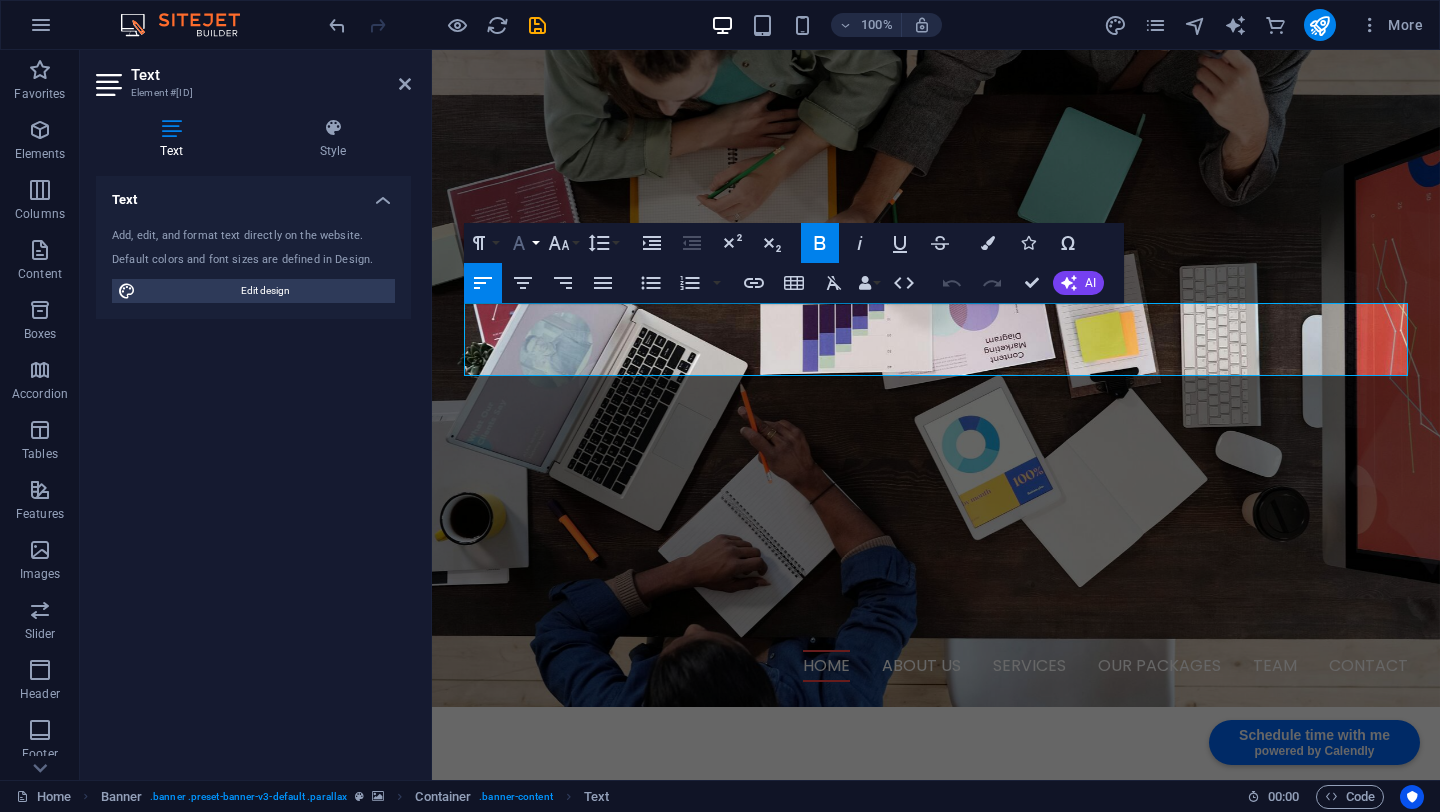 click on "Font Family" at bounding box center [523, 243] 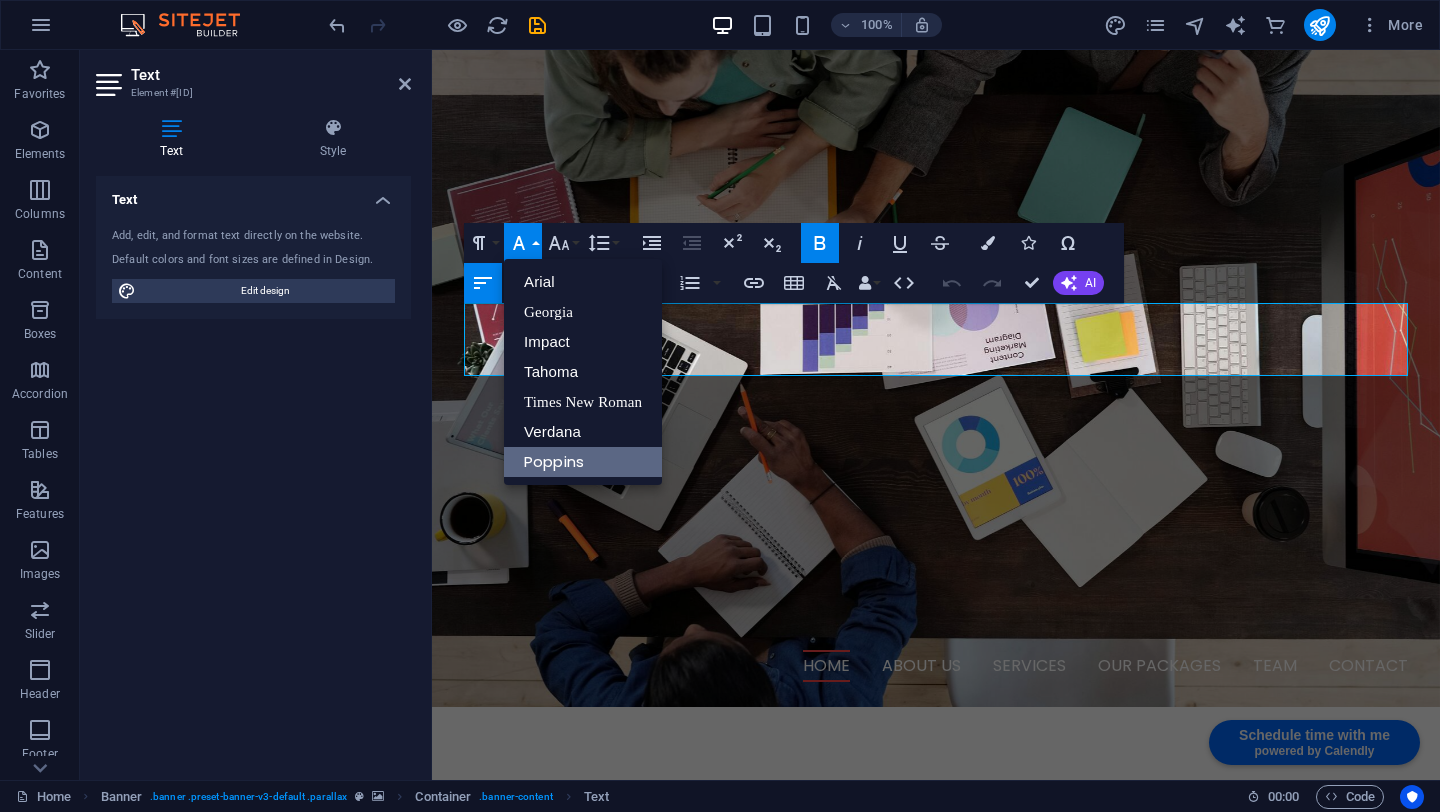 scroll, scrollTop: 0, scrollLeft: 0, axis: both 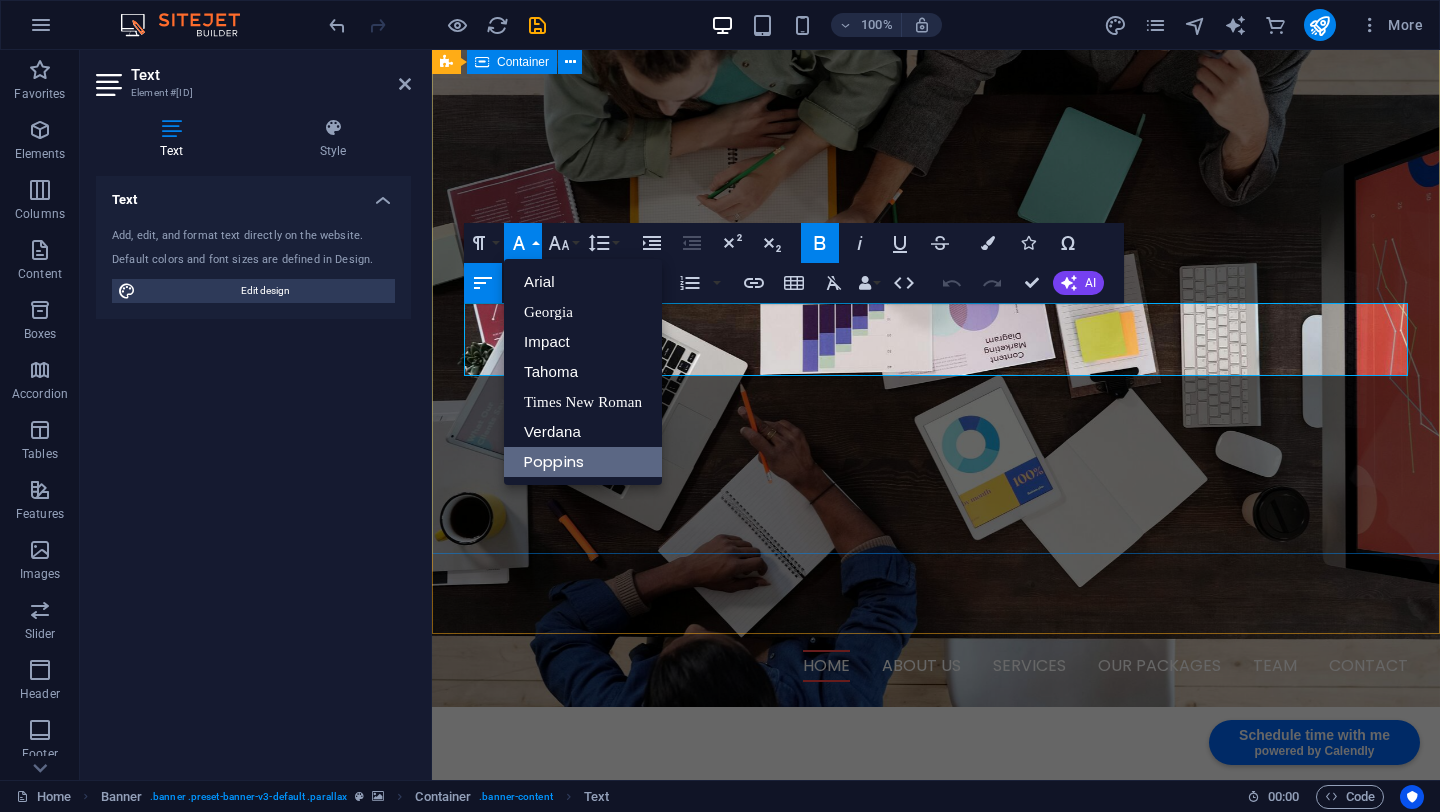 click on "T HE I ntegrator S tudio Fractional COO support that takes messy operations off your plate - so you can focus on vision, growth, and leading your startup. Learn more" at bounding box center (936, 957) 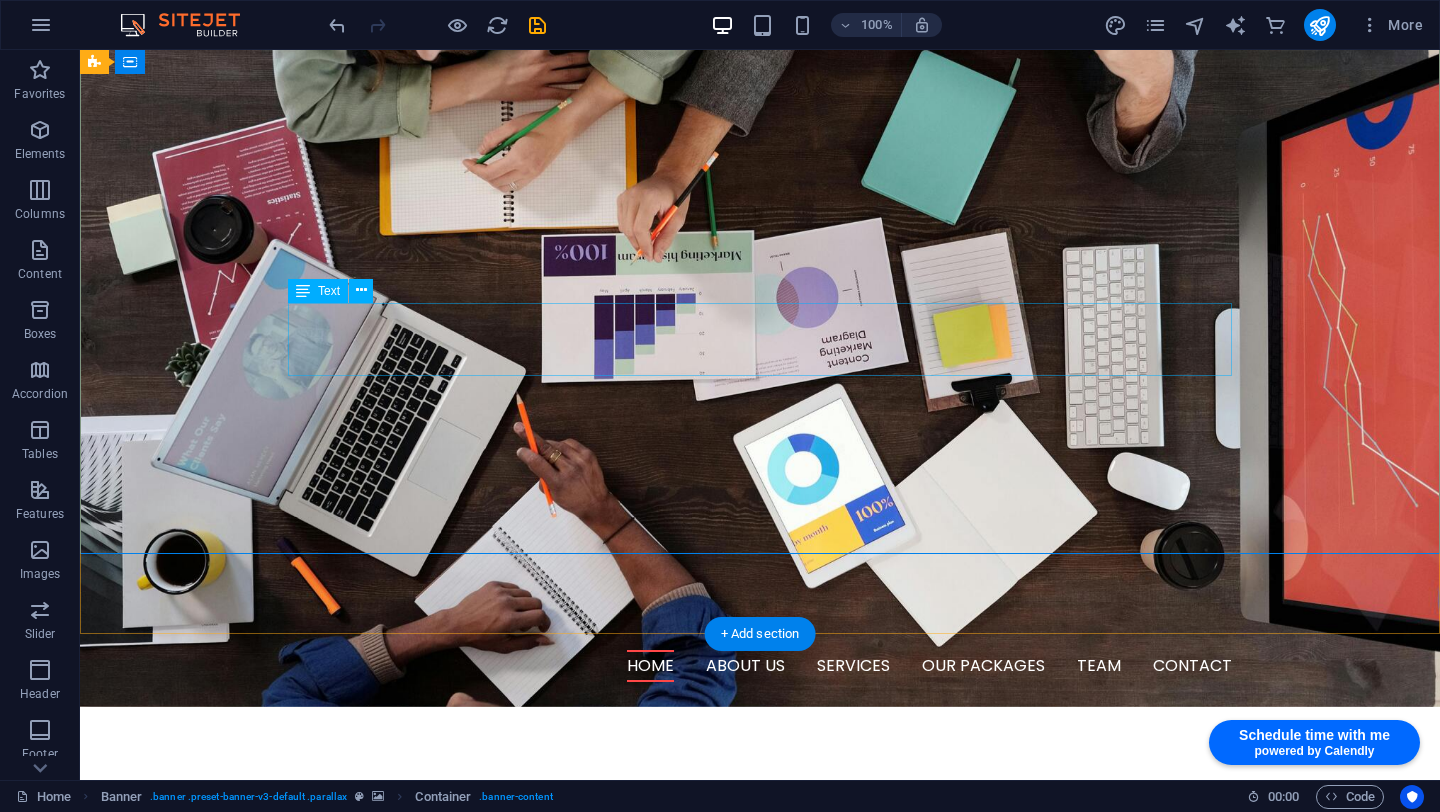 click on "Fractional COO support that takes messy operations off your plate - so you can focus on vision, growth, and leading your startup." at bounding box center [760, 1036] 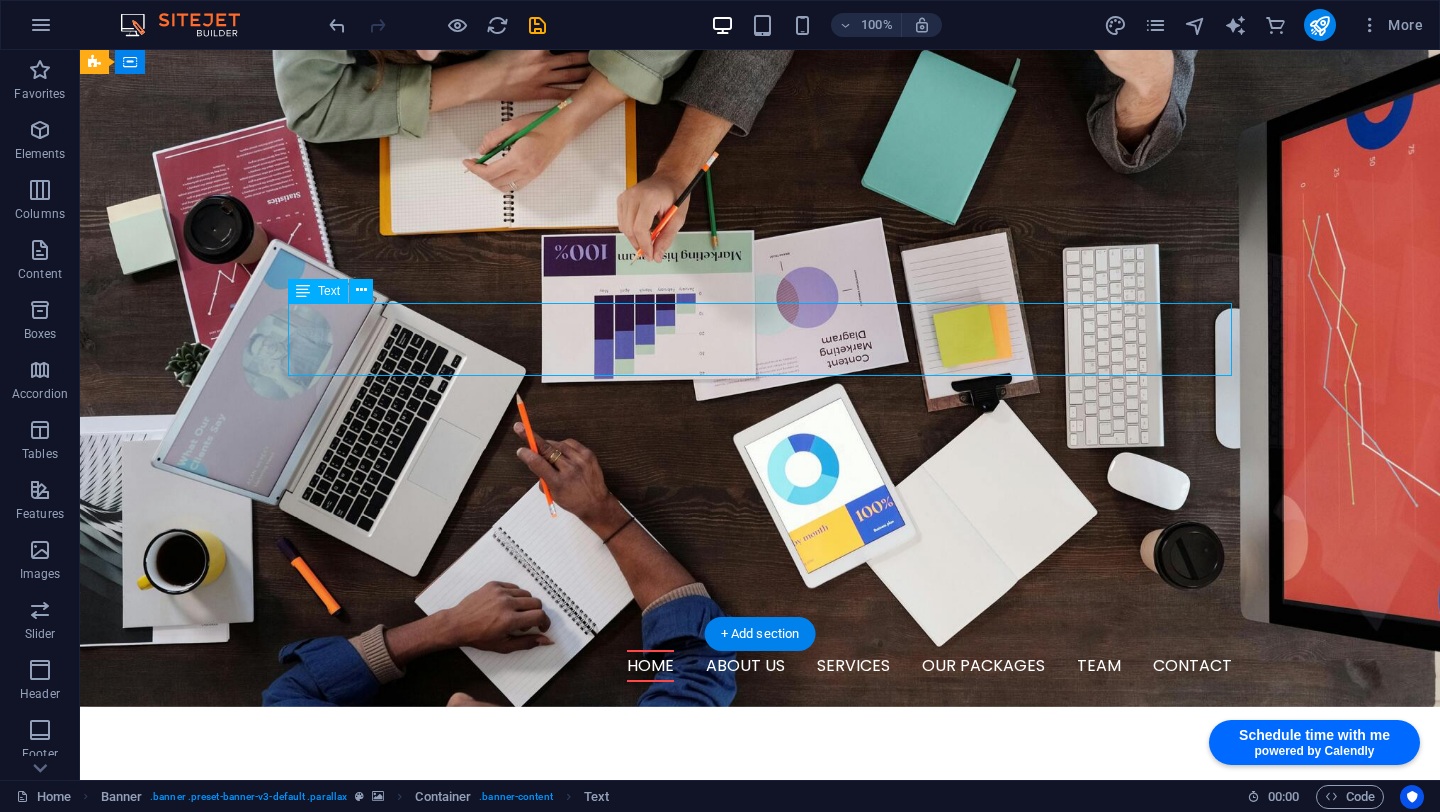 click on "Fractional COO support that takes messy operations off your plate - so you can focus on vision, growth, and leading your startup." at bounding box center [760, 1036] 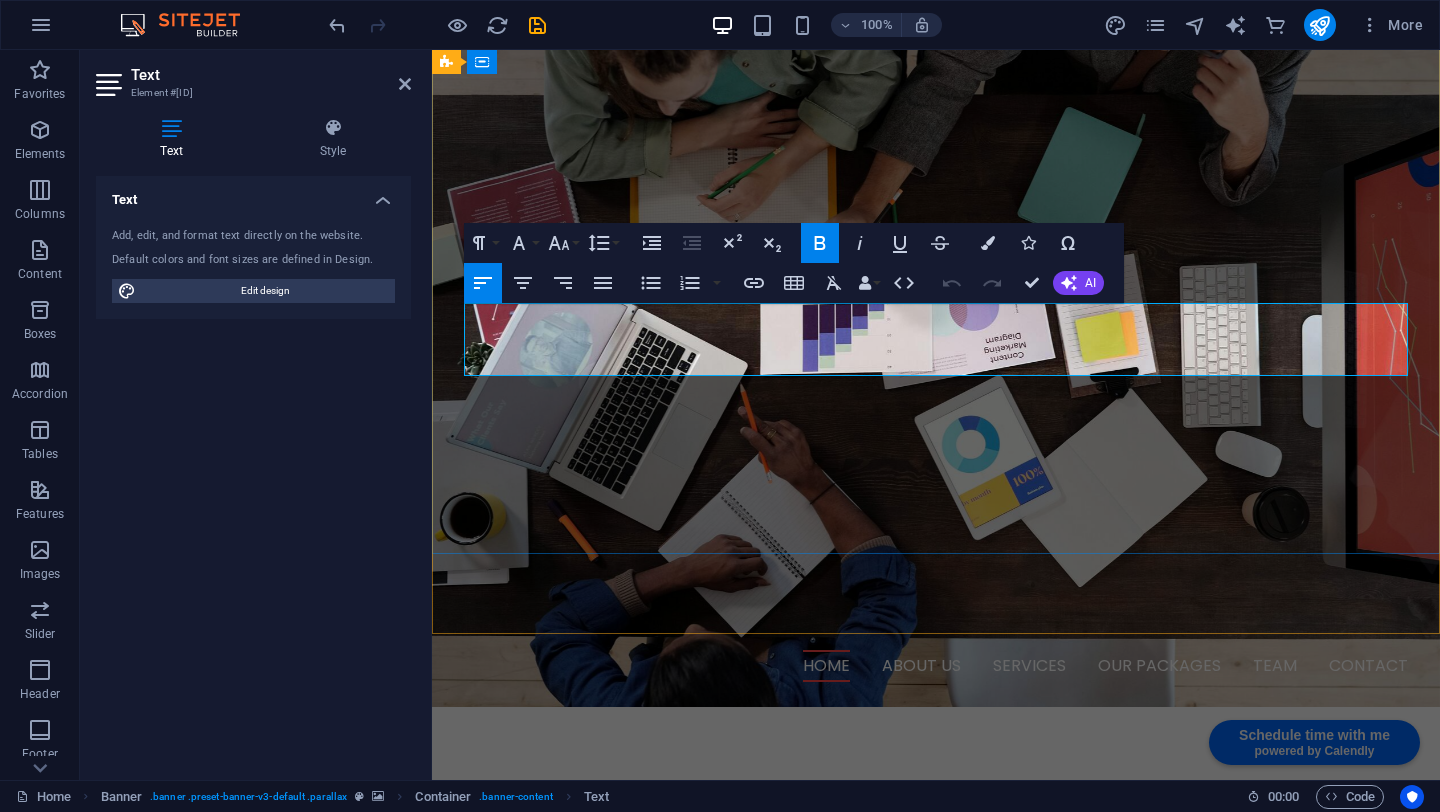click on "Fractional COO support that takes messy operations off your plate - so you can focus on vision, growth, and leading your startup." at bounding box center [936, 1023] 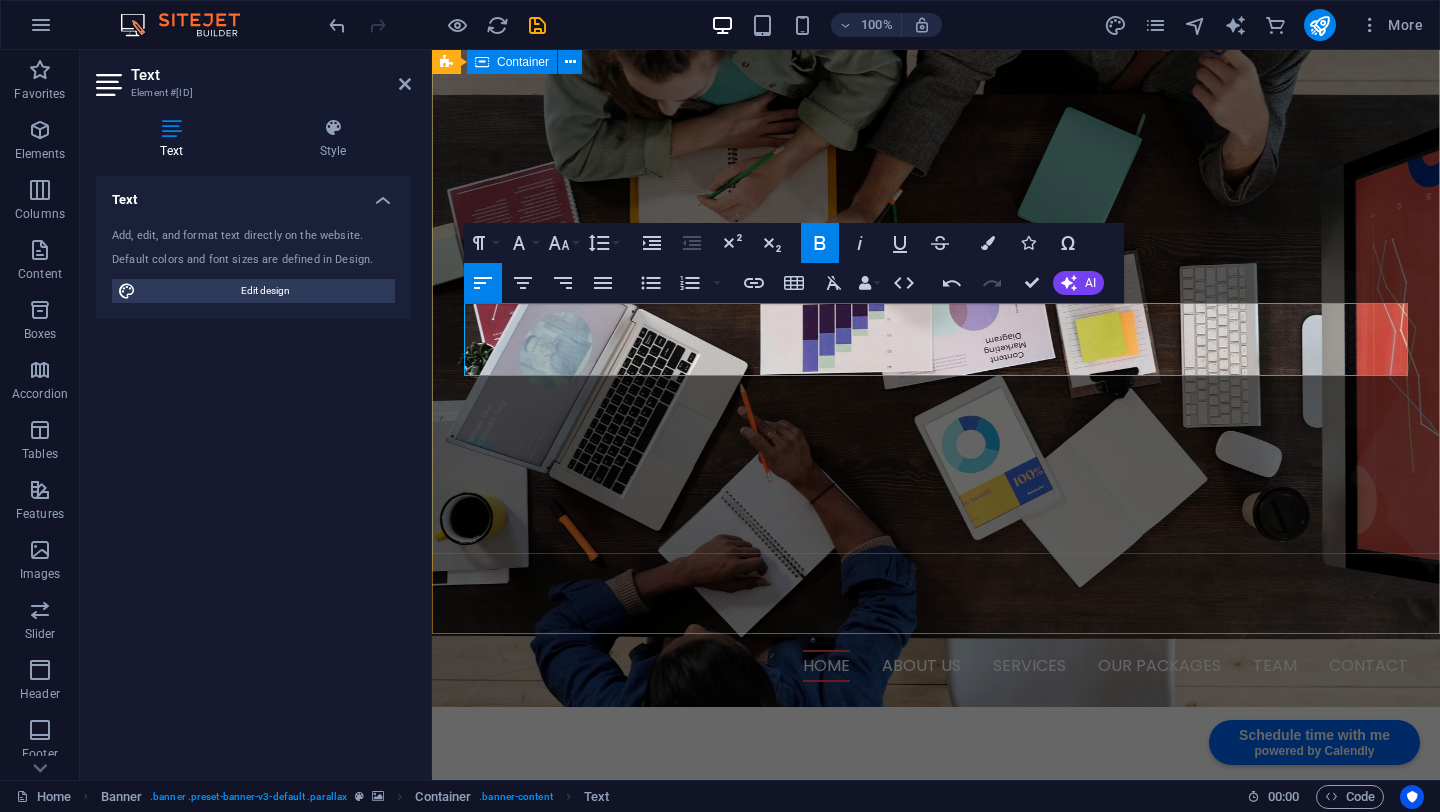 click on "T HE I ntegrator S tudio Fractional COO support that takes messy operations off your plate - so you can focus on vision, growth, and leading your startup Learn more" at bounding box center (936, 957) 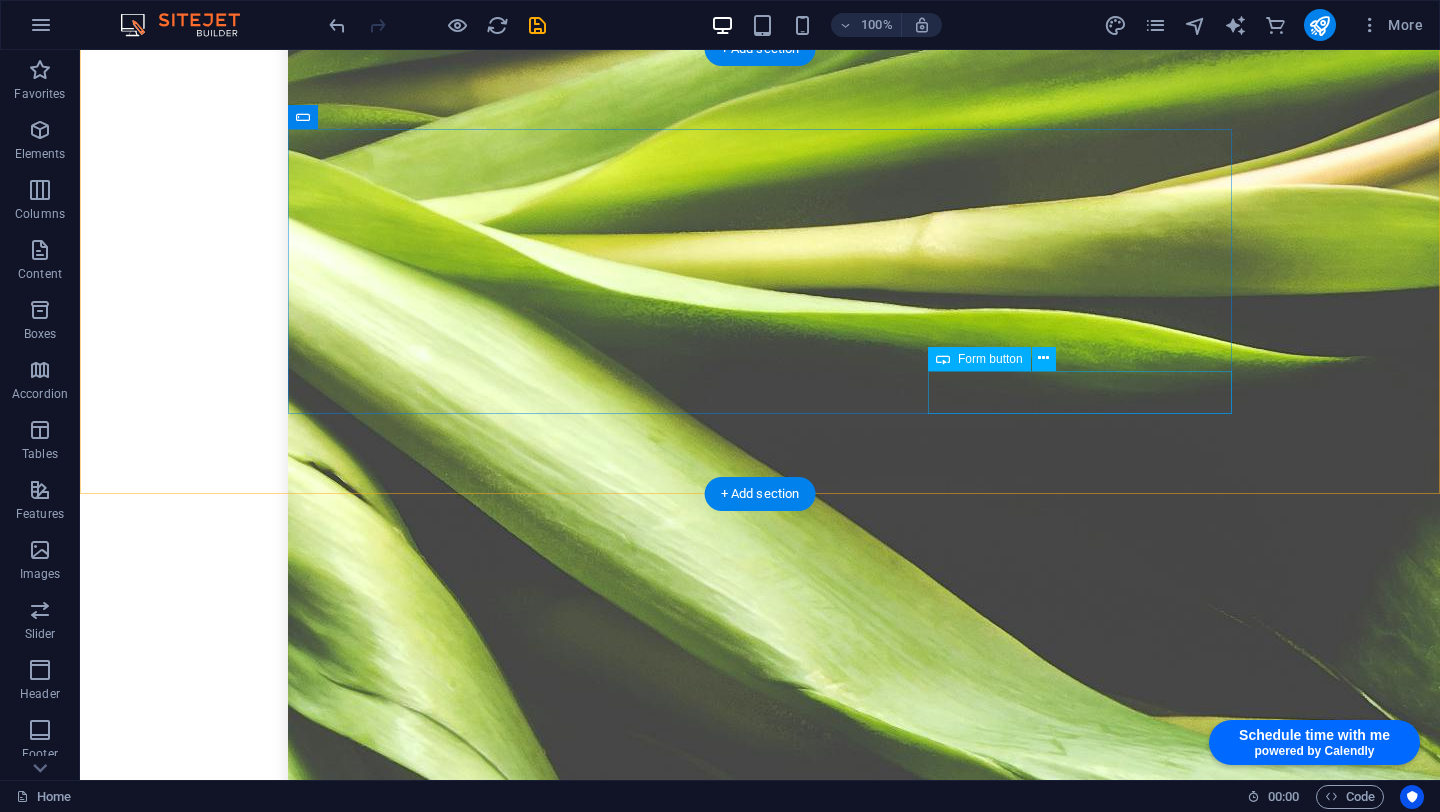 scroll, scrollTop: 6144, scrollLeft: 0, axis: vertical 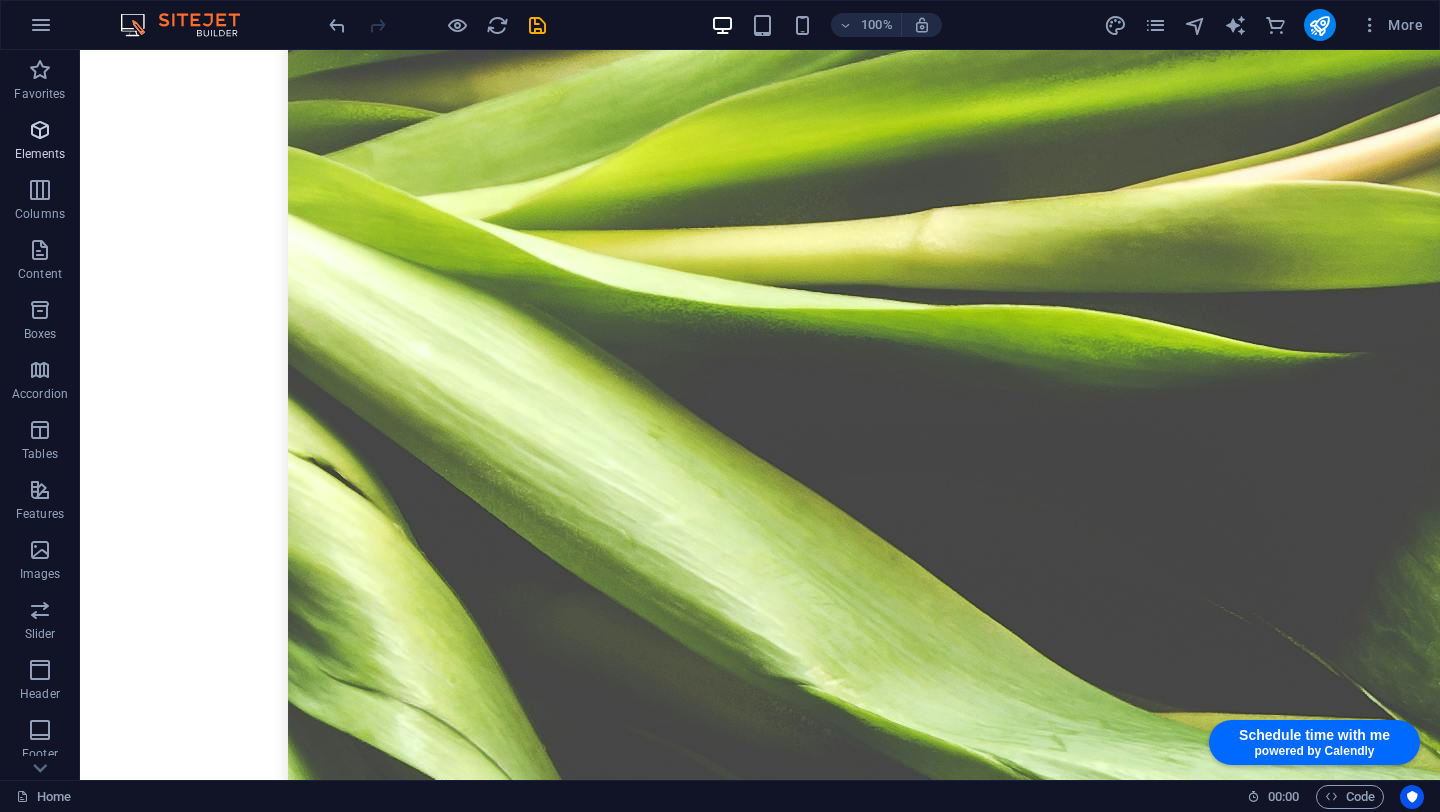 click at bounding box center (40, 130) 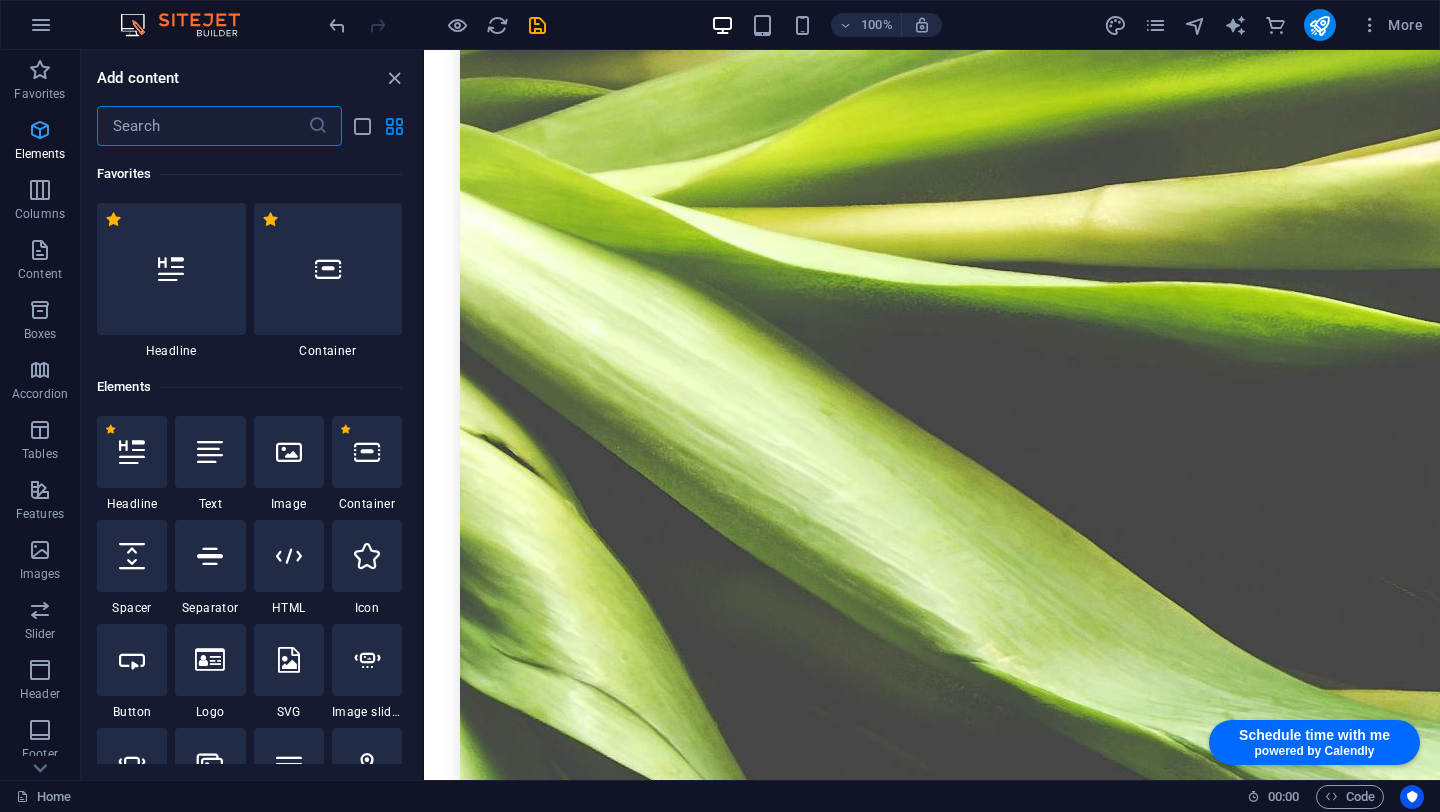 scroll, scrollTop: 6120, scrollLeft: 0, axis: vertical 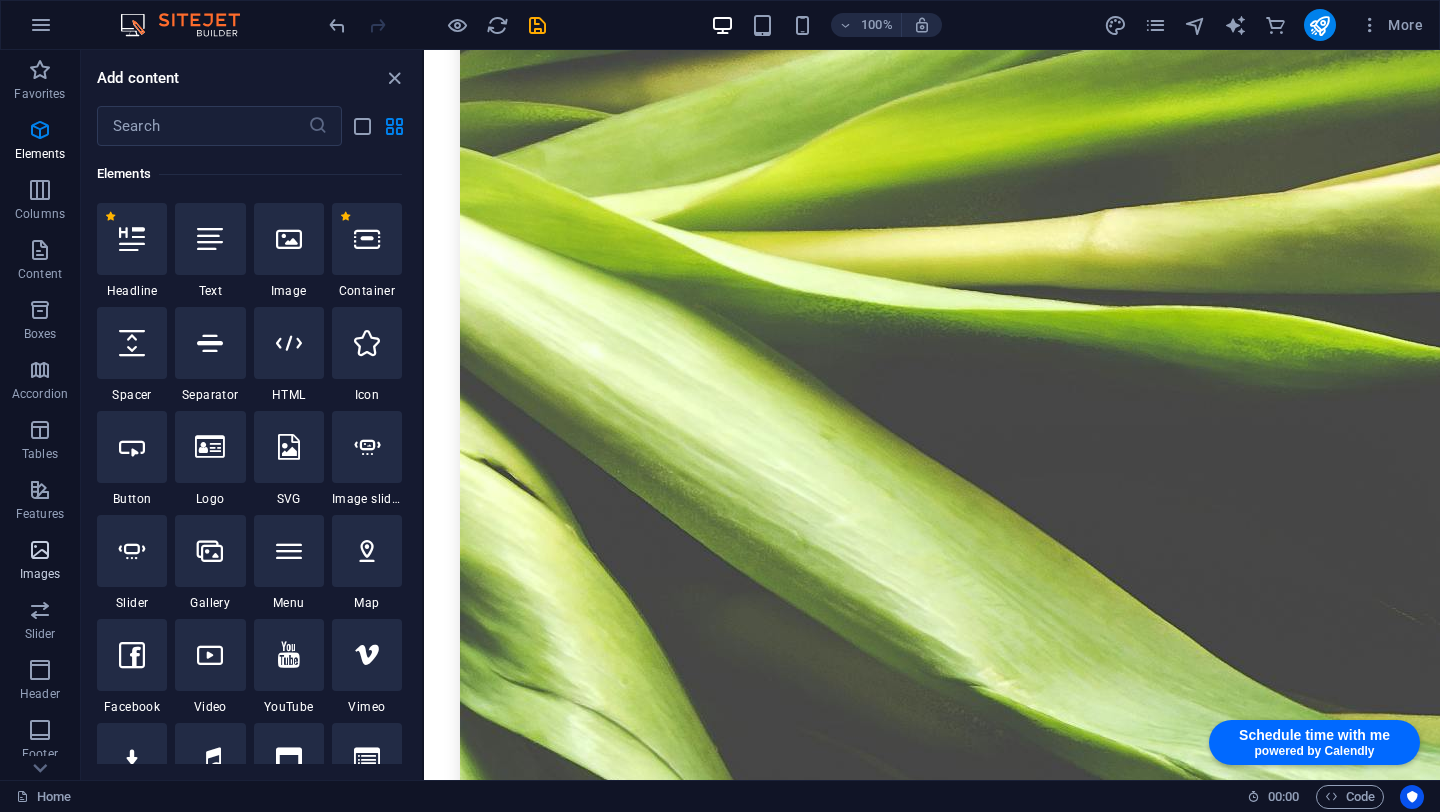 click at bounding box center (40, 550) 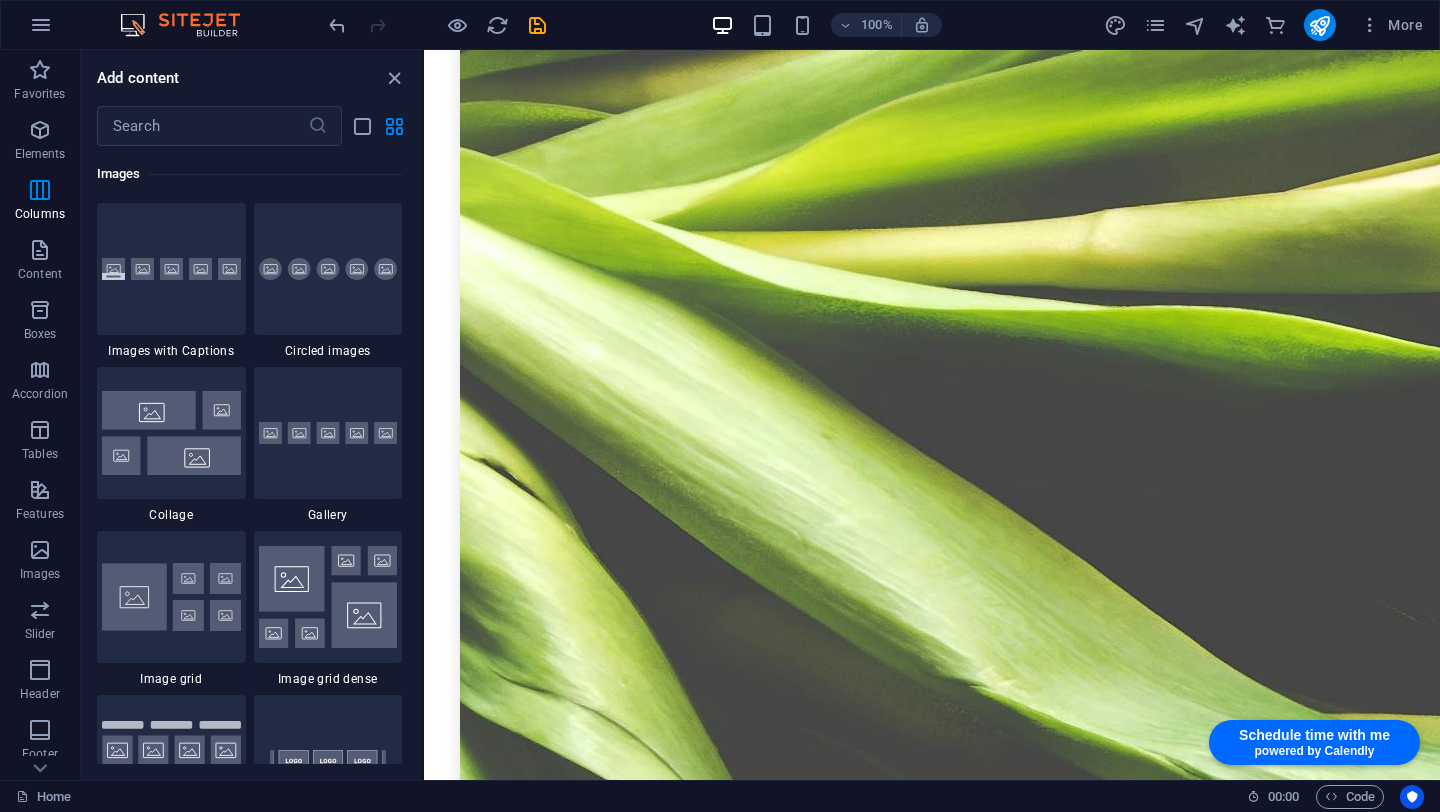 scroll, scrollTop: 10140, scrollLeft: 0, axis: vertical 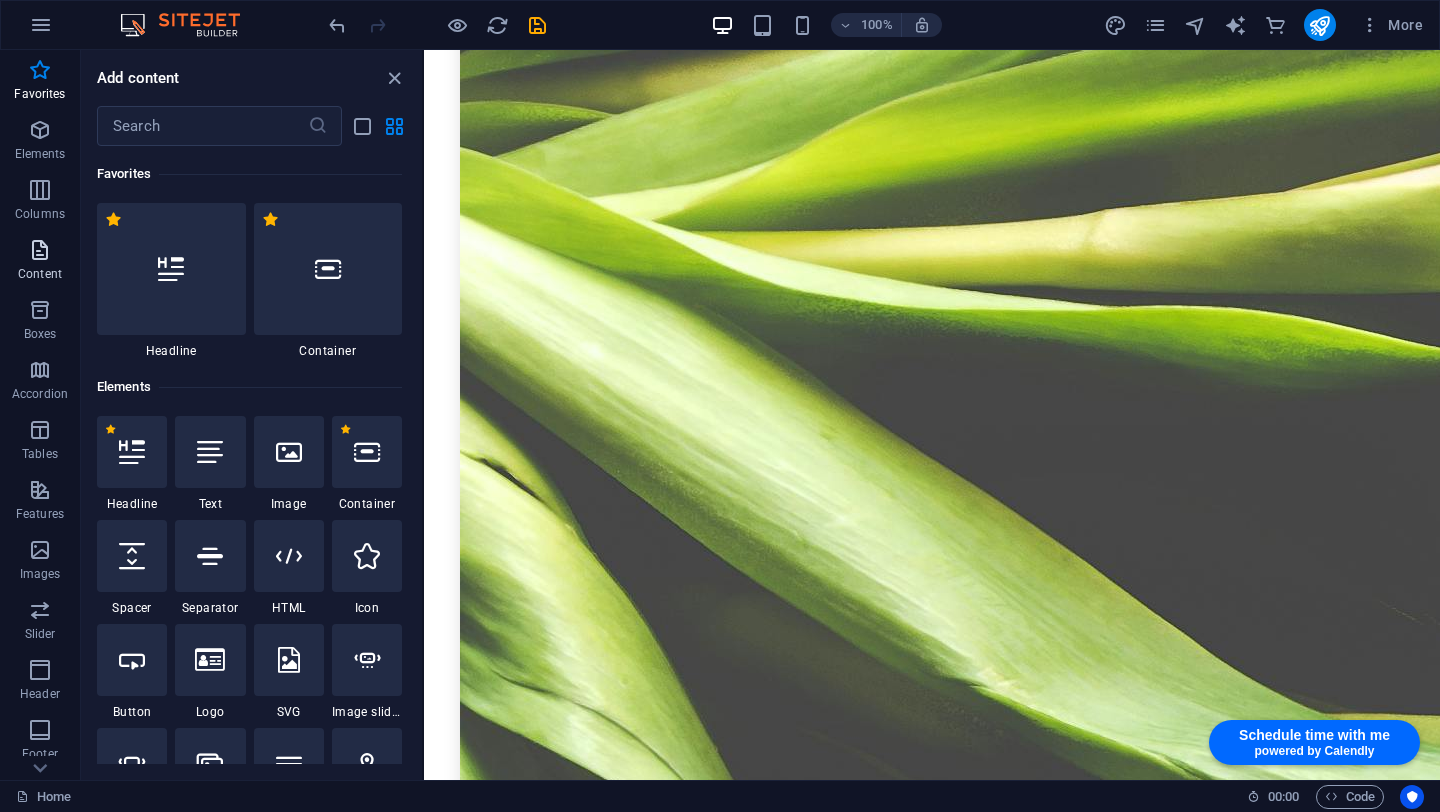 click on "Content" at bounding box center [40, 274] 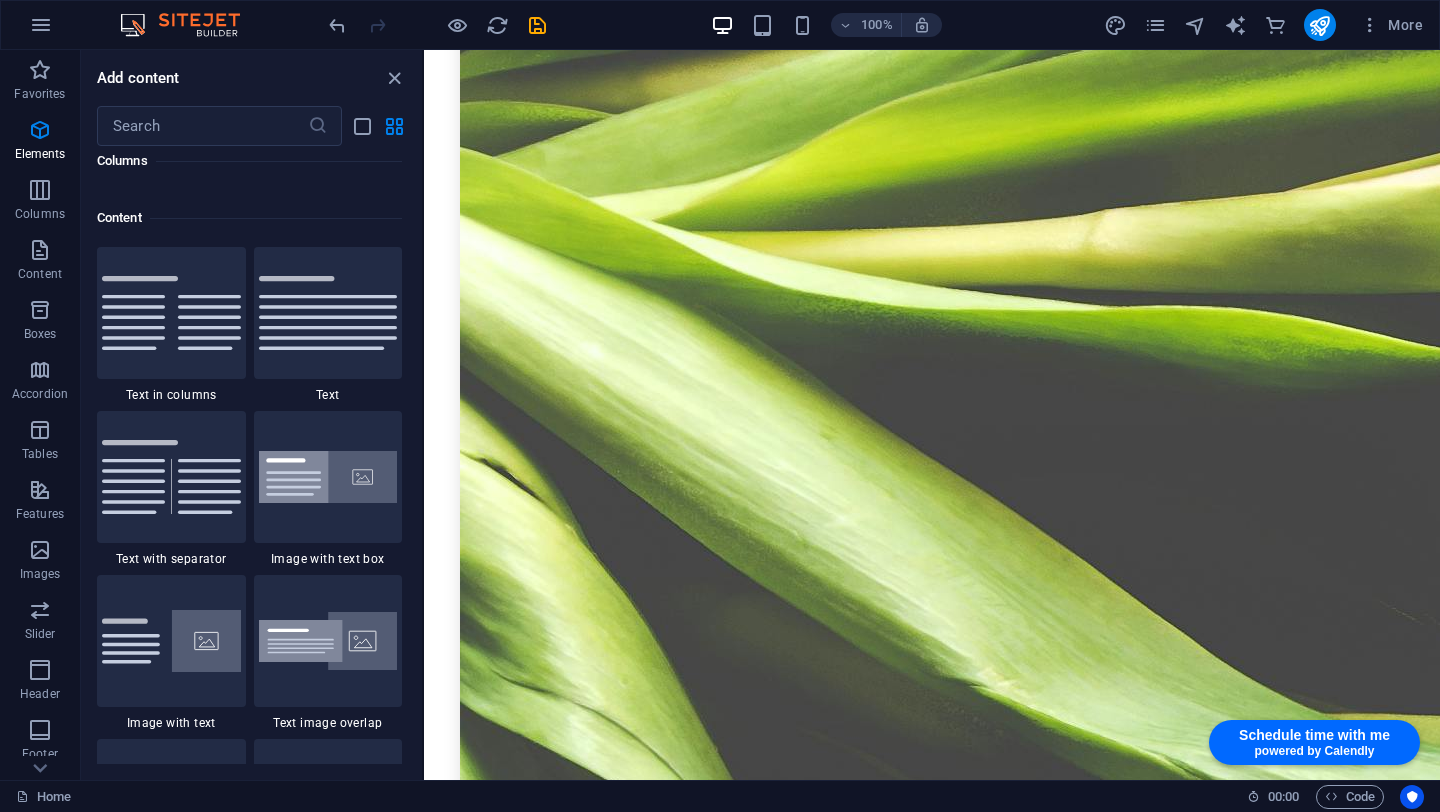 scroll, scrollTop: 3499, scrollLeft: 0, axis: vertical 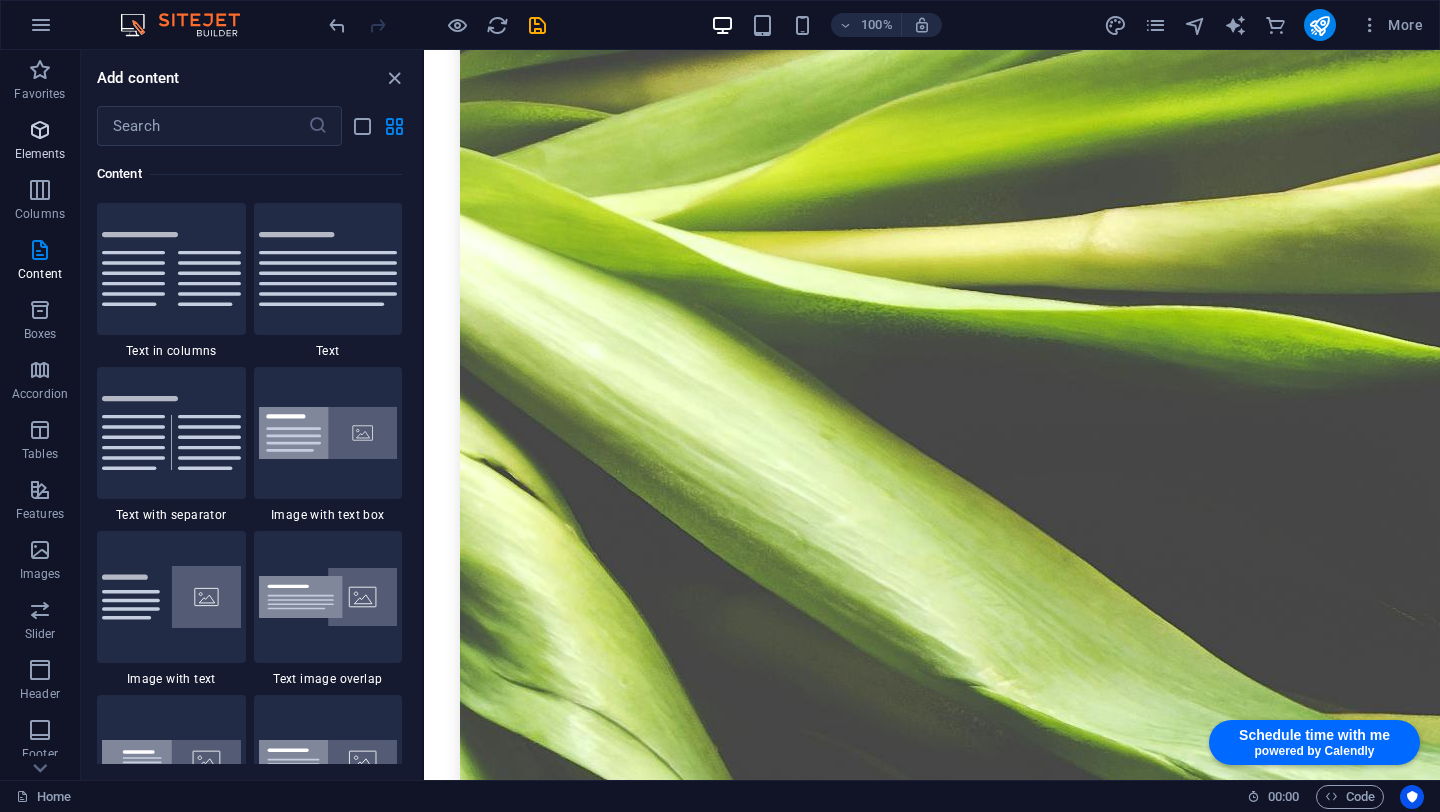 click on "Elements" at bounding box center [40, 142] 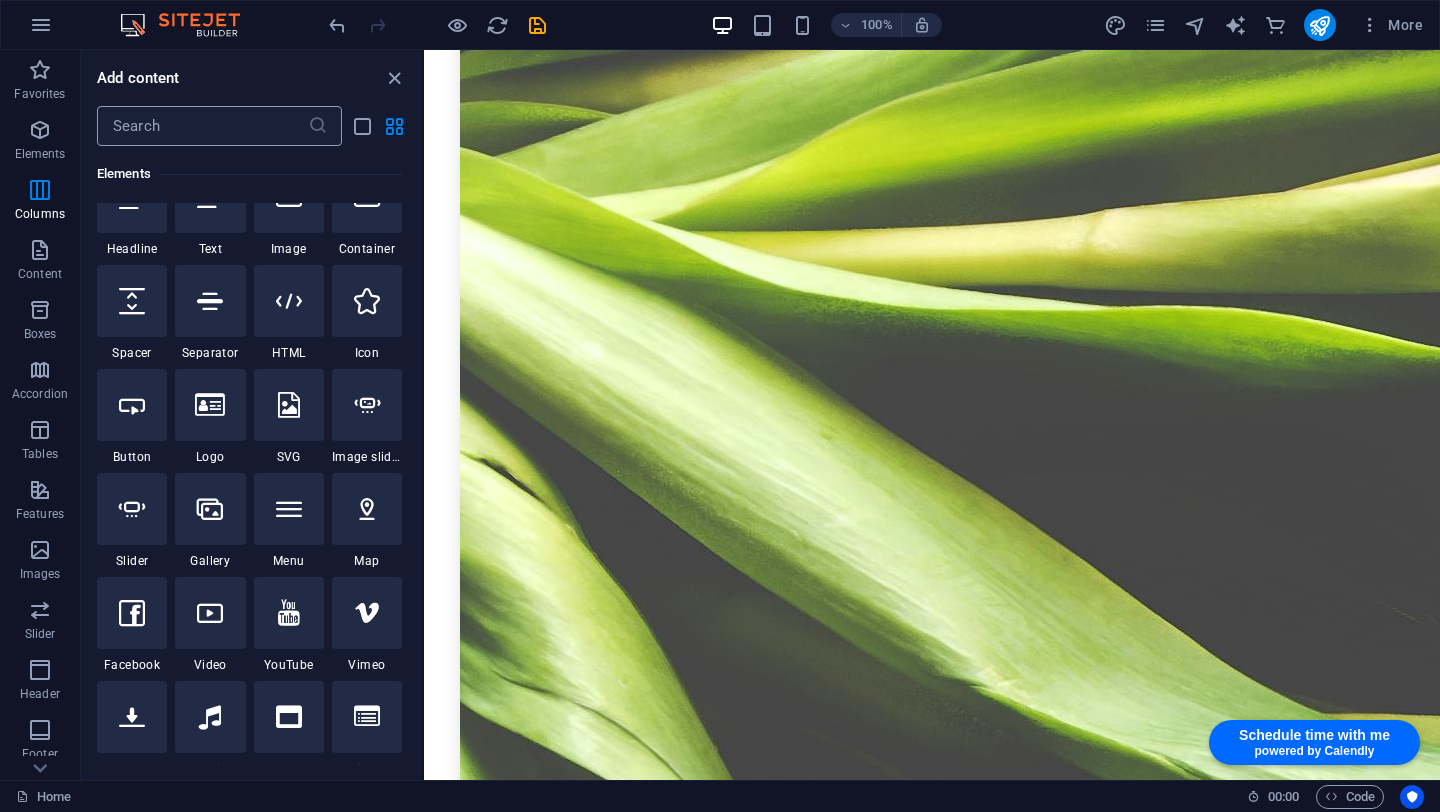scroll, scrollTop: 213, scrollLeft: 0, axis: vertical 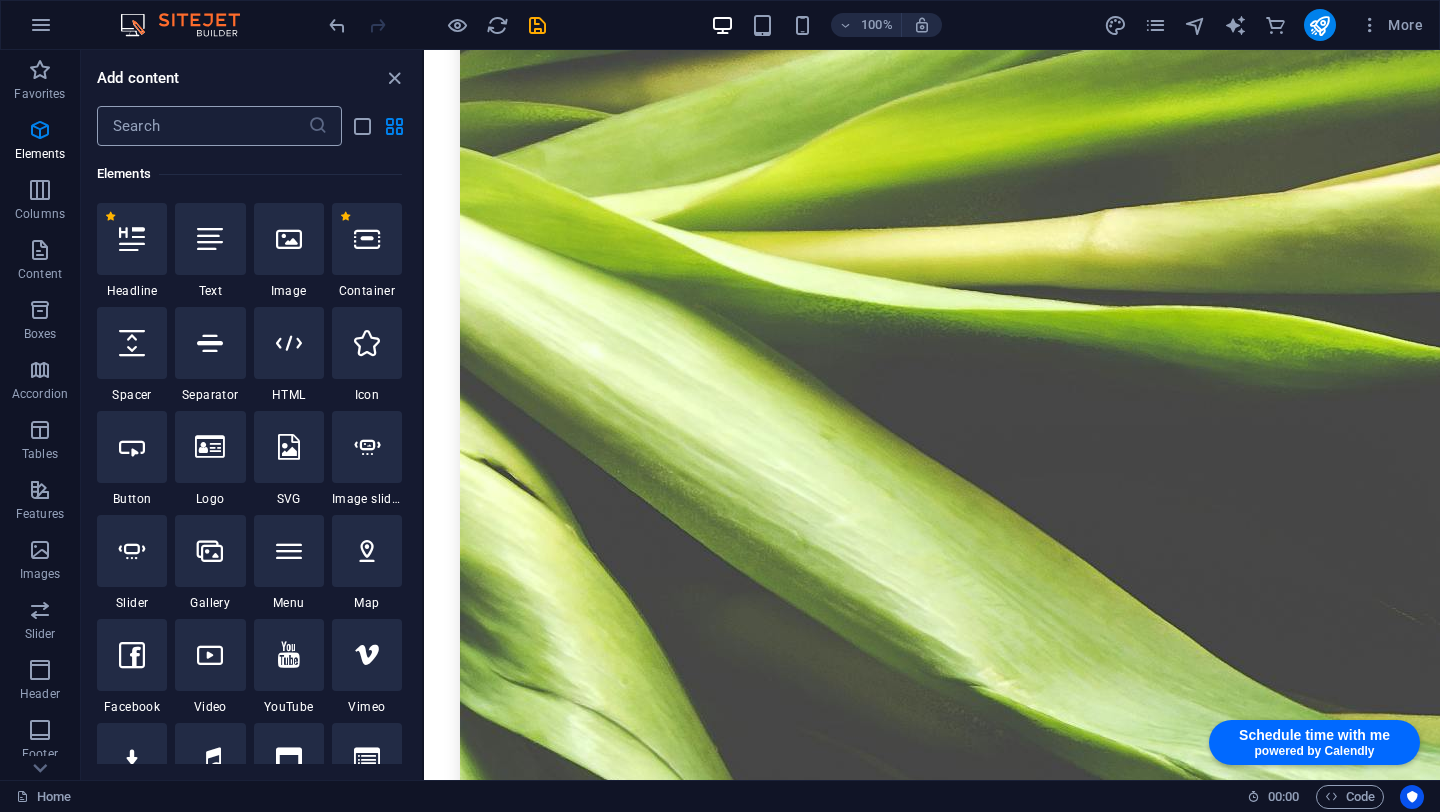 click at bounding box center [202, 126] 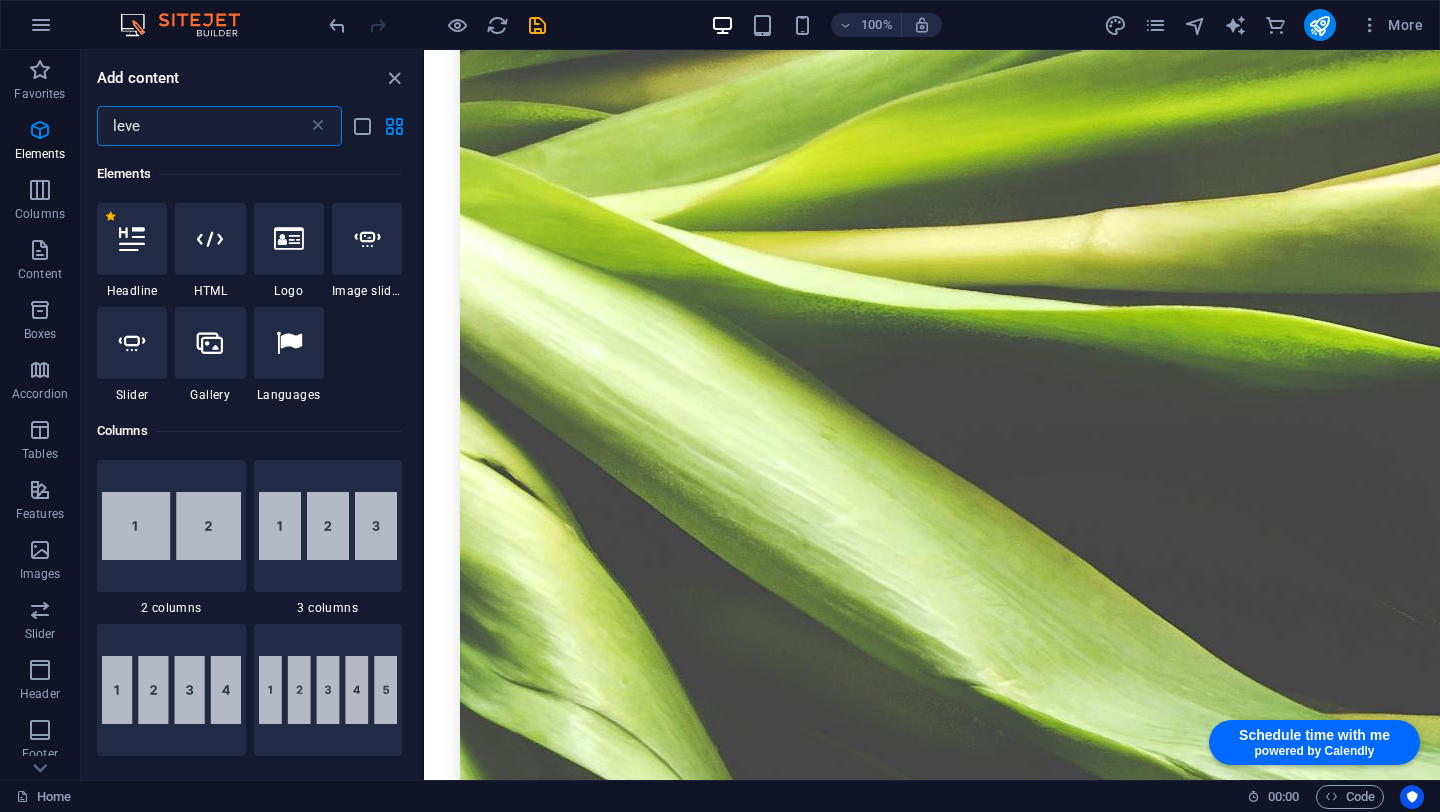 scroll, scrollTop: 0, scrollLeft: 0, axis: both 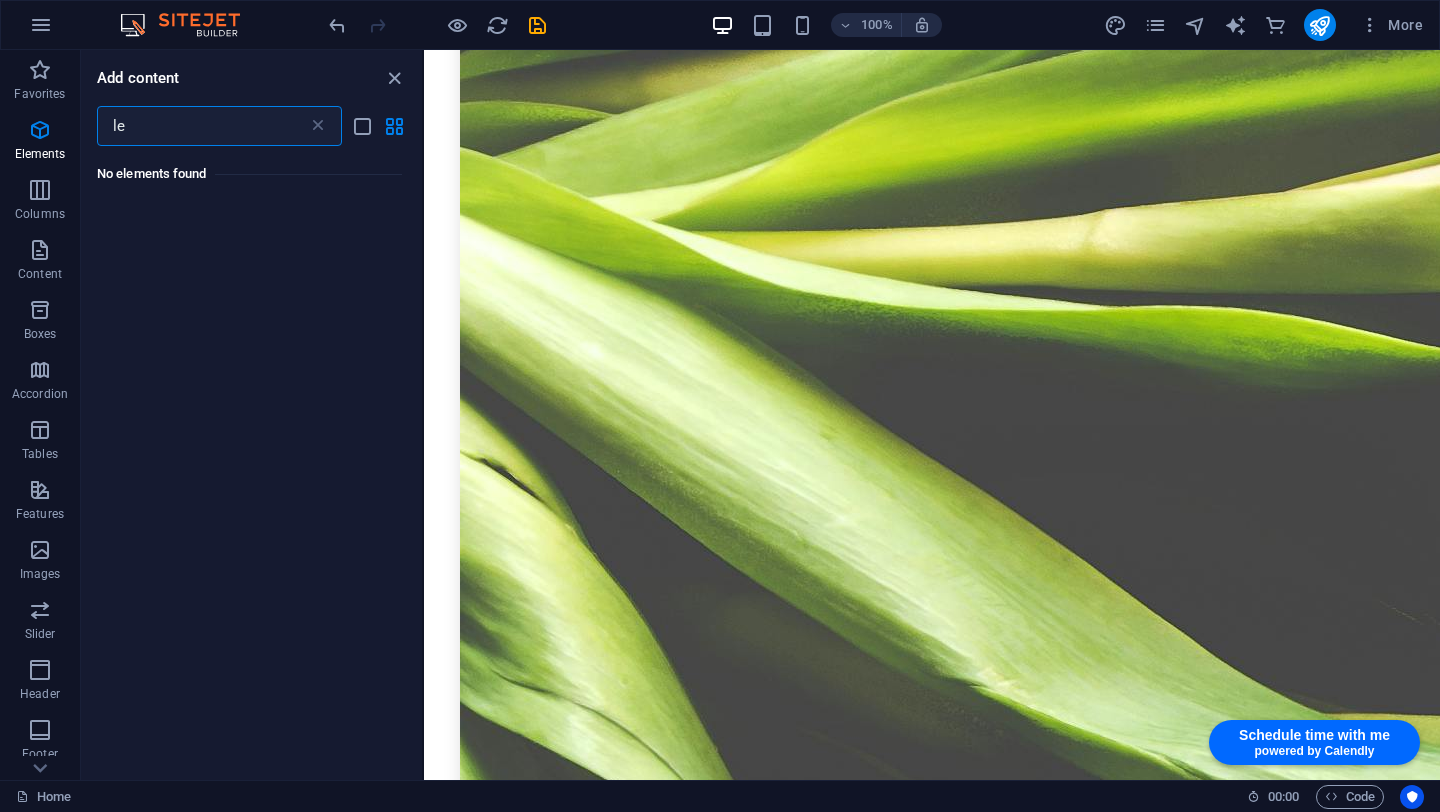 type on "l" 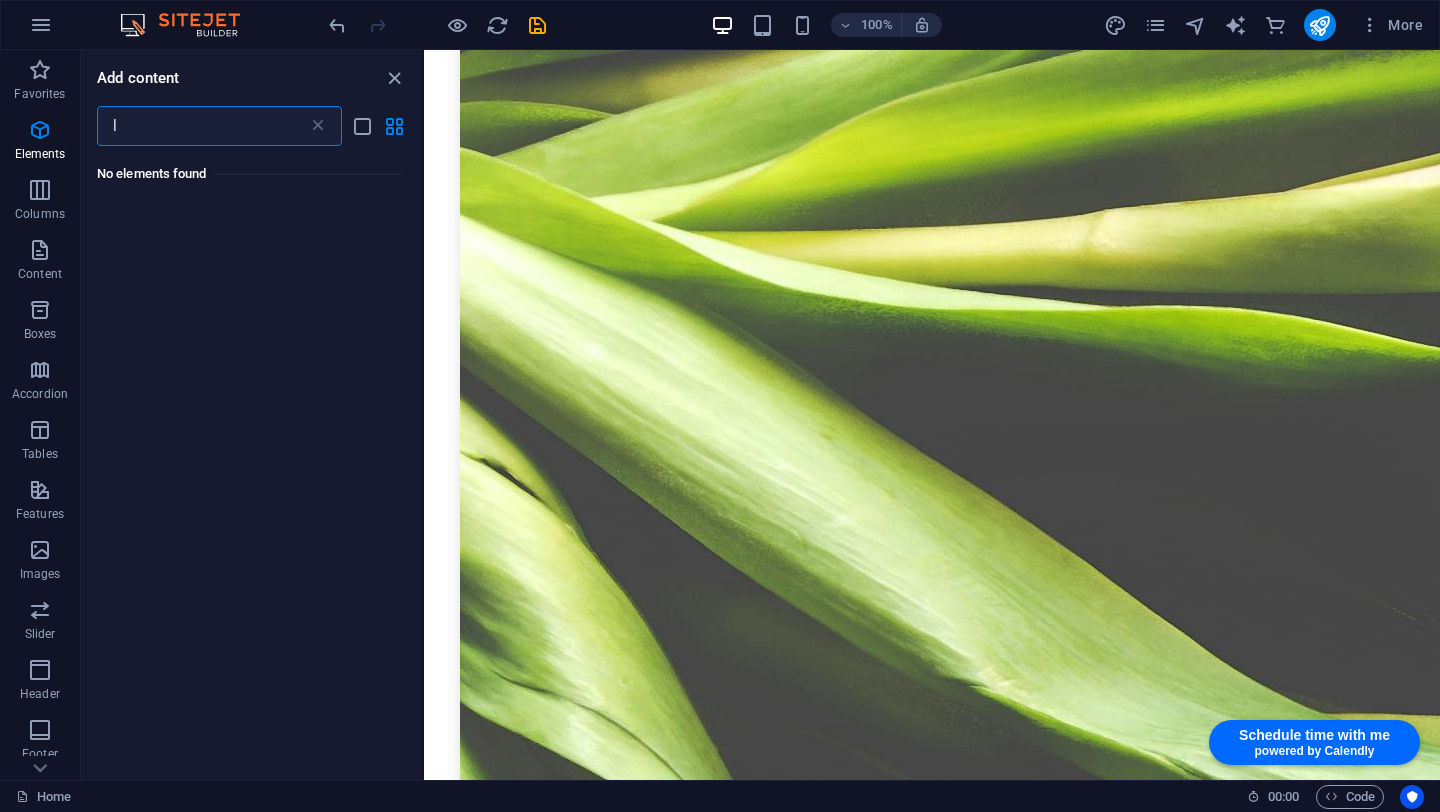 type 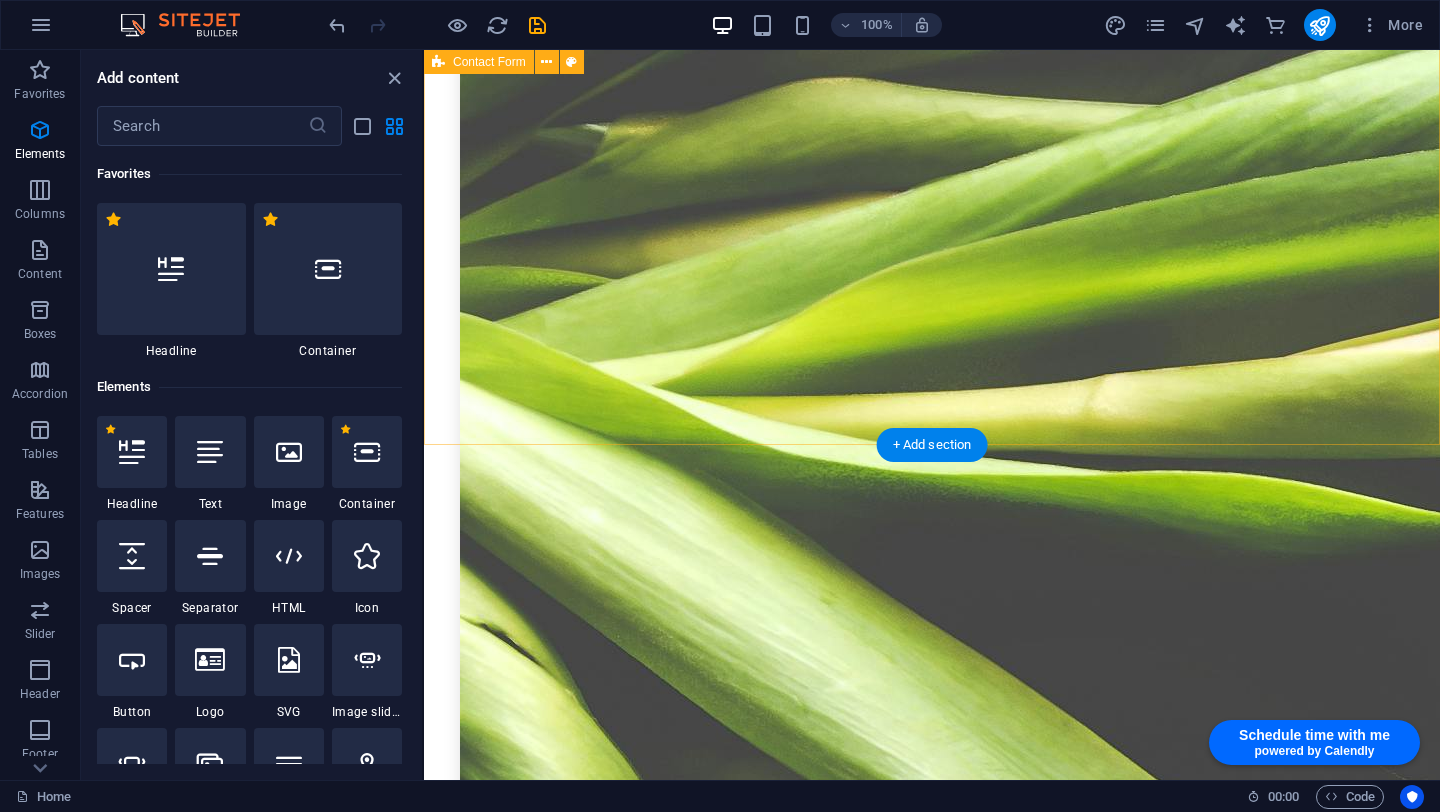 scroll, scrollTop: 6282, scrollLeft: 0, axis: vertical 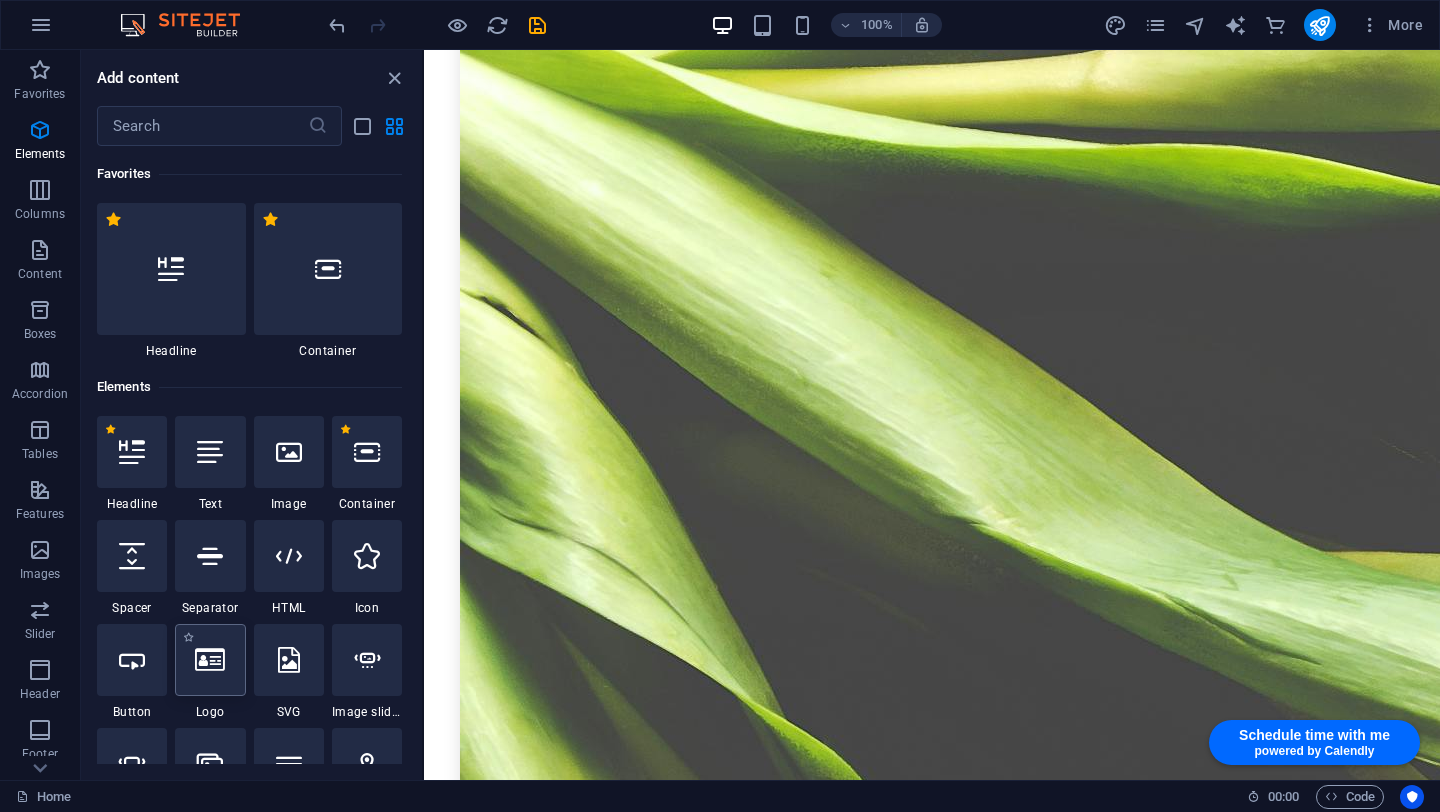 click at bounding box center [210, 660] 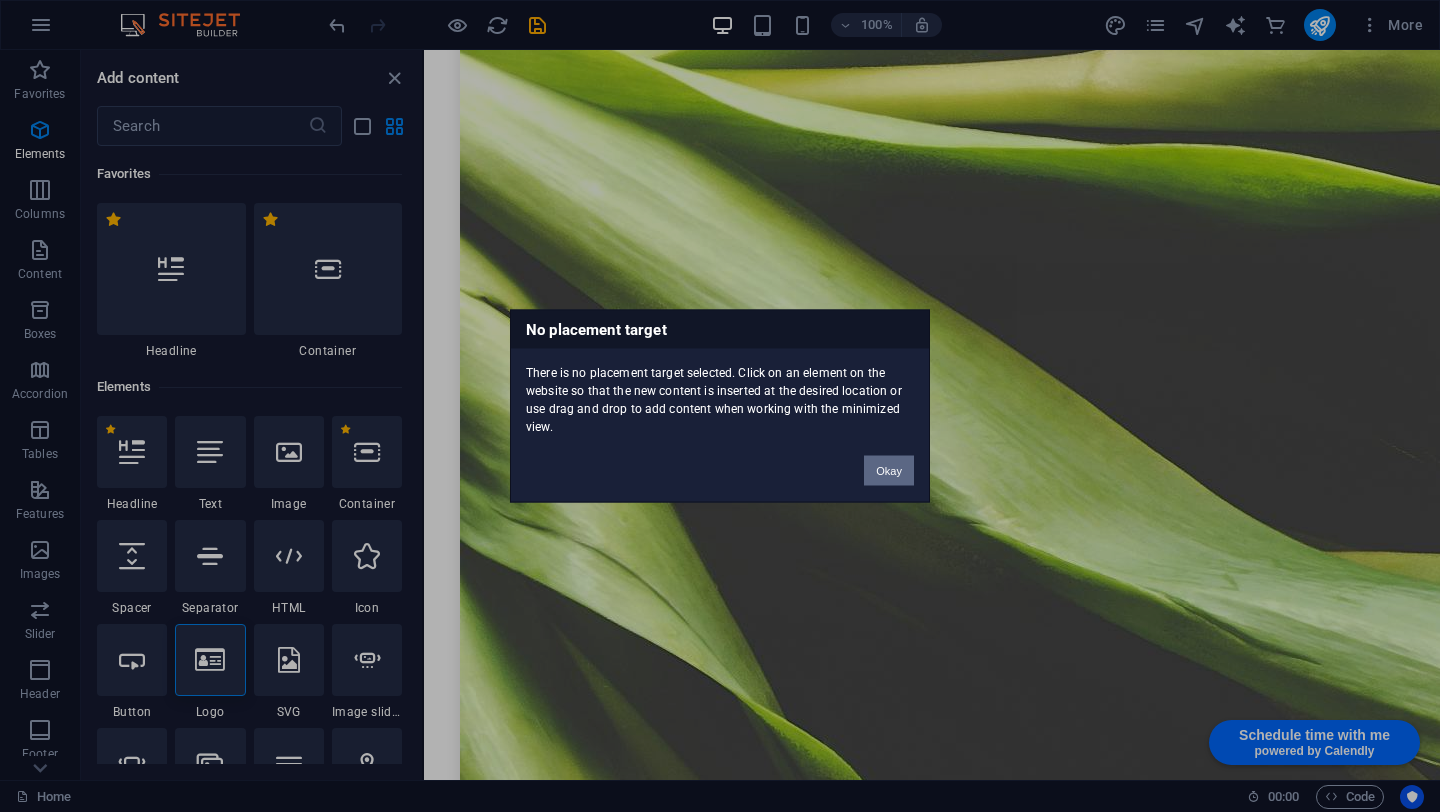 click on "Okay" at bounding box center (889, 471) 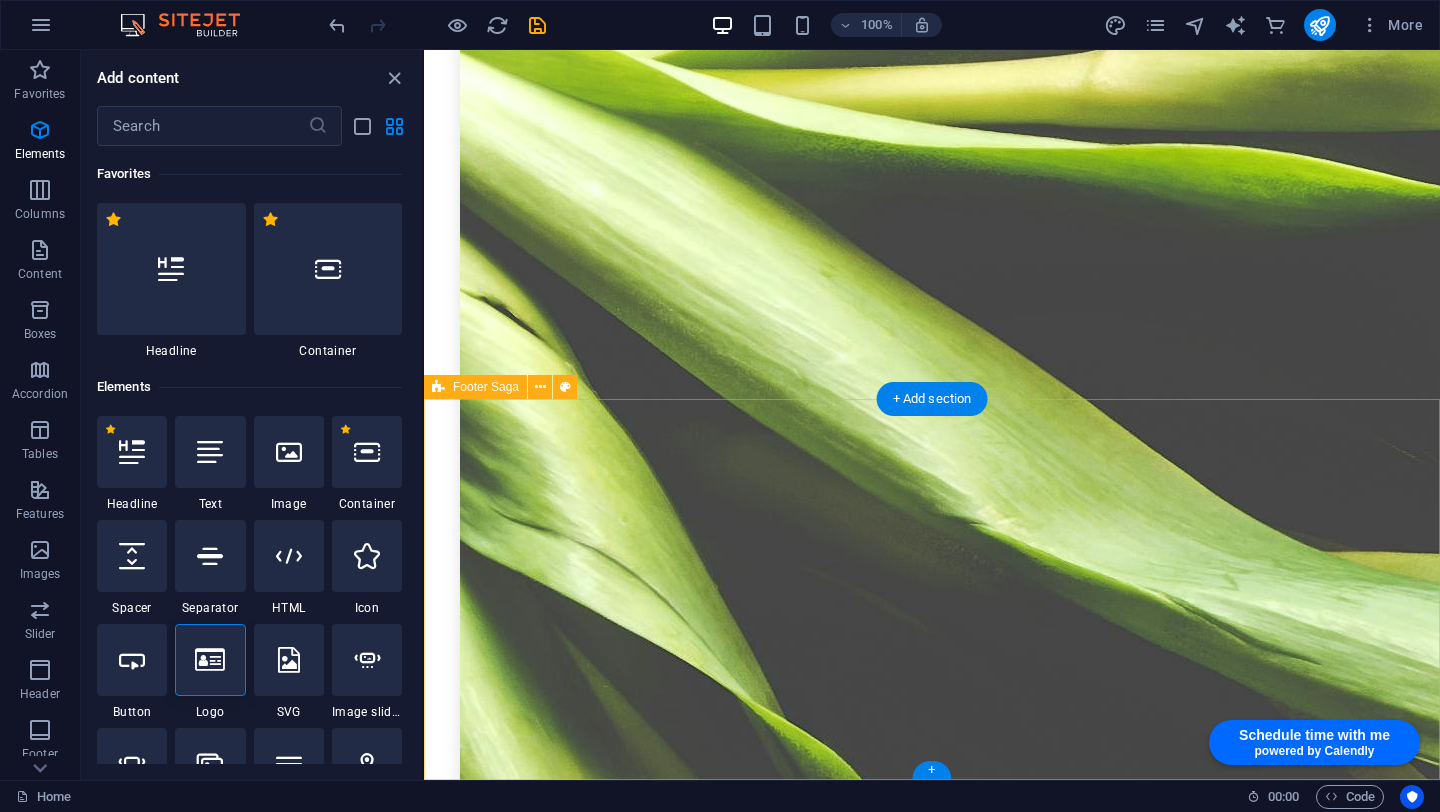 click on "The integrator Studio [EMAIL] [NEIGHBORHOOD] [CITY] [POSTAL CODE] Privacy Policy Navigation Home About us Services Packages Team Contact Social Media LinkedIn WhatsApp" at bounding box center (932, 8876) 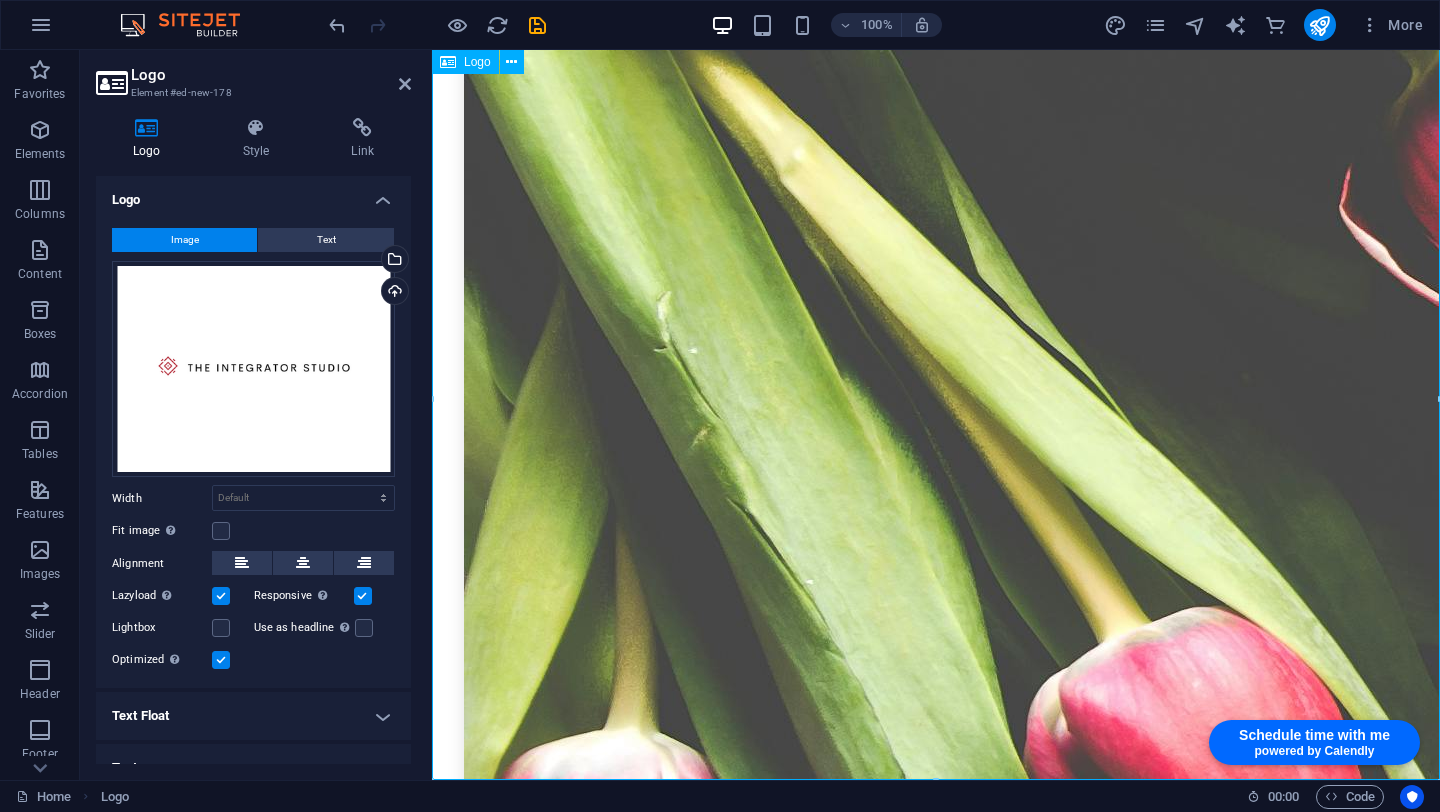 scroll, scrollTop: 6306, scrollLeft: 0, axis: vertical 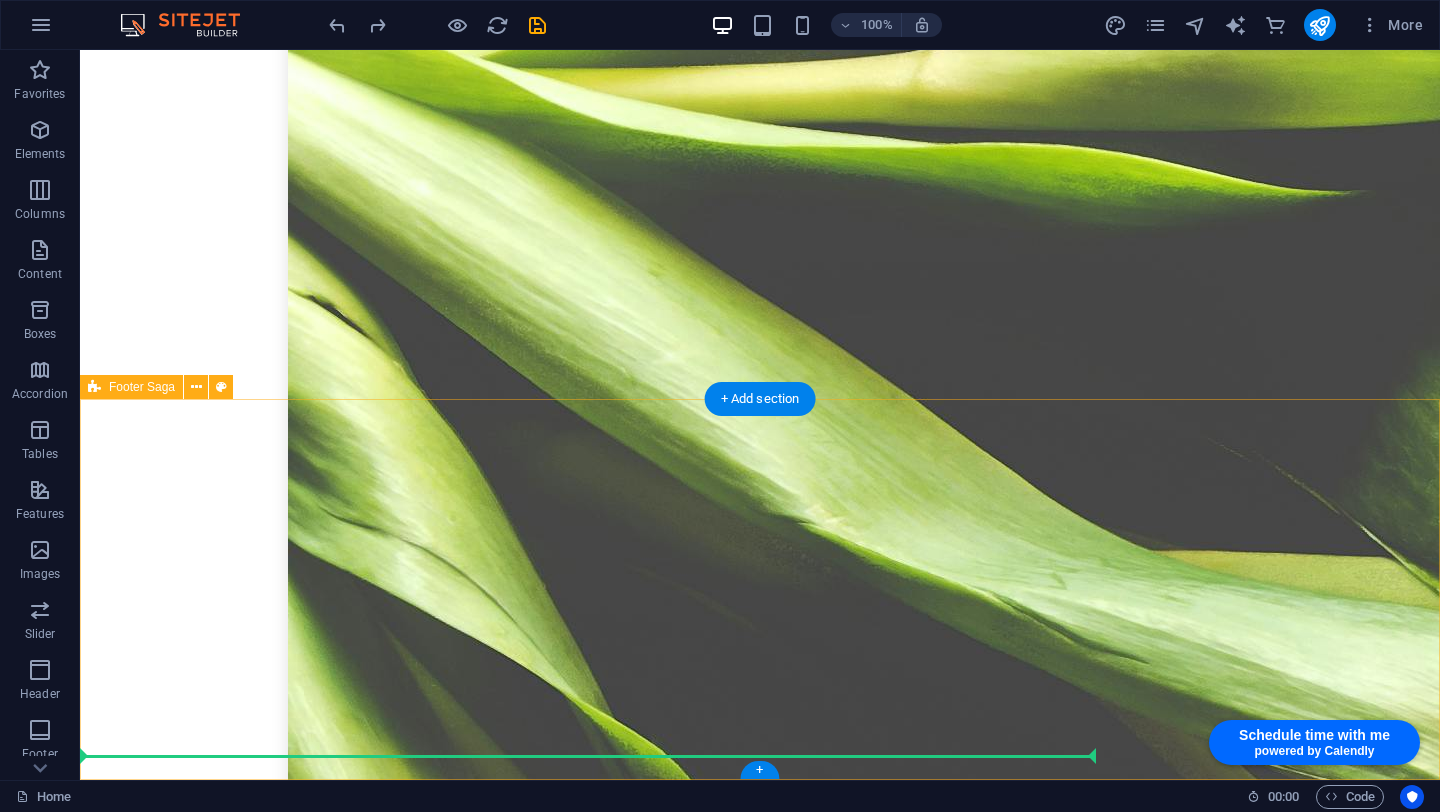 click on "The integrator Studio [EMAIL] [NEIGHBORHOOD] [CITY] [POSTAL CODE] Privacy Policy Navigation Home About us Services Packages Team Contact Social Media LinkedIn WhatsApp" at bounding box center (760, 8875) 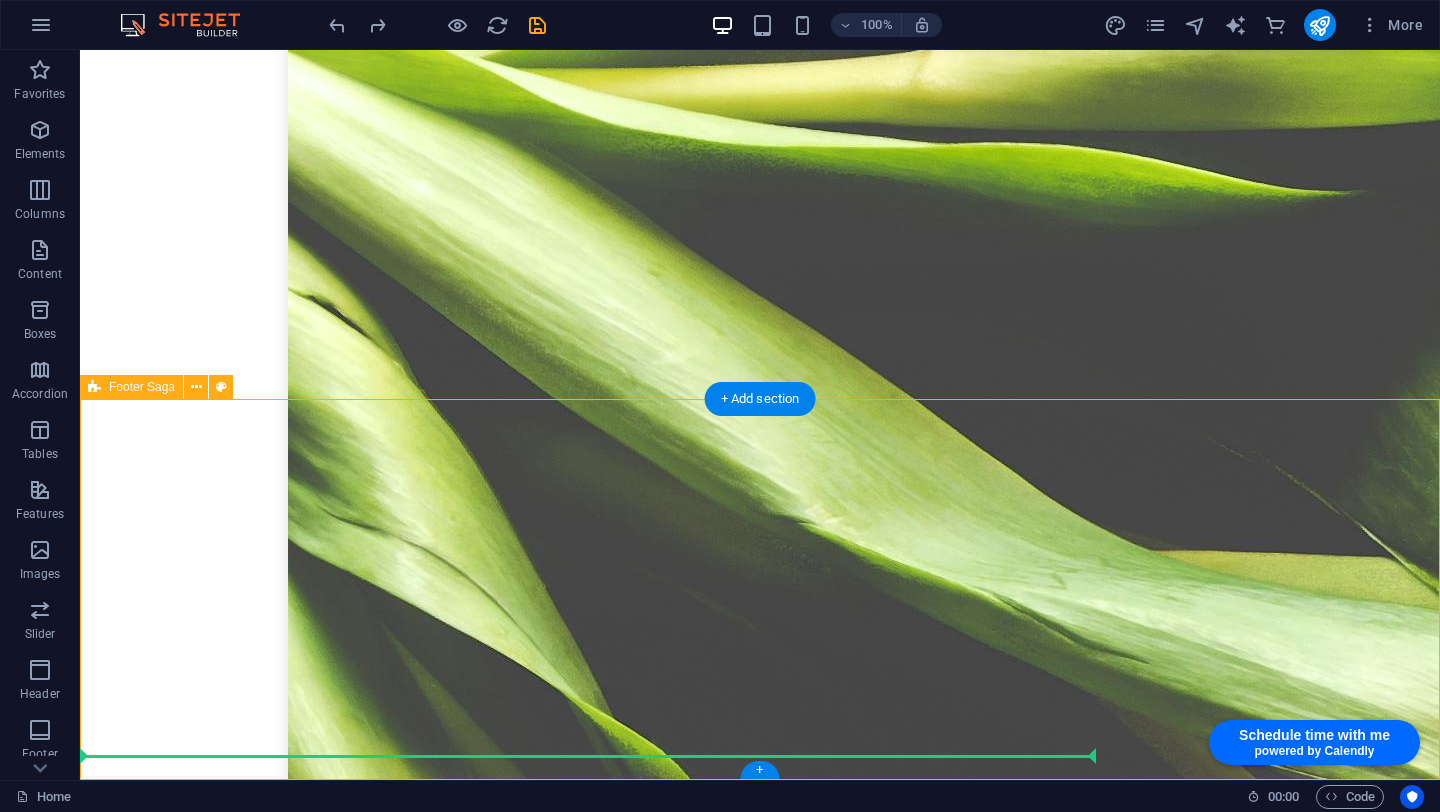 click on "The integrator Studio [EMAIL] [NEIGHBORHOOD] [CITY] [POSTAL CODE] Privacy Policy Navigation Home About us Services Packages Team Contact Social Media LinkedIn WhatsApp" at bounding box center (760, 8875) 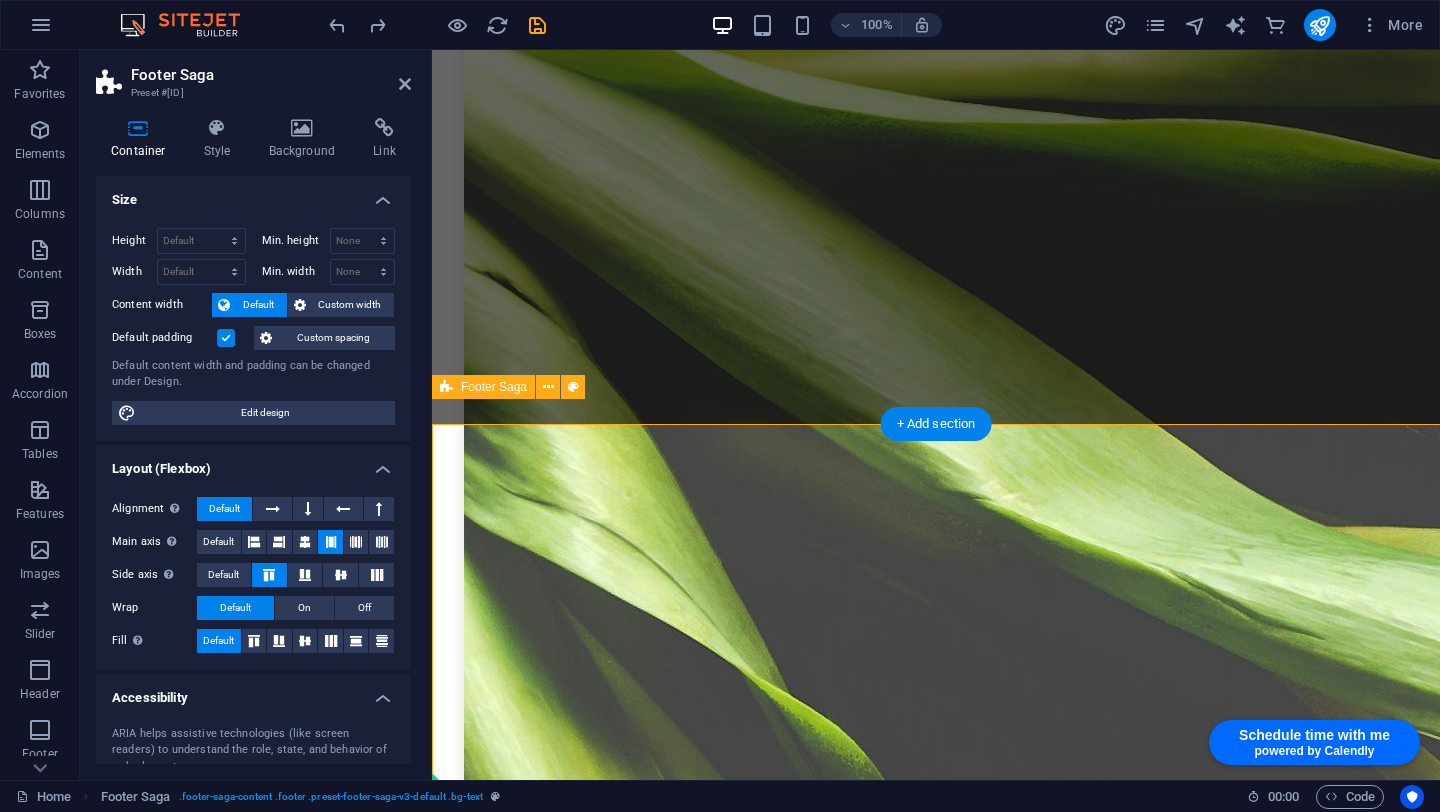 scroll, scrollTop: 6282, scrollLeft: 0, axis: vertical 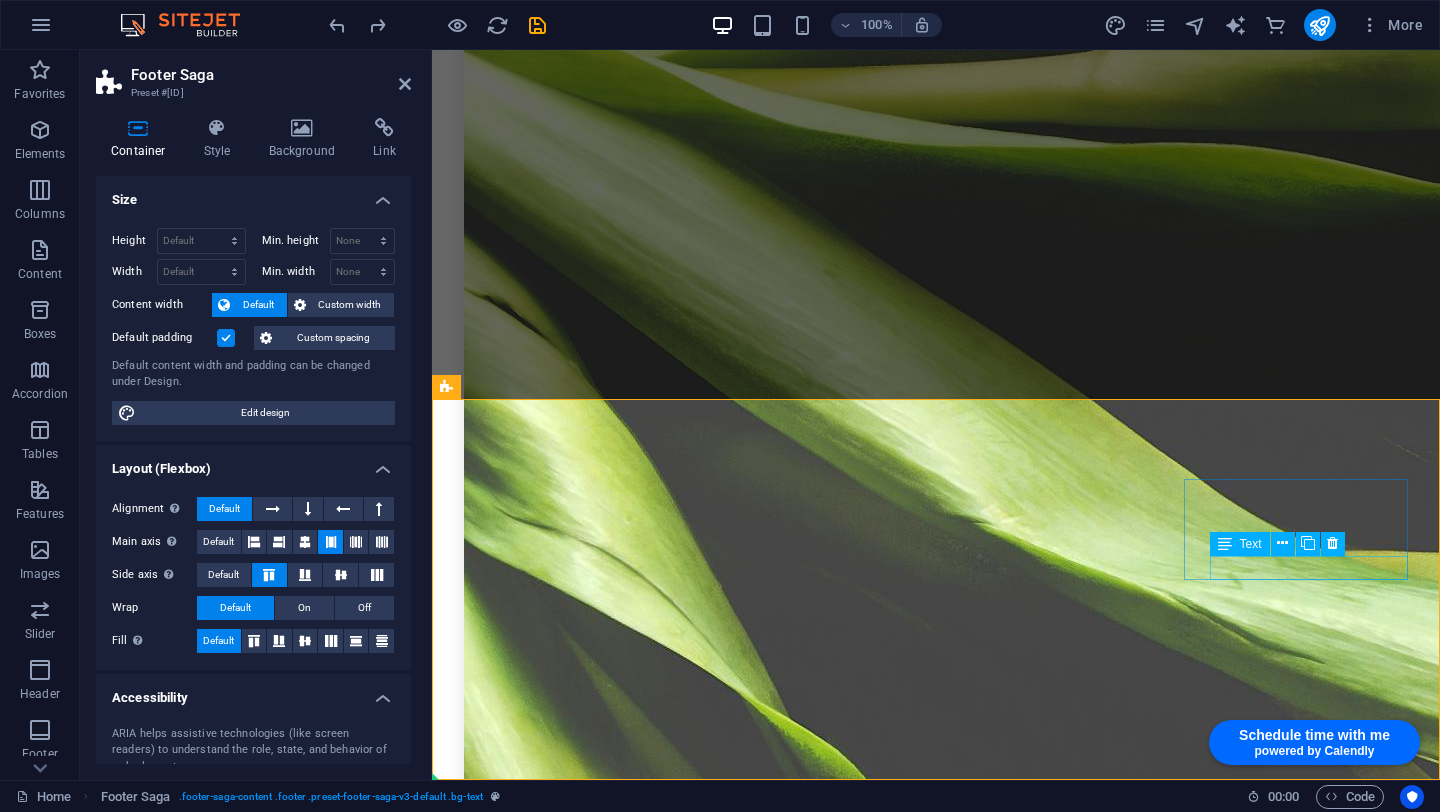 click on "WhatsApp" at bounding box center (560, 9156) 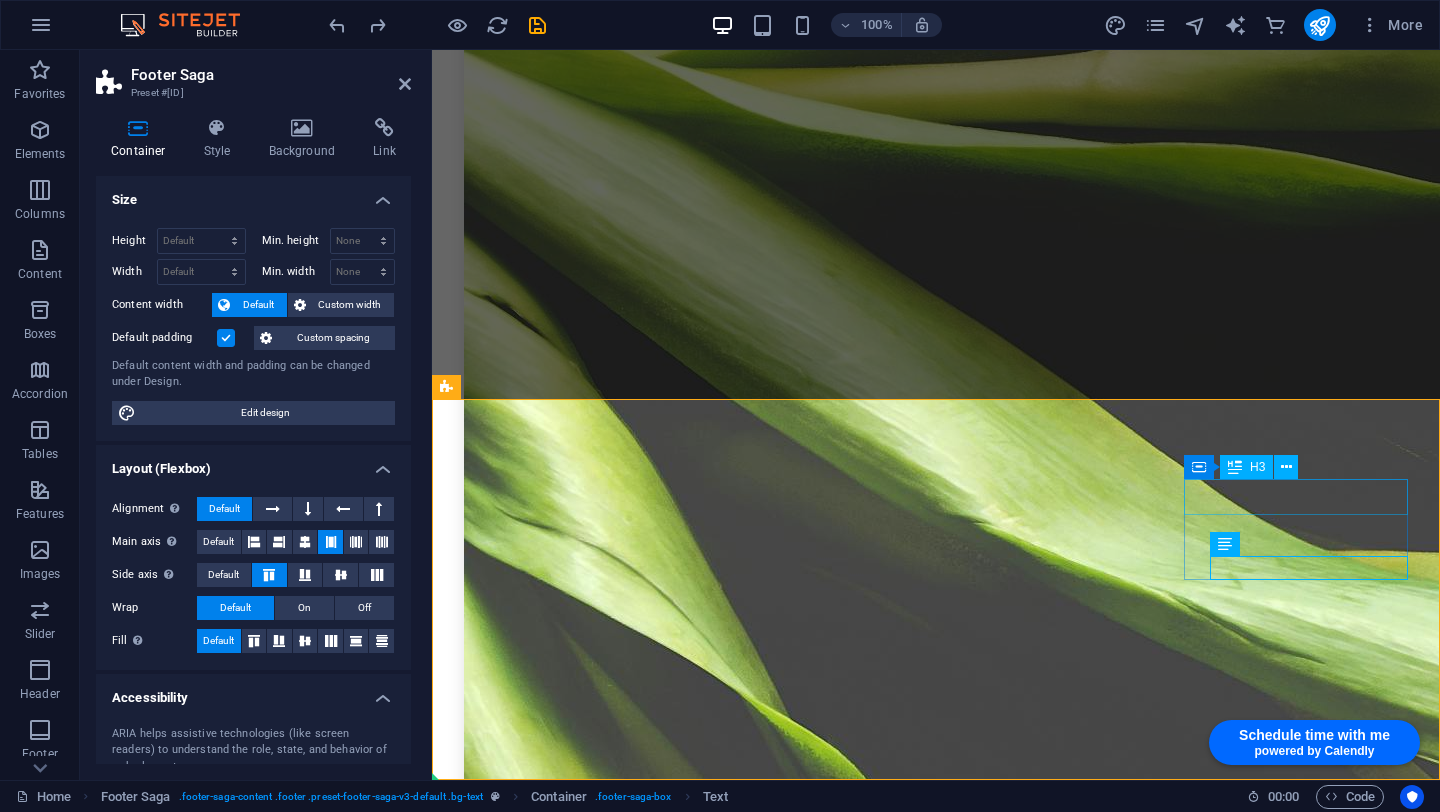 click on "Social Media" at bounding box center [560, 9036] 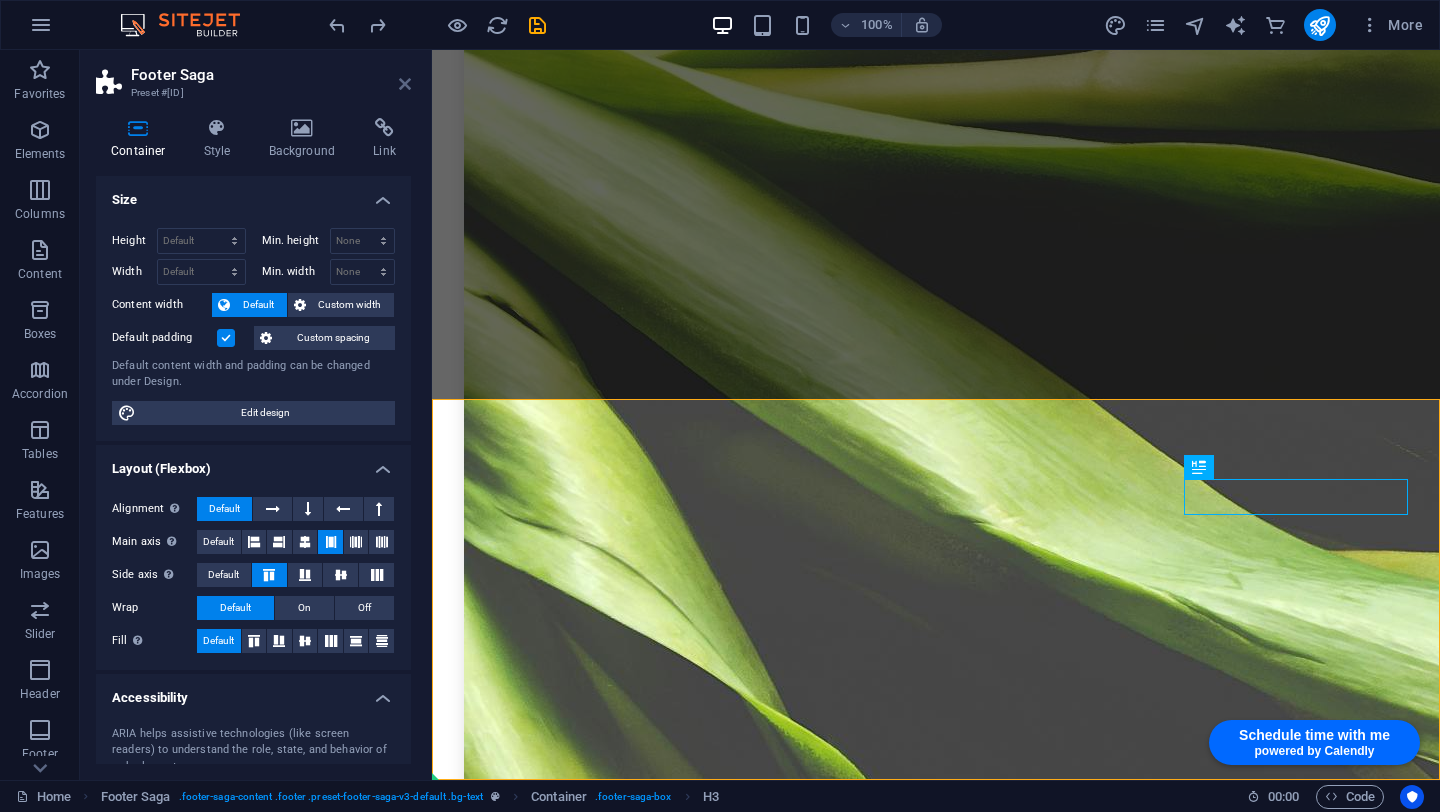 click at bounding box center [405, 84] 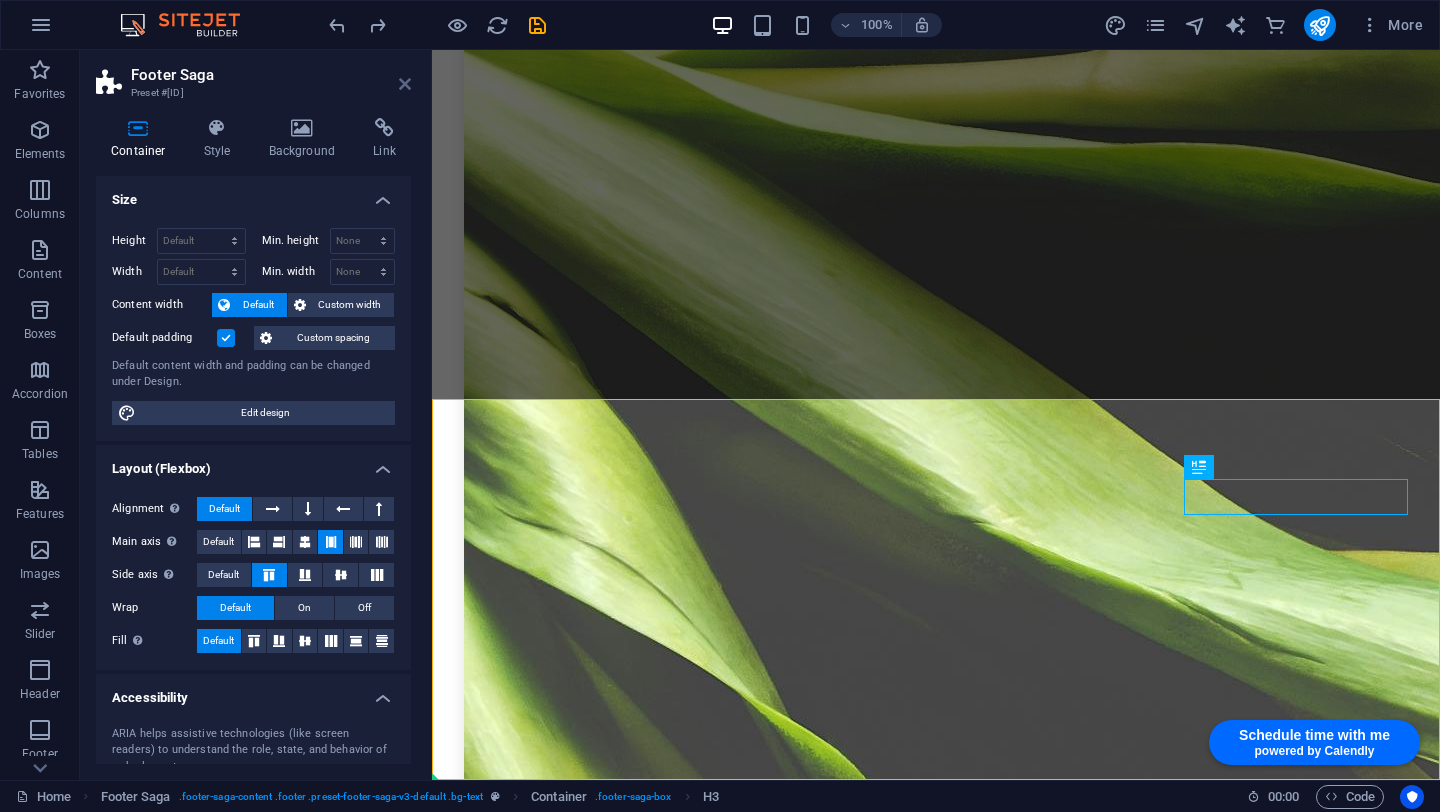 scroll, scrollTop: 6306, scrollLeft: 0, axis: vertical 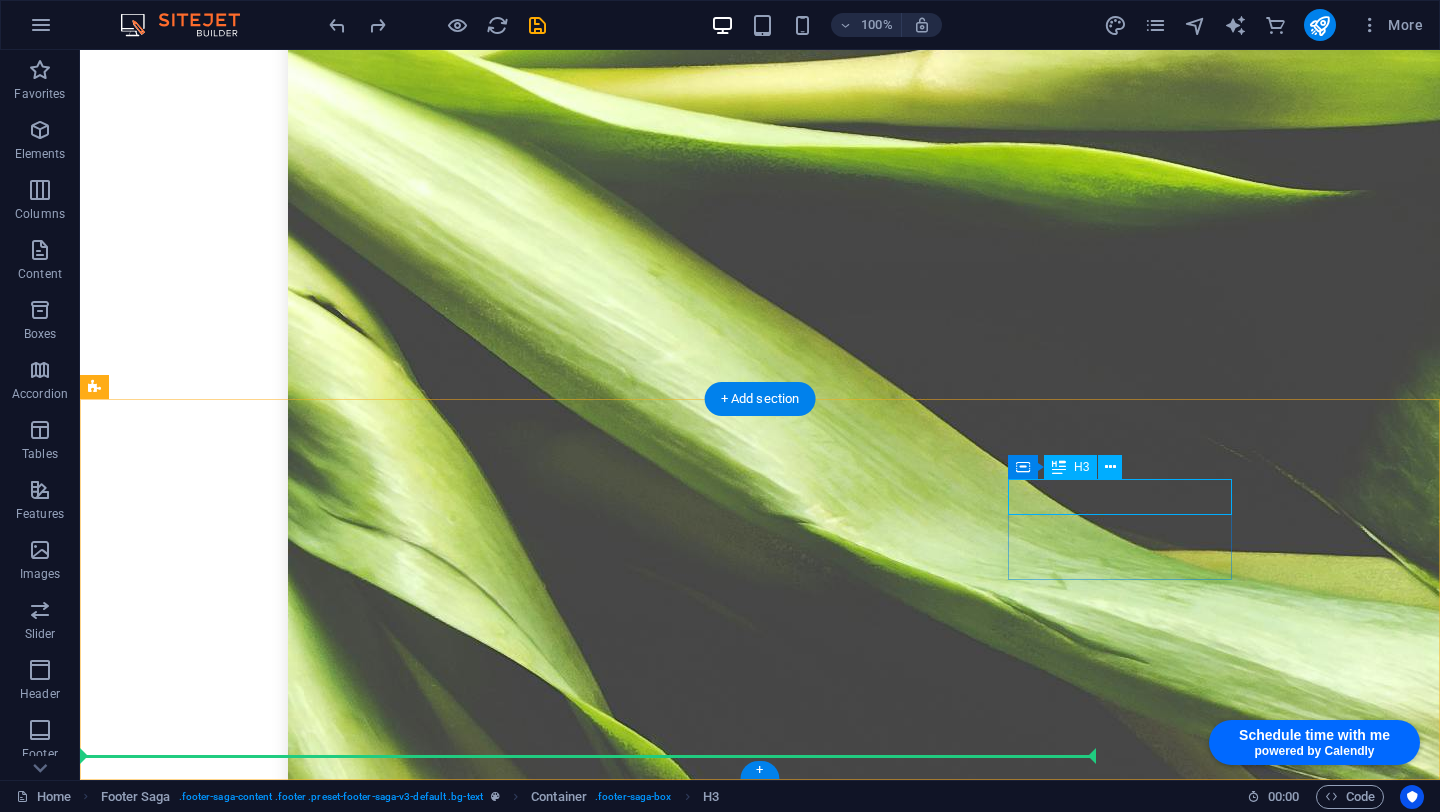 click on "Social Media" at bounding box center (208, 9037) 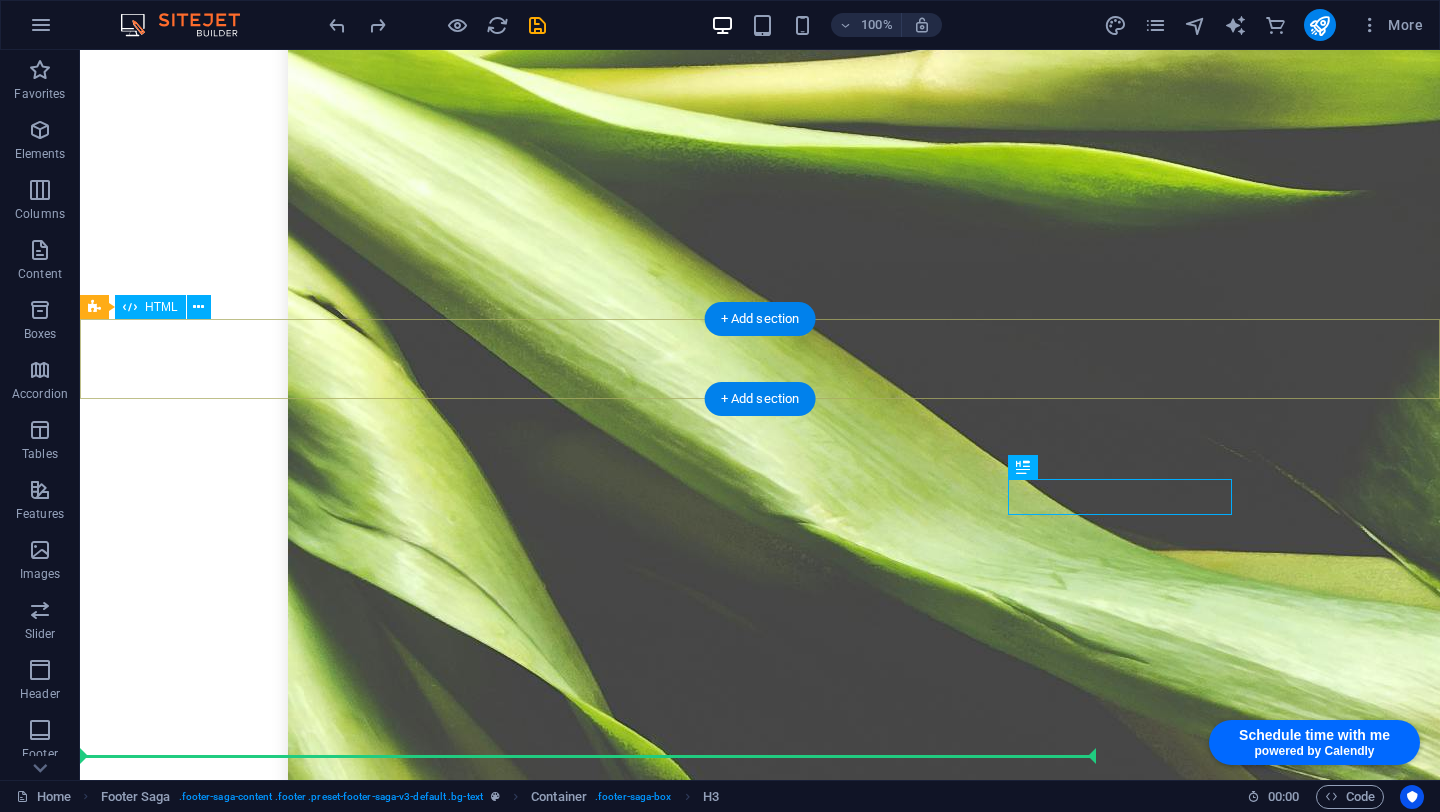 click at bounding box center [760, 8462] 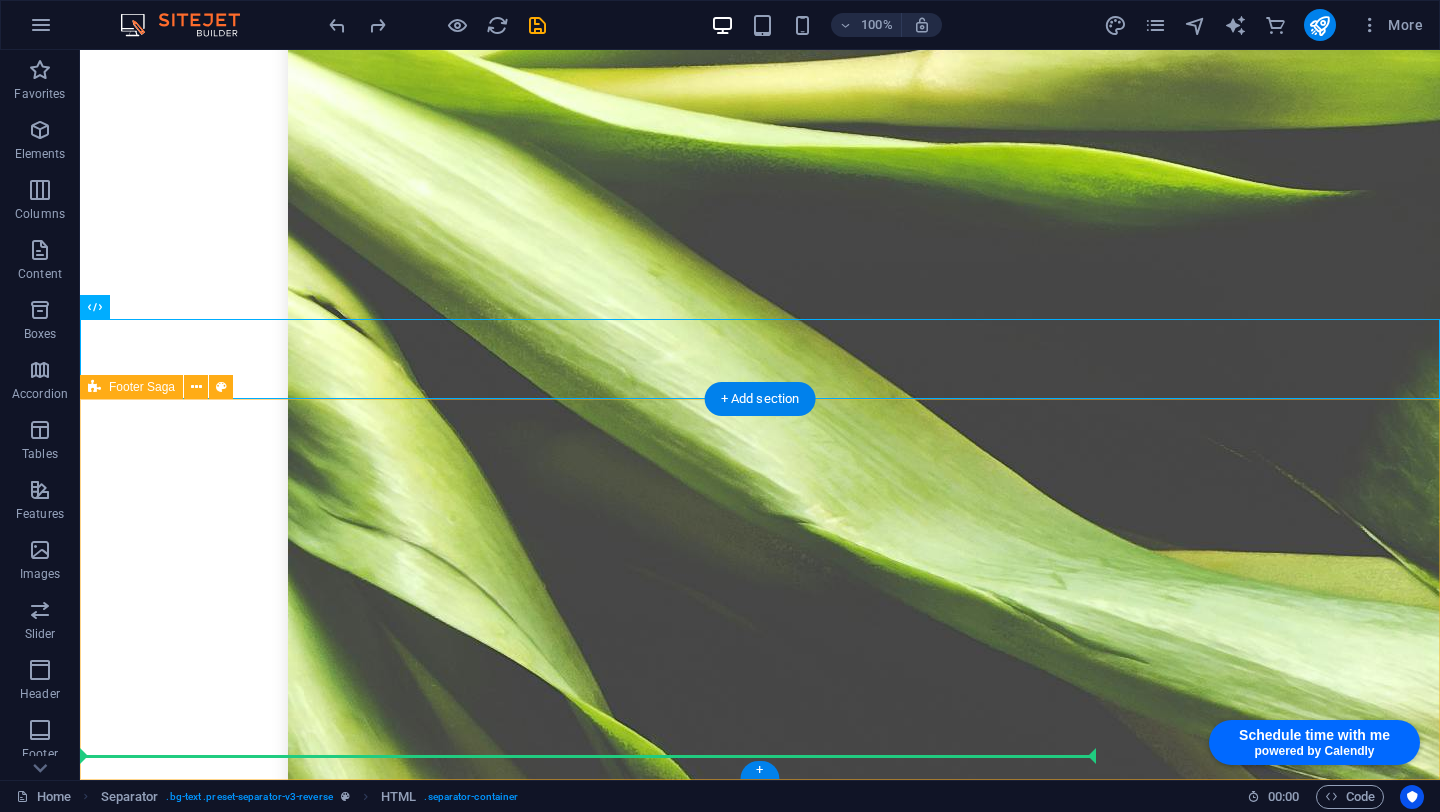 click on "The integrator Studio [EMAIL] [NEIGHBORHOOD] [CITY] [POSTAL CODE] Privacy Policy Navigation Home About us Services Packages Team Contact Social Media LinkedIn WhatsApp" at bounding box center (760, 8875) 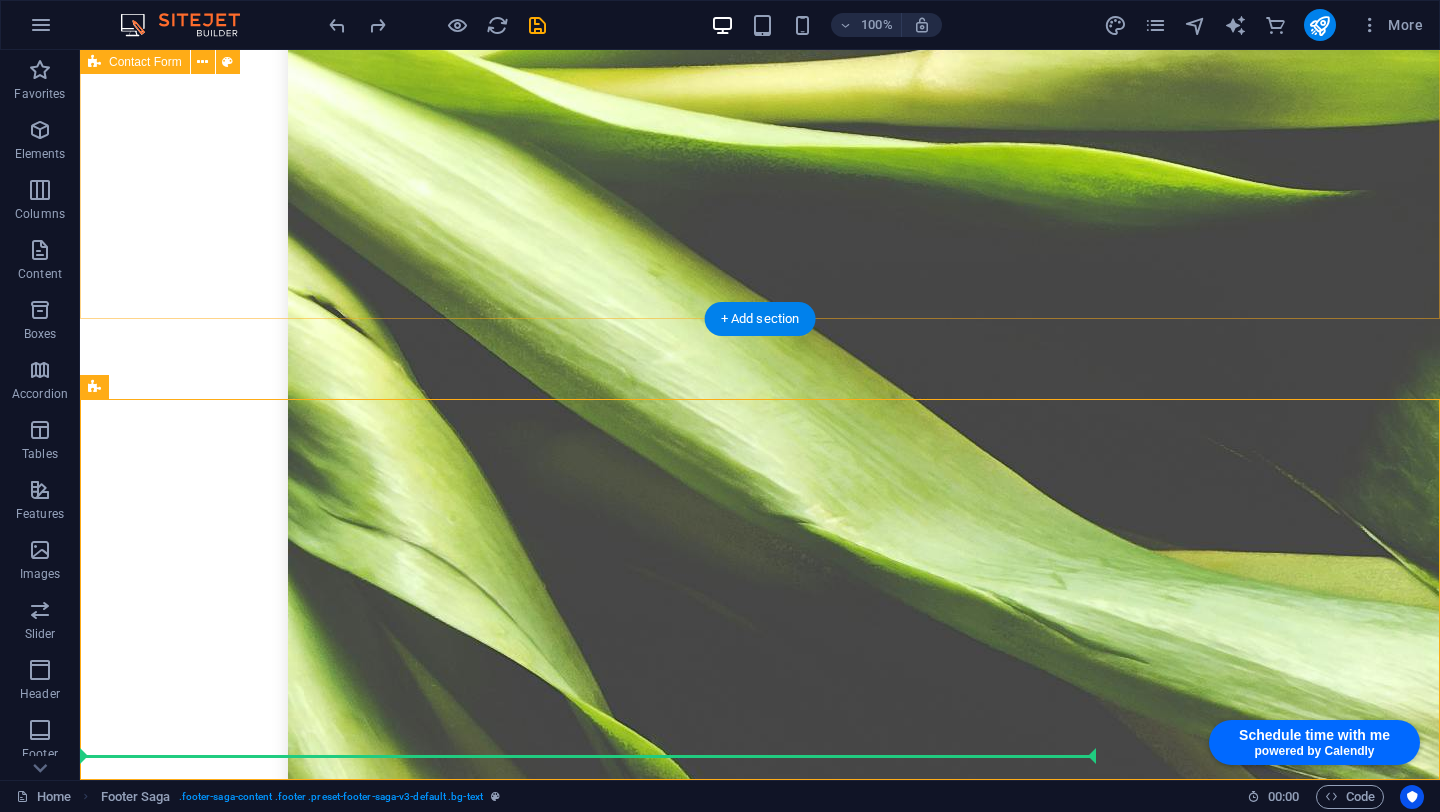click on "I accept the privacy policy Unreadable? Load new Submit" at bounding box center [760, 8196] 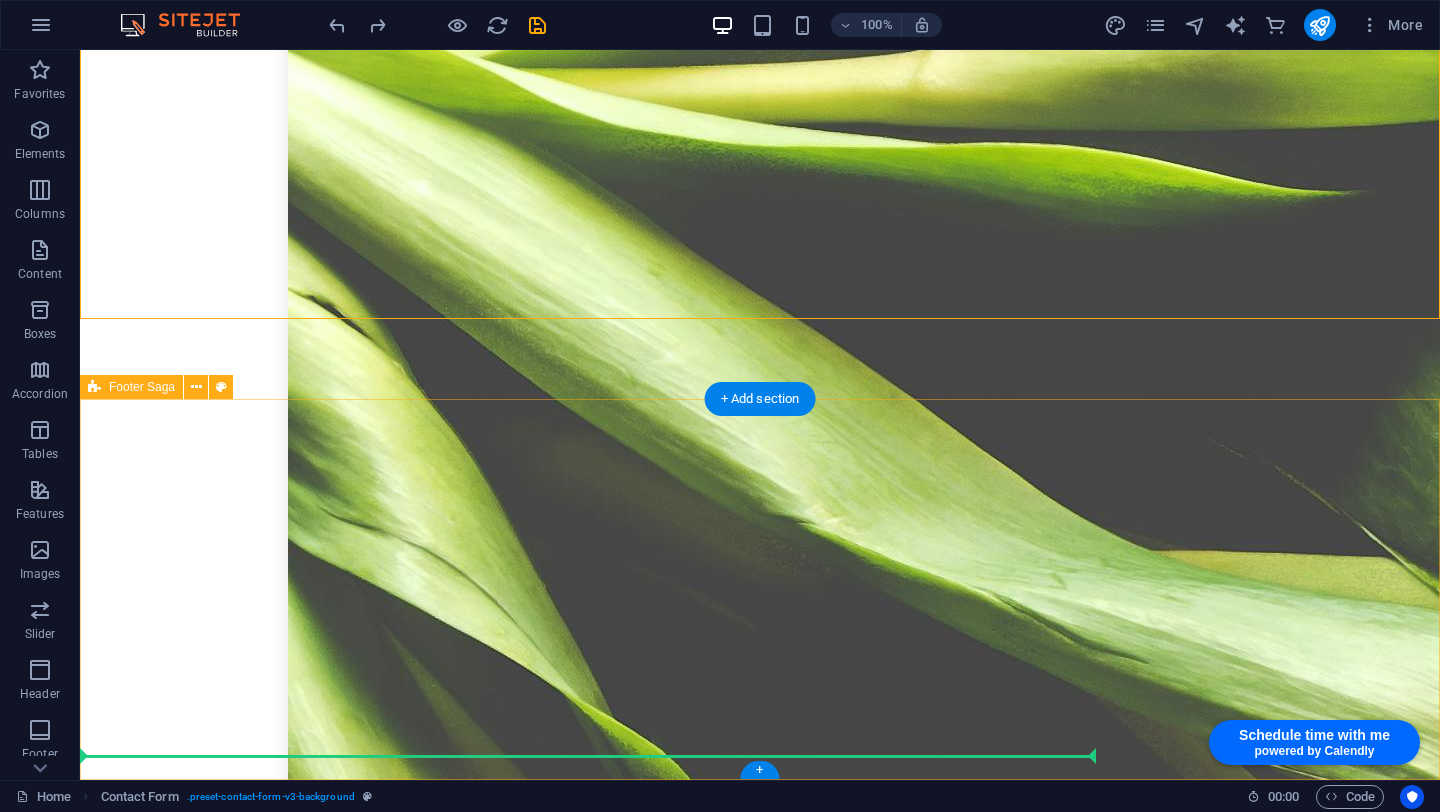 click on "The integrator Studio [EMAIL] [NEIGHBORHOOD] [CITY] [POSTAL CODE] Privacy Policy Navigation Home About us Services Packages Team Contact Social Media LinkedIn WhatsApp" at bounding box center [760, 8875] 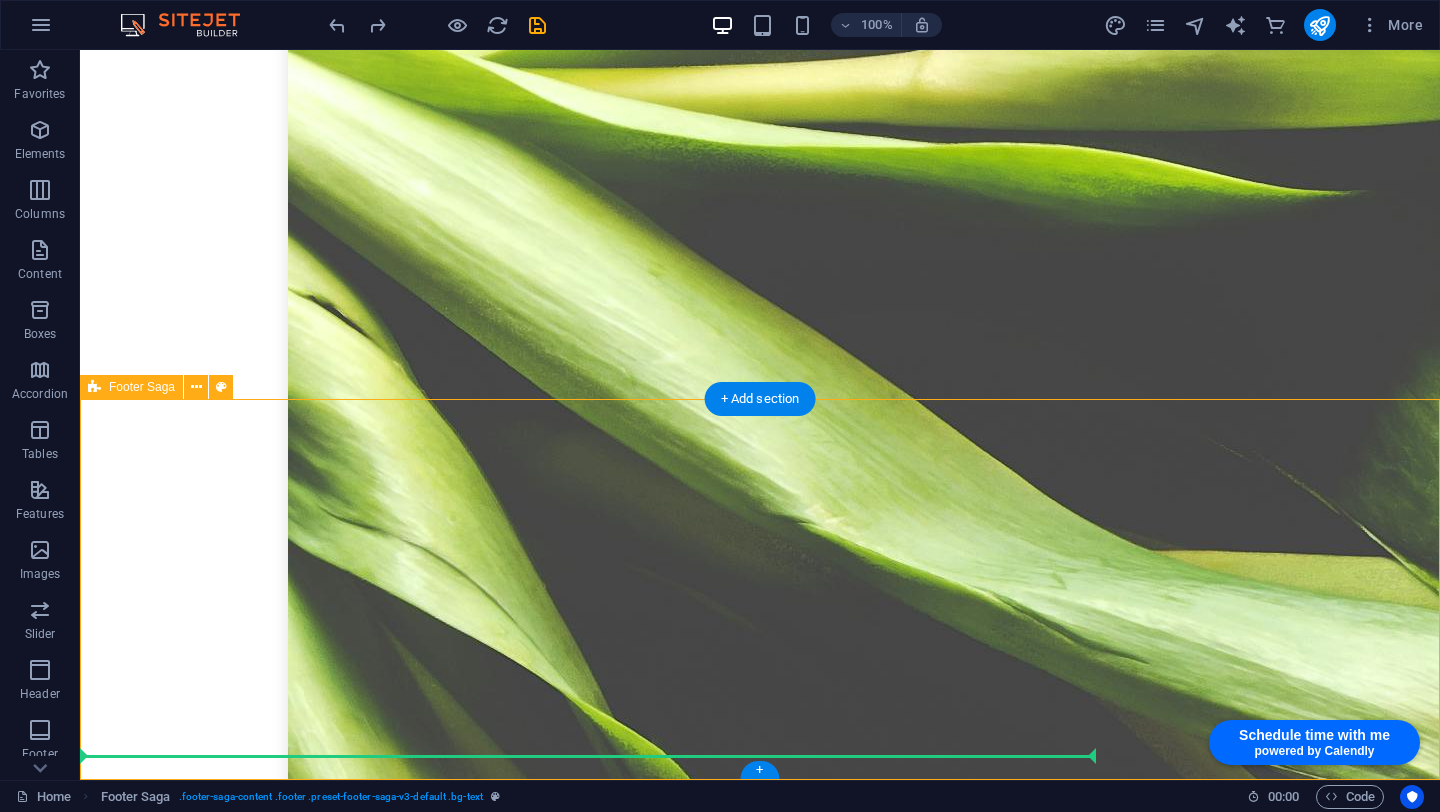 click on "The integrator Studio [EMAIL] [NEIGHBORHOOD] [CITY] [POSTAL CODE] Privacy Policy Navigation Home About us Services Packages Team Contact Social Media LinkedIn WhatsApp" at bounding box center [760, 8875] 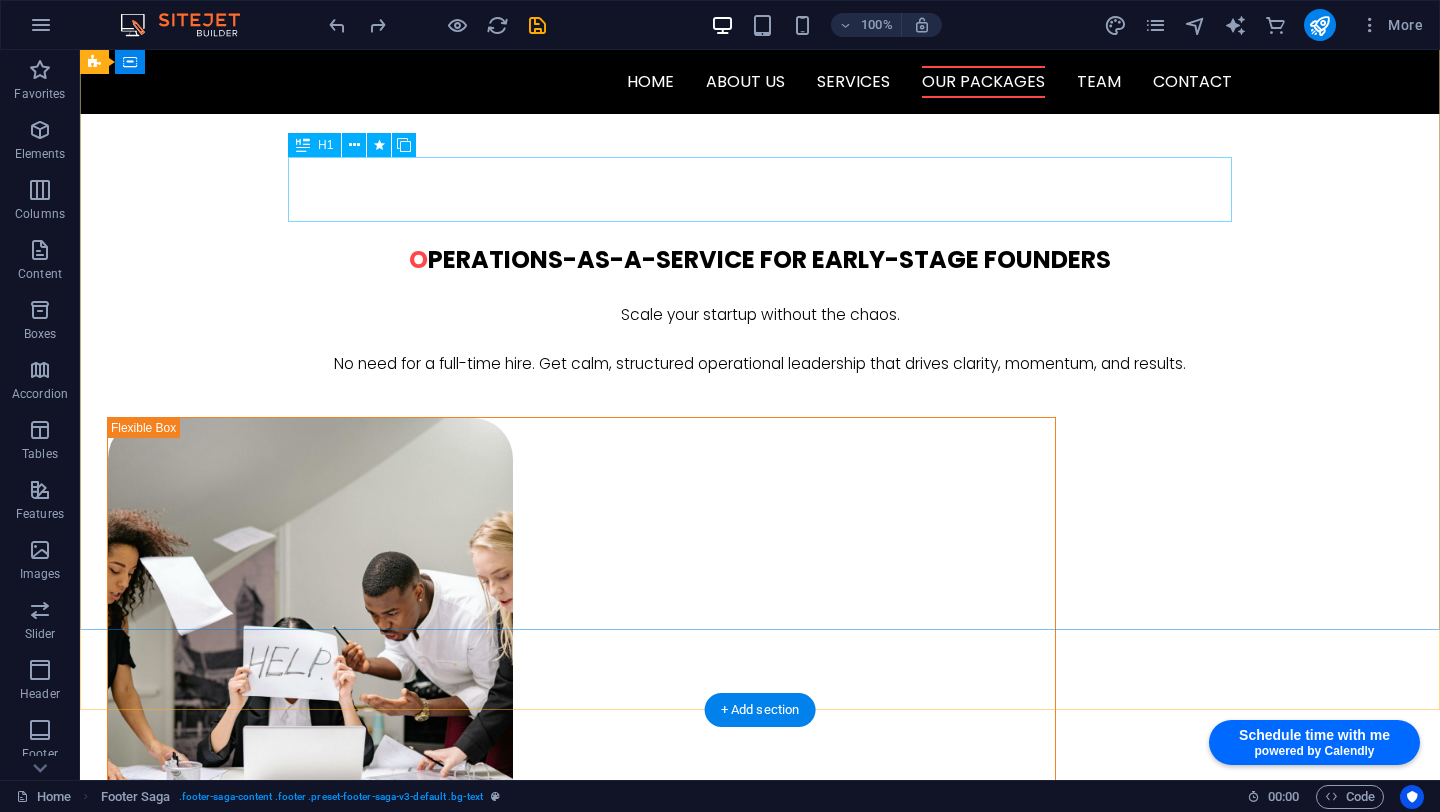 scroll, scrollTop: 70, scrollLeft: 0, axis: vertical 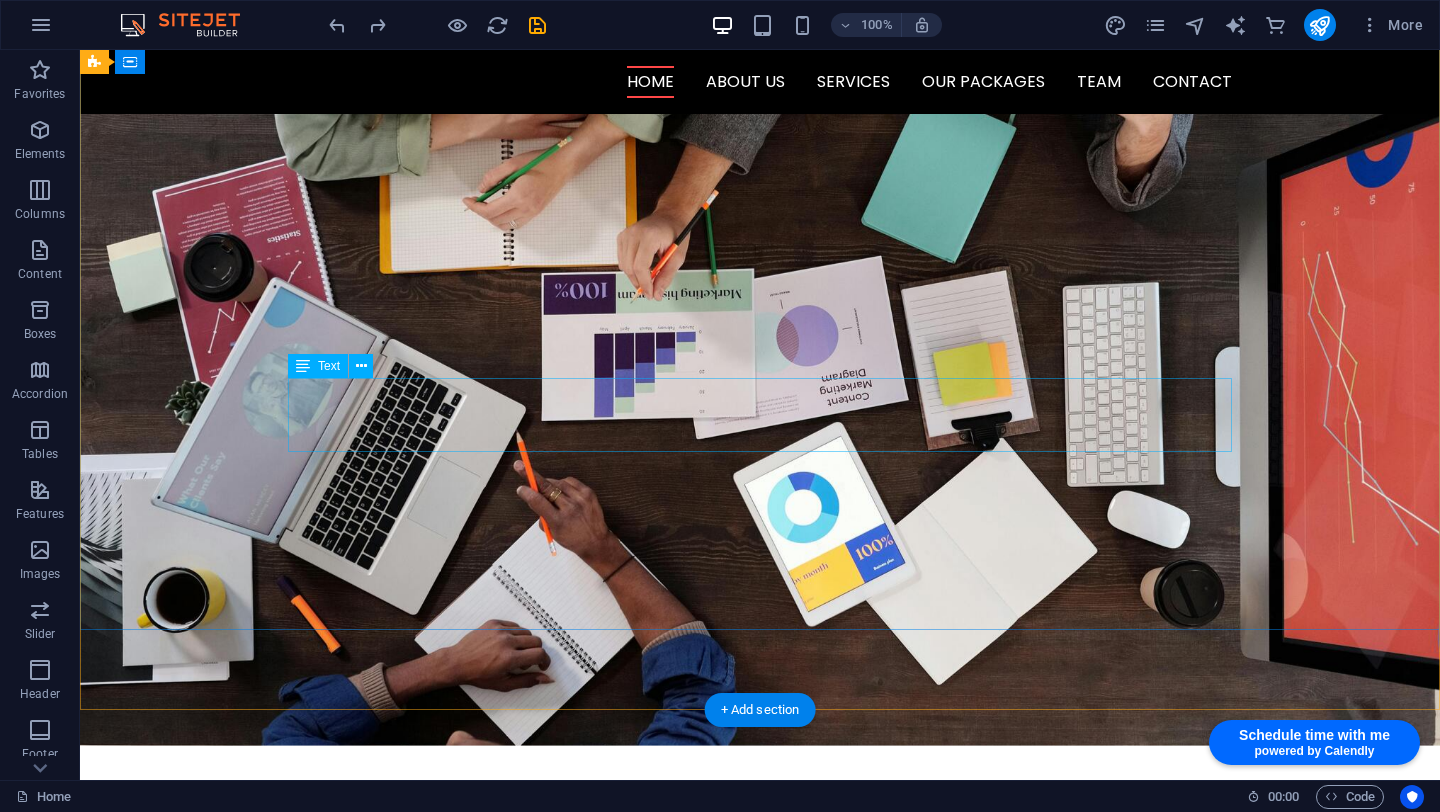 click on "Fractional COO support that takes messy operations off your plate - so you can focus on vision, growth, and leading your startup." at bounding box center [760, 1112] 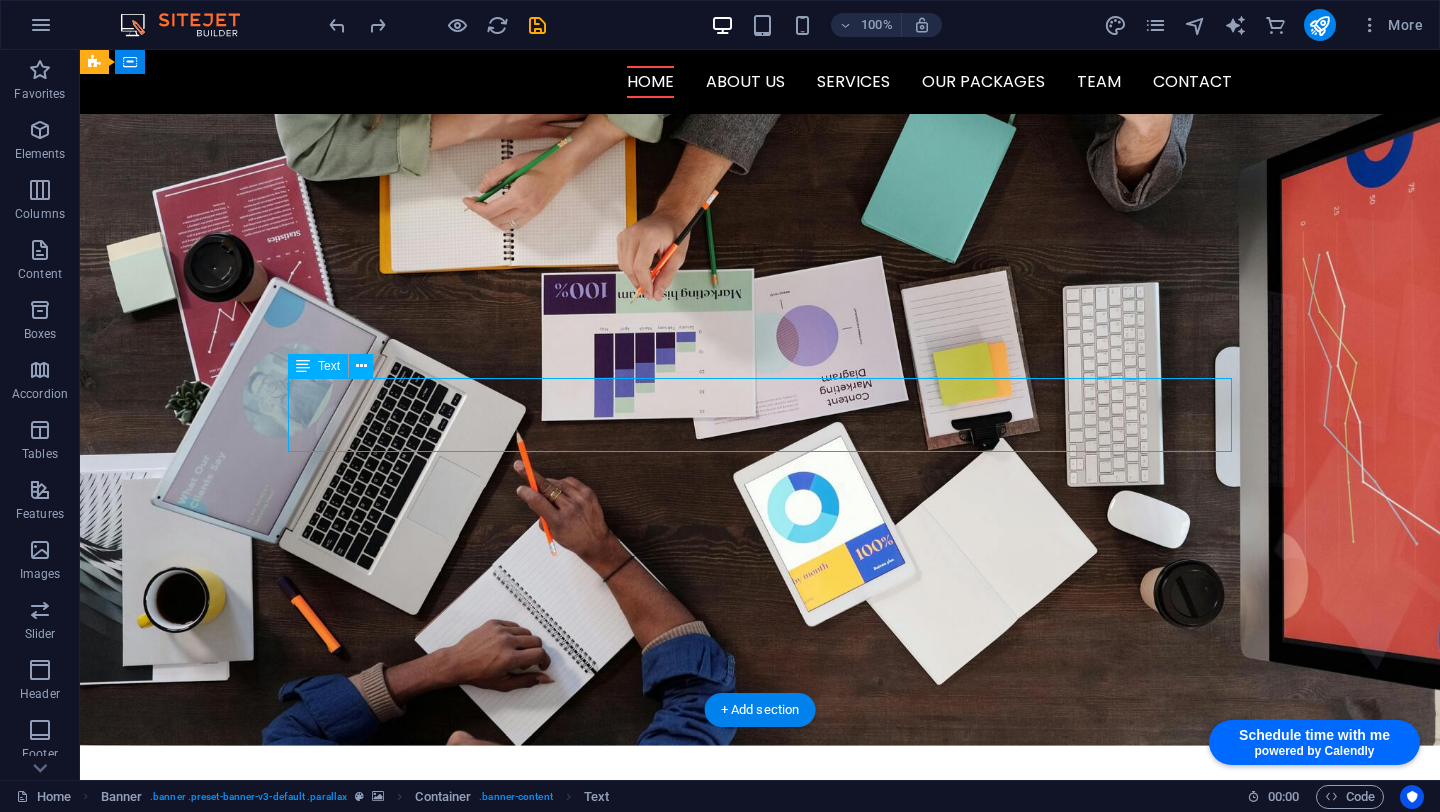 click on "Fractional COO support that takes messy operations off your plate - so you can focus on vision, growth, and leading your startup." at bounding box center [760, 1112] 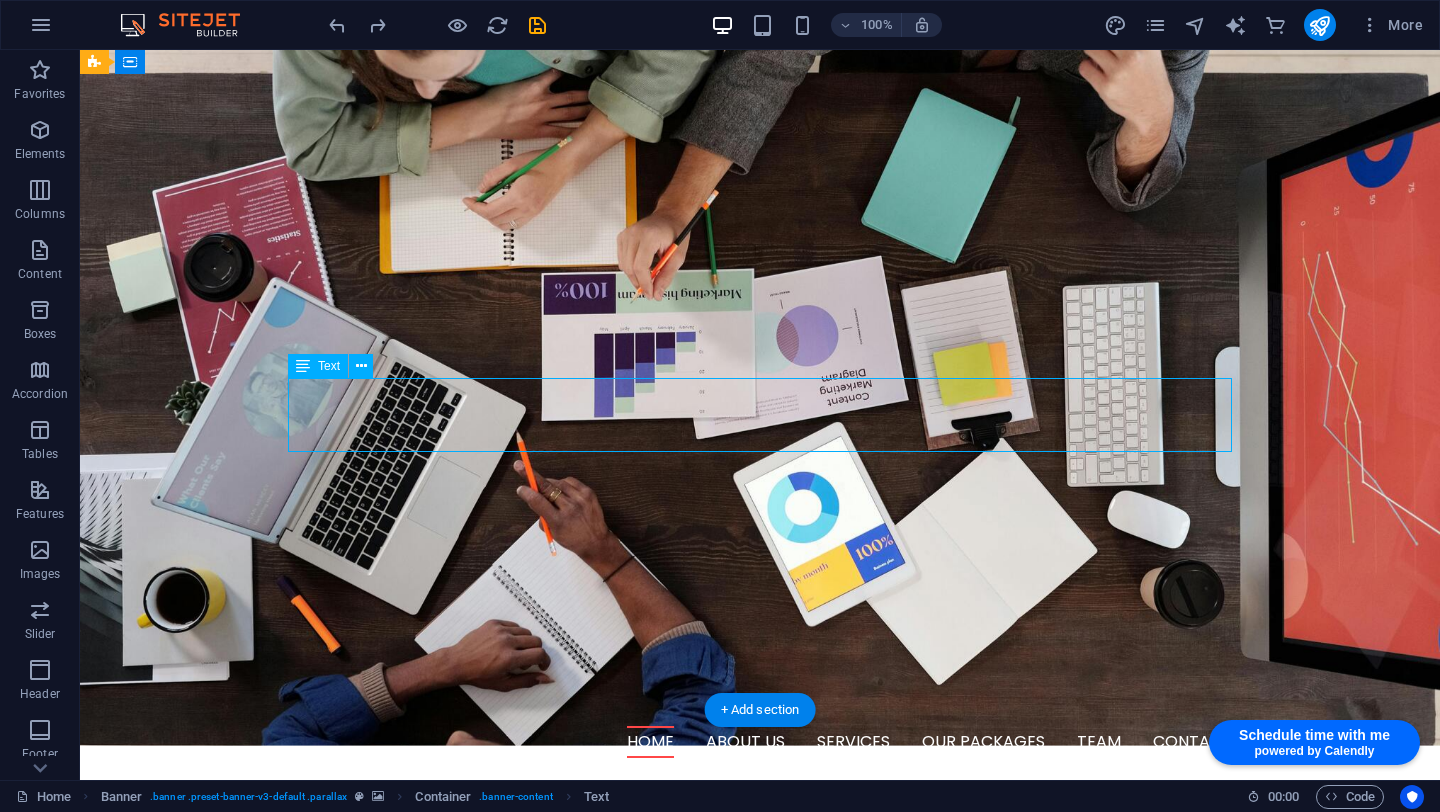 click on "Fractional COO support that takes messy operations off your plate - so you can focus on vision, growth, and leading your startup." at bounding box center [738, 1099] 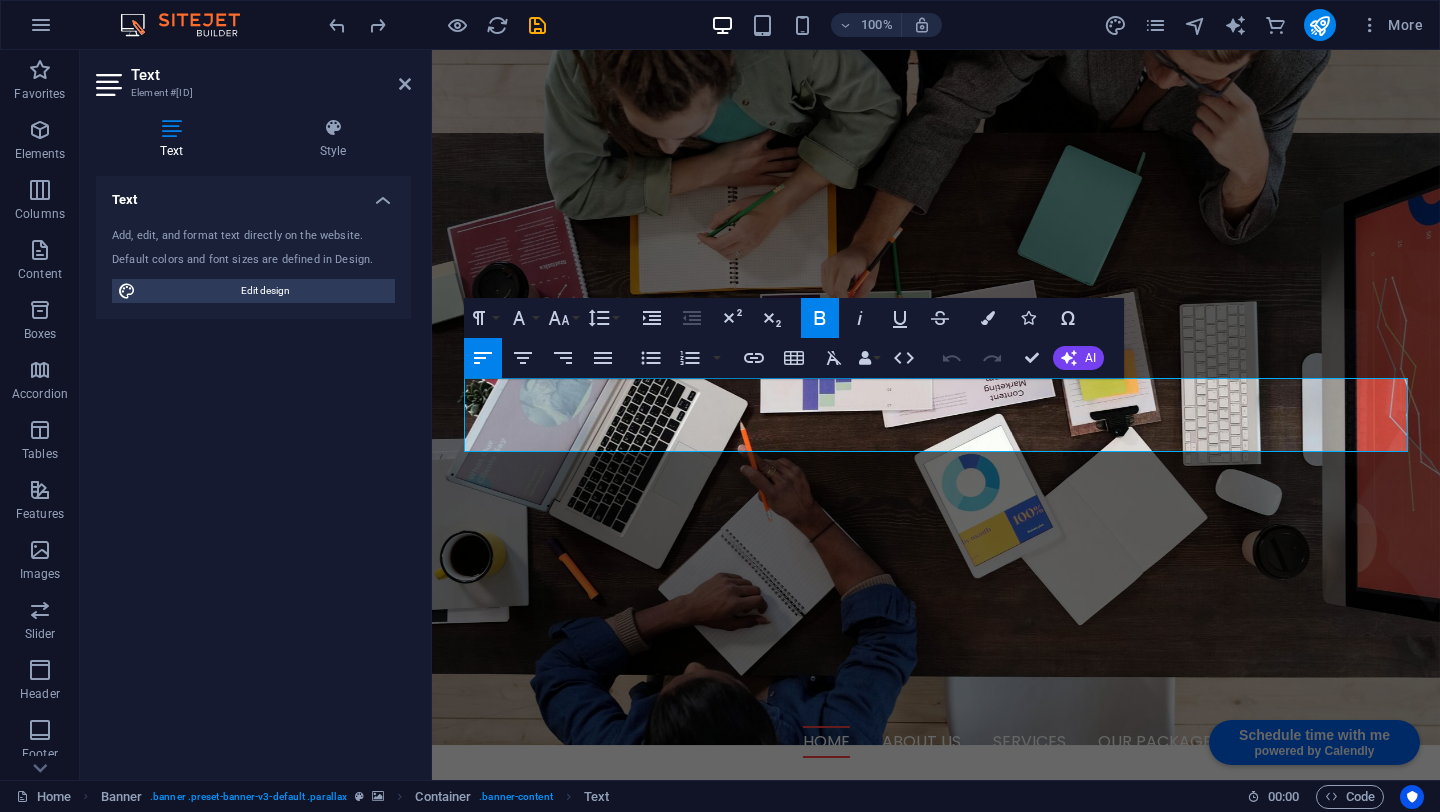 click 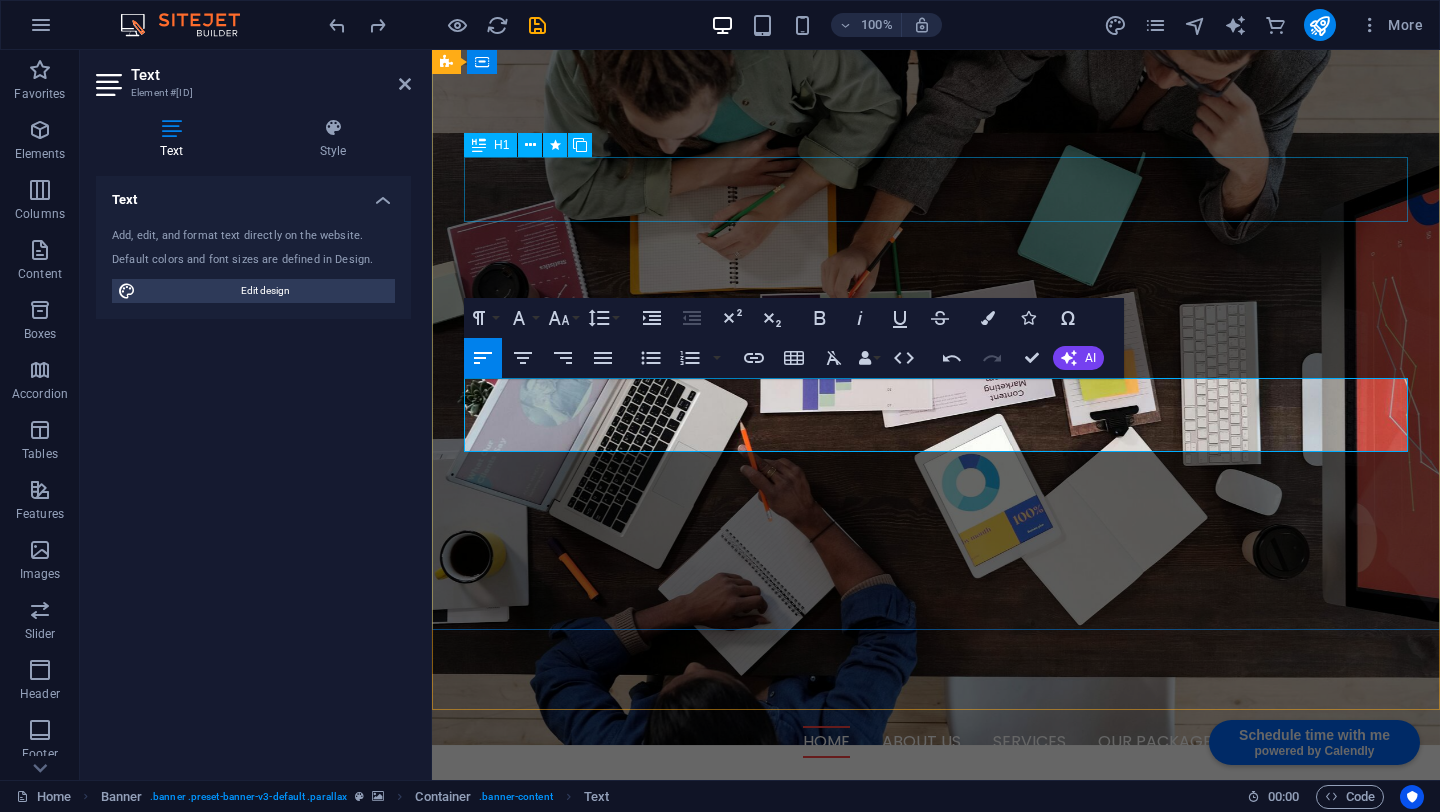 click on "T HE" at bounding box center [936, 886] 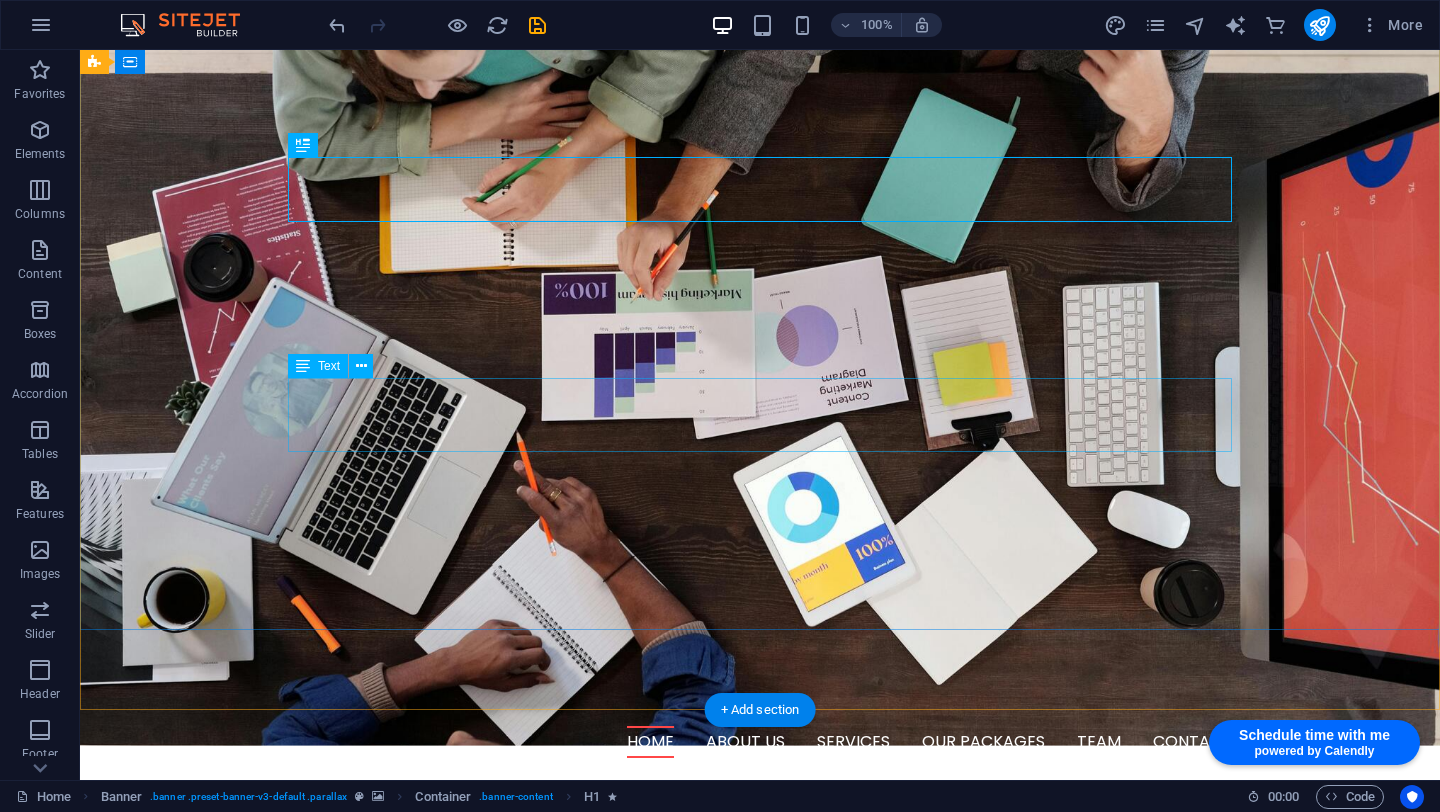 click on "Fractional COO support that takes messy operations off your plate - so you can focus on vision, growth, and leading your startup." at bounding box center (760, 1112) 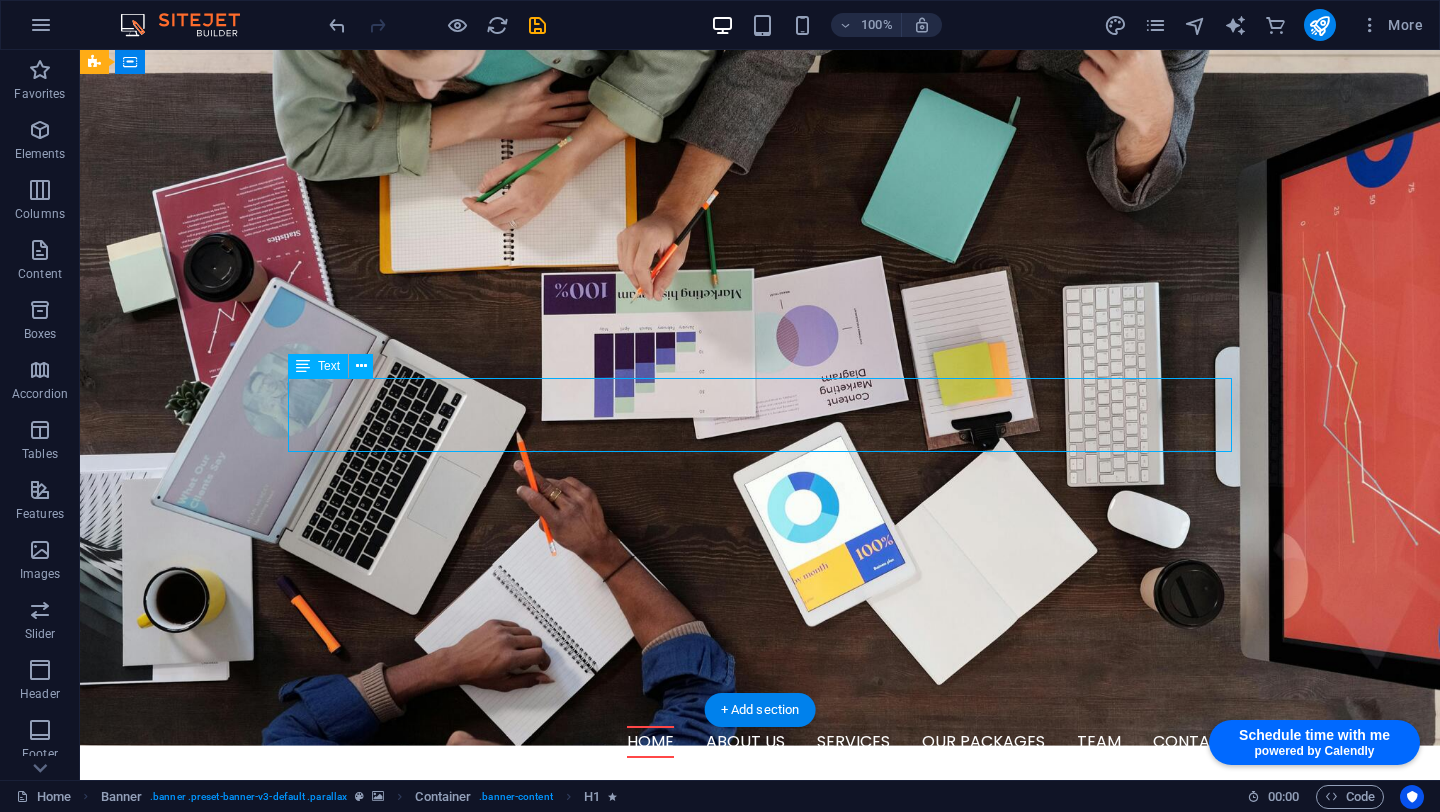 click on "Fractional COO support that takes messy operations off your plate - so you can focus on vision, growth, and leading your startup." at bounding box center [760, 1112] 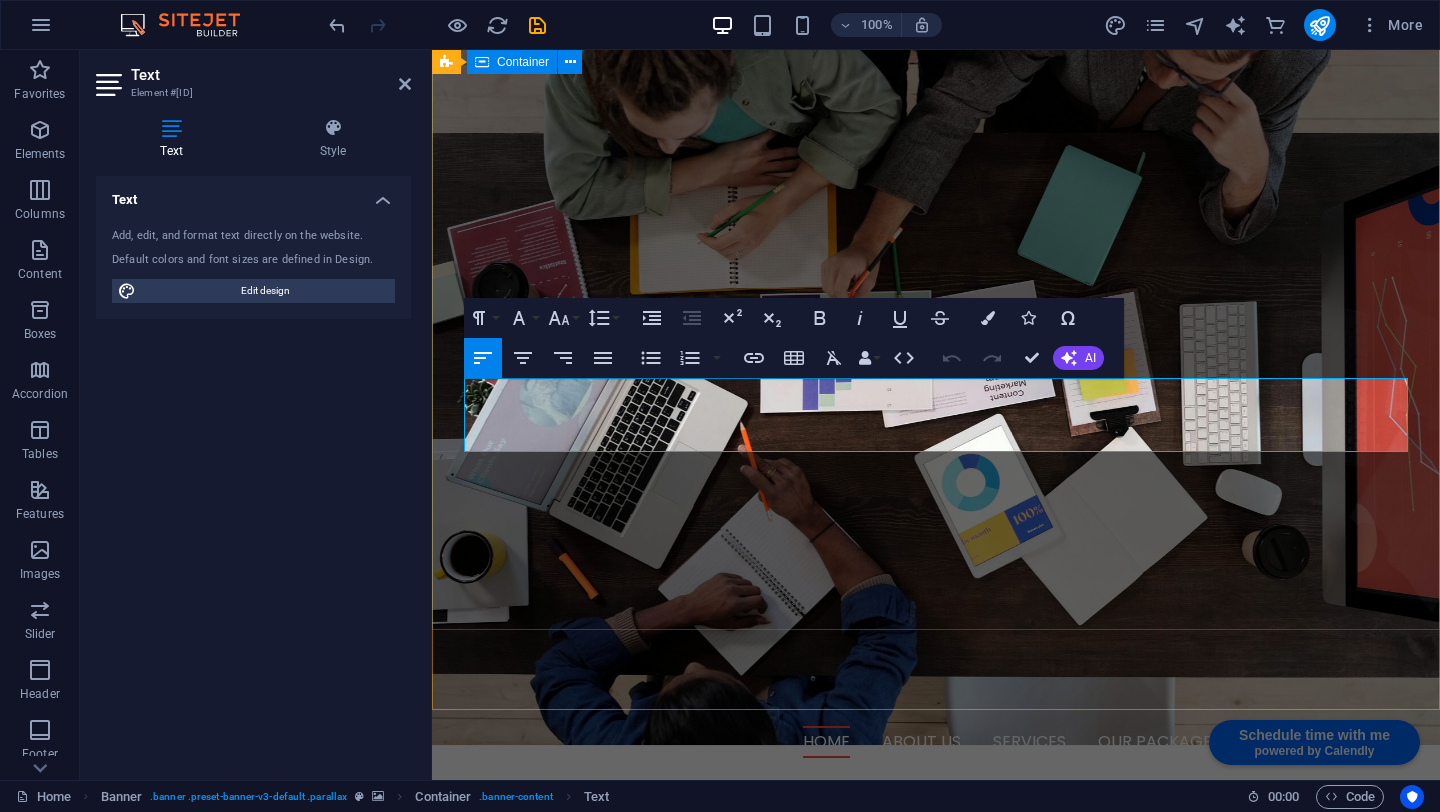 click on "T HE I ntegrator S tudio Fractional COO support that takes messy operations off your plate - so you can focus on vision, growth, and leading your startup. Learn more" at bounding box center [936, 1033] 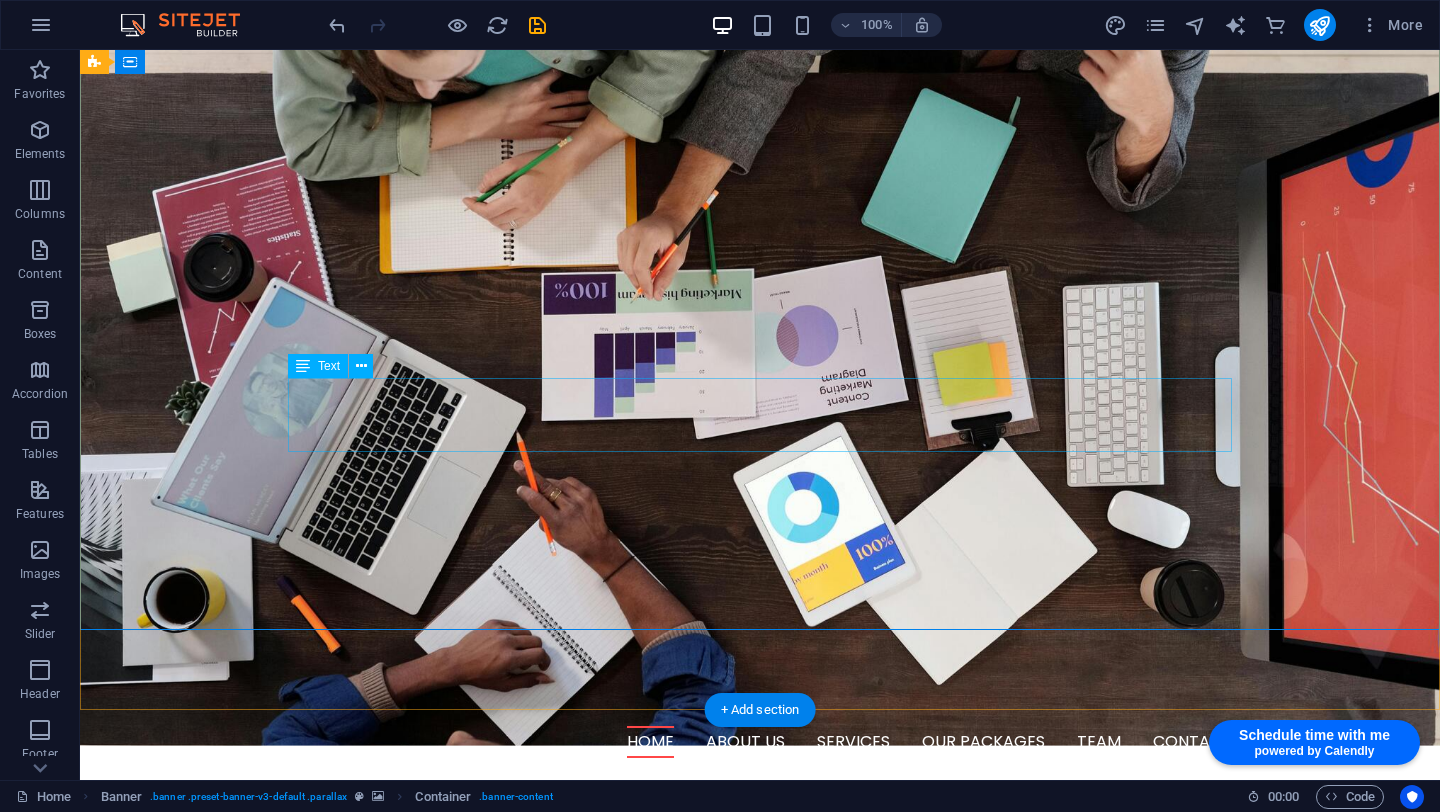 click on "Fractional COO support that takes messy operations off your plate - so you can focus on vision, growth, and leading your startup." at bounding box center (760, 1112) 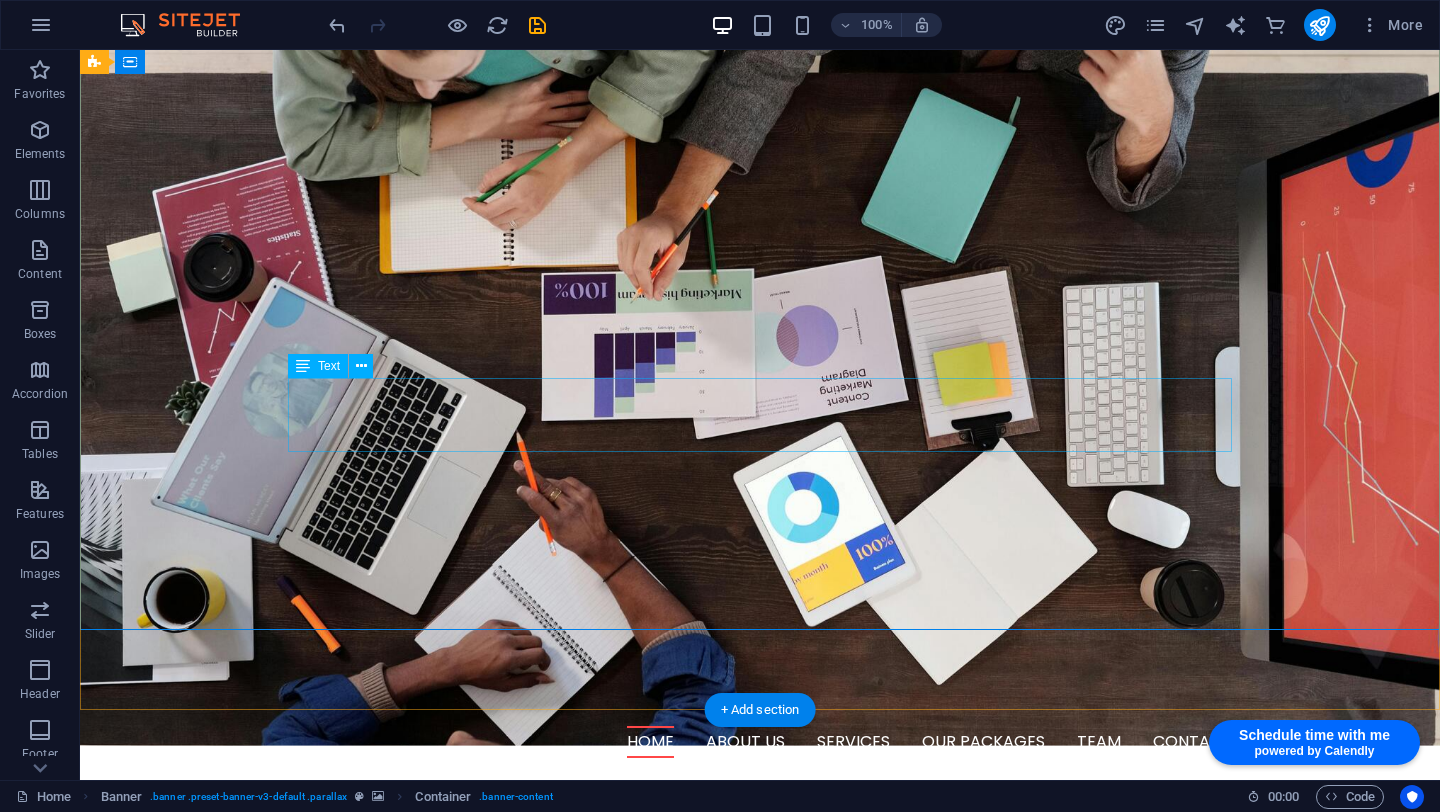click on "Fractional COO support that takes messy operations off your plate - so you can focus on vision, growth, and leading your startup." at bounding box center [760, 1112] 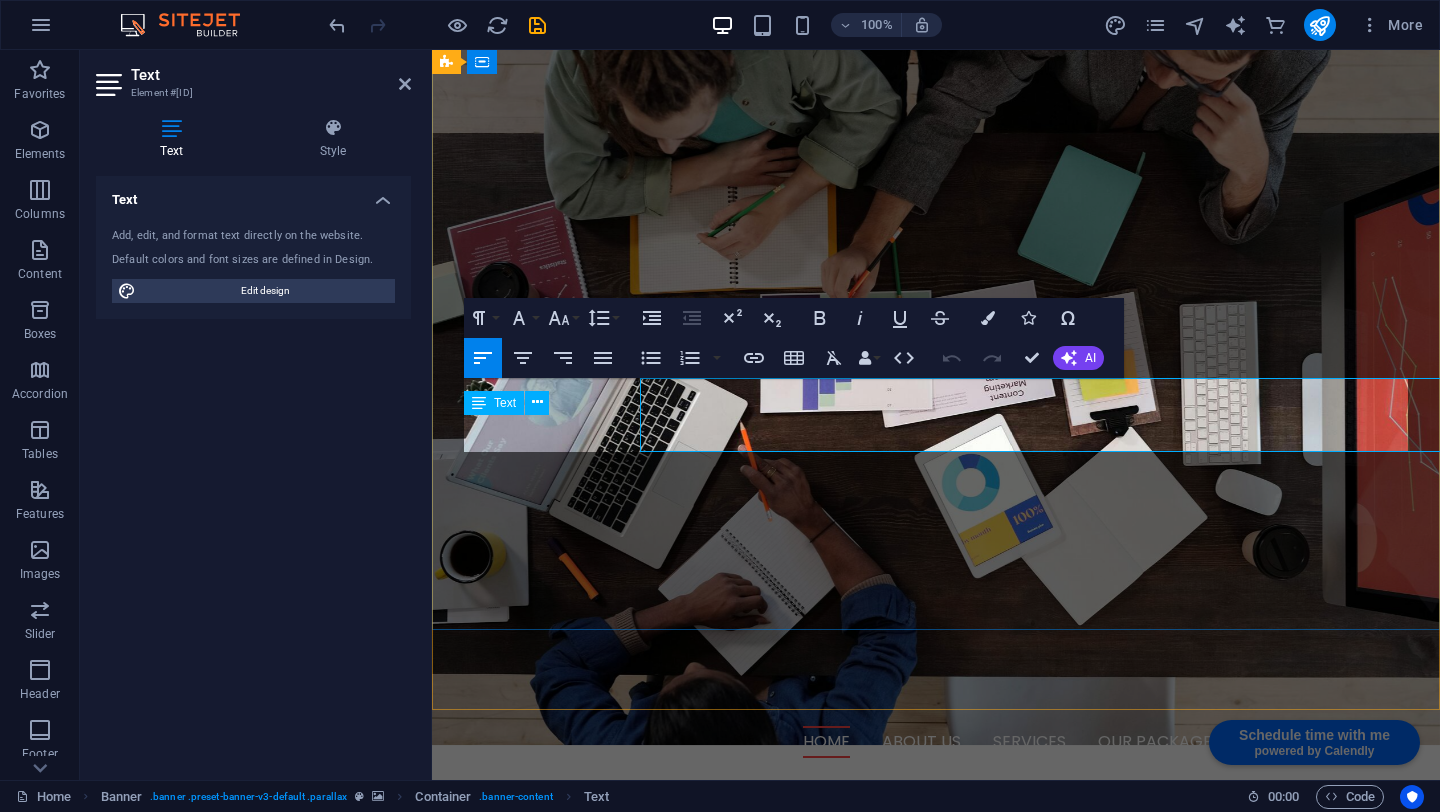 click on "Fractional COO support that takes messy operations off your plate - so you can focus on vision, growth, and leading your startup." at bounding box center [914, 1099] 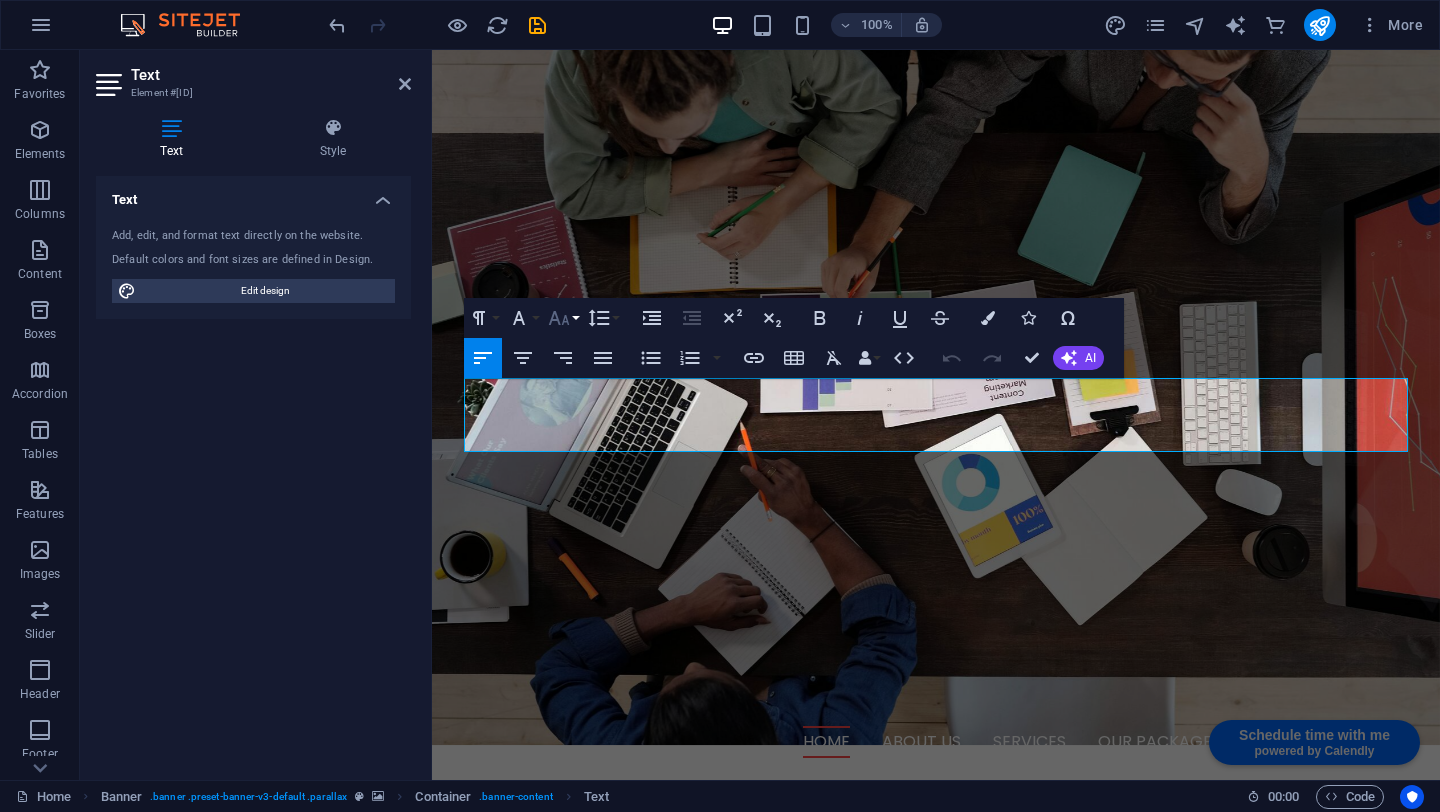 click on "Font Size" at bounding box center (563, 318) 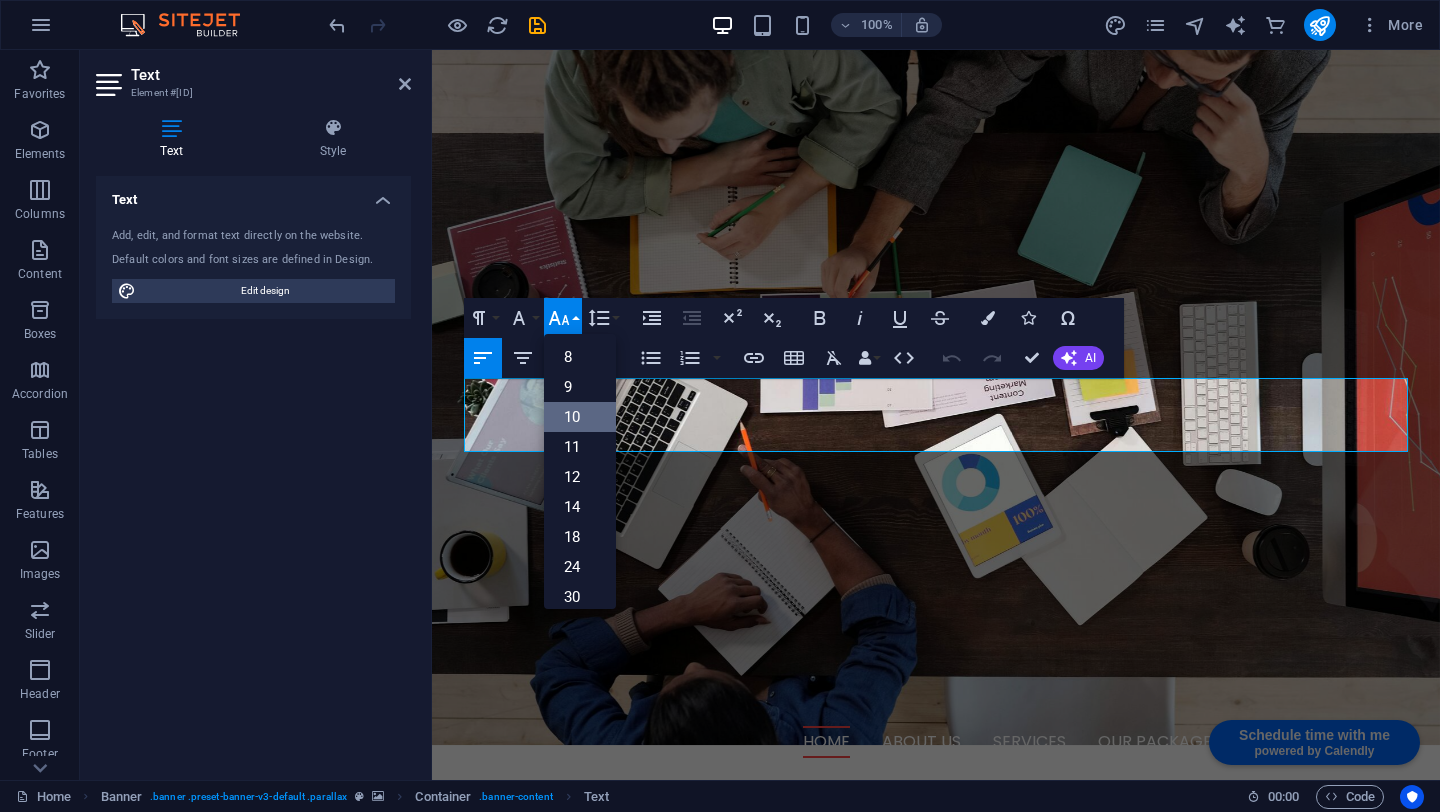 click on "10" at bounding box center (580, 417) 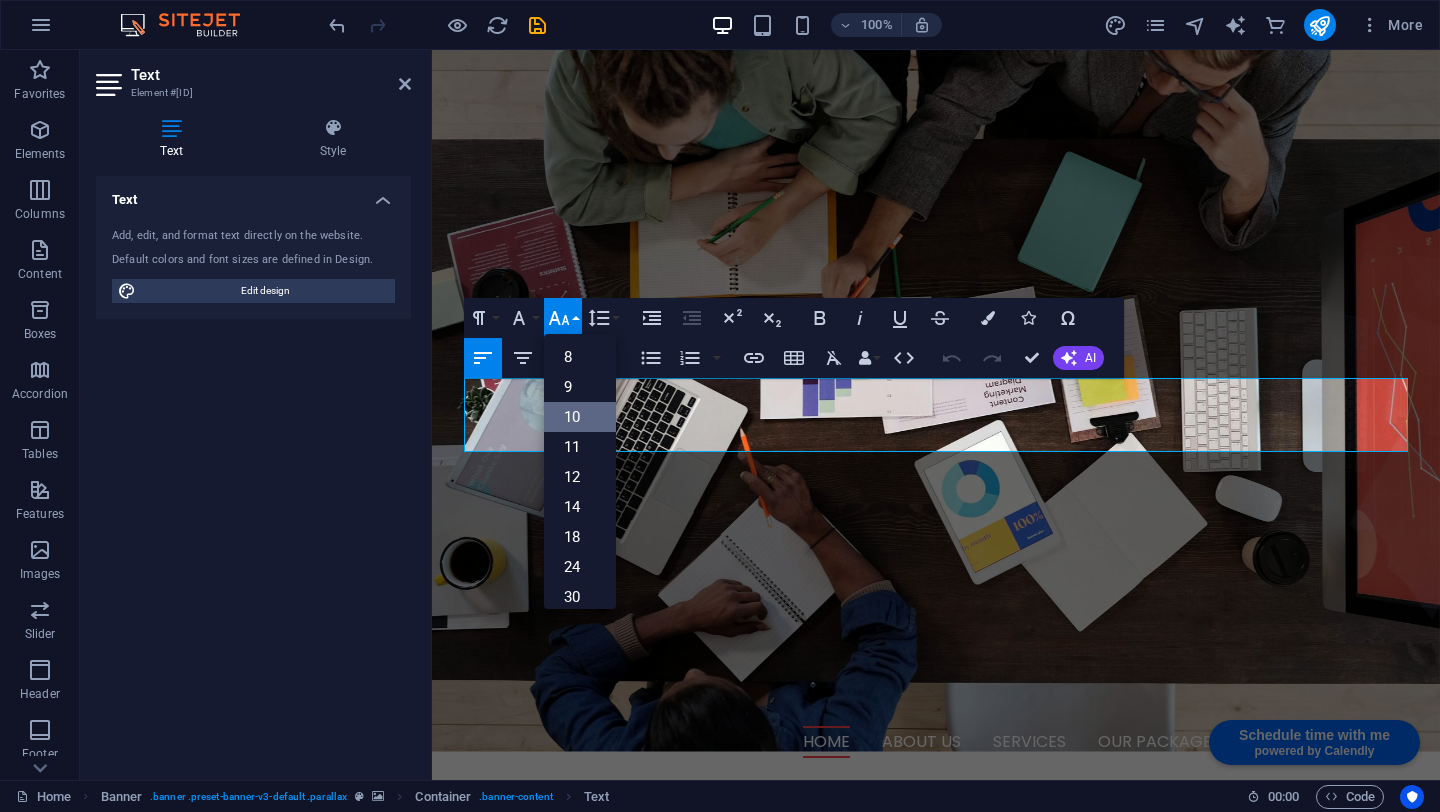 scroll, scrollTop: 83, scrollLeft: 0, axis: vertical 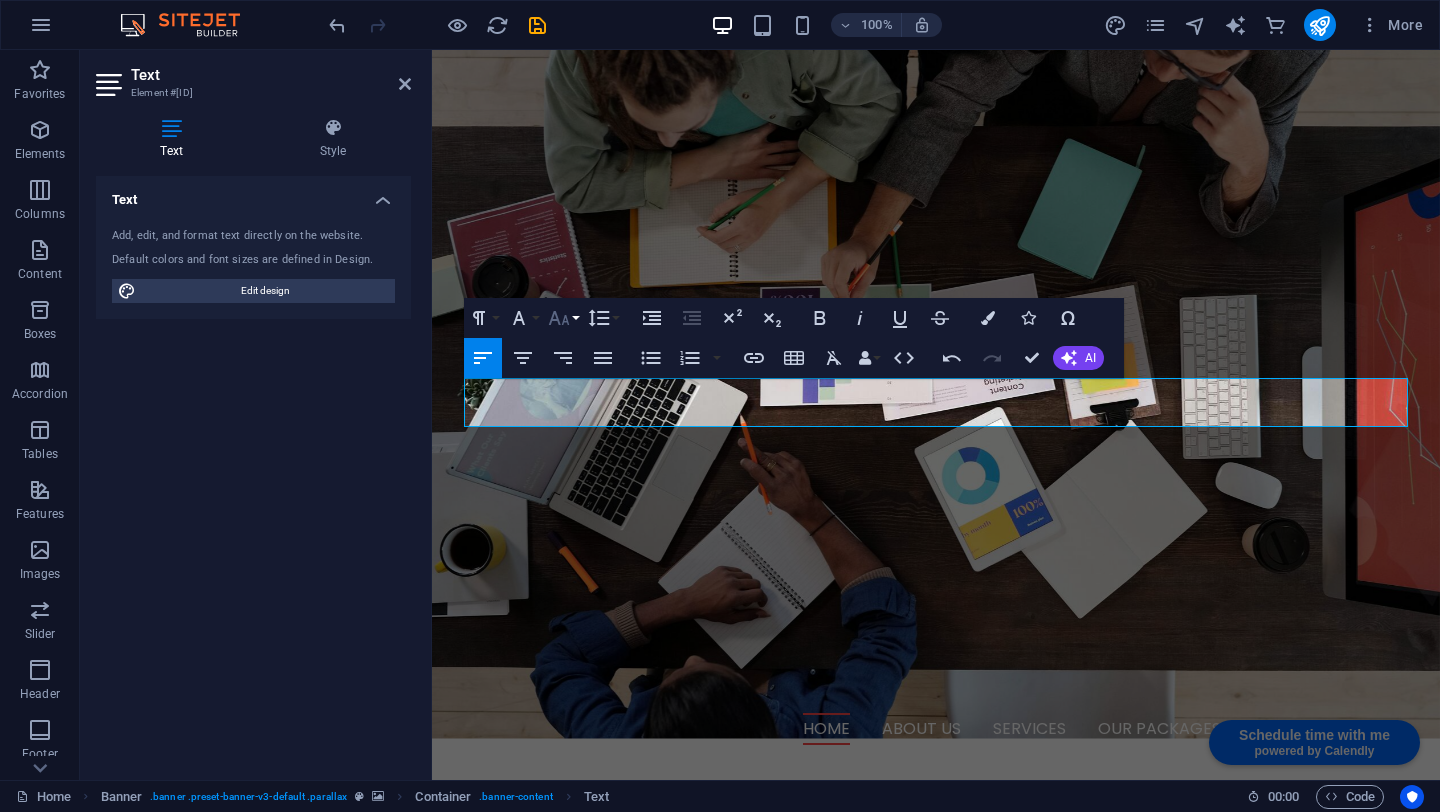 click 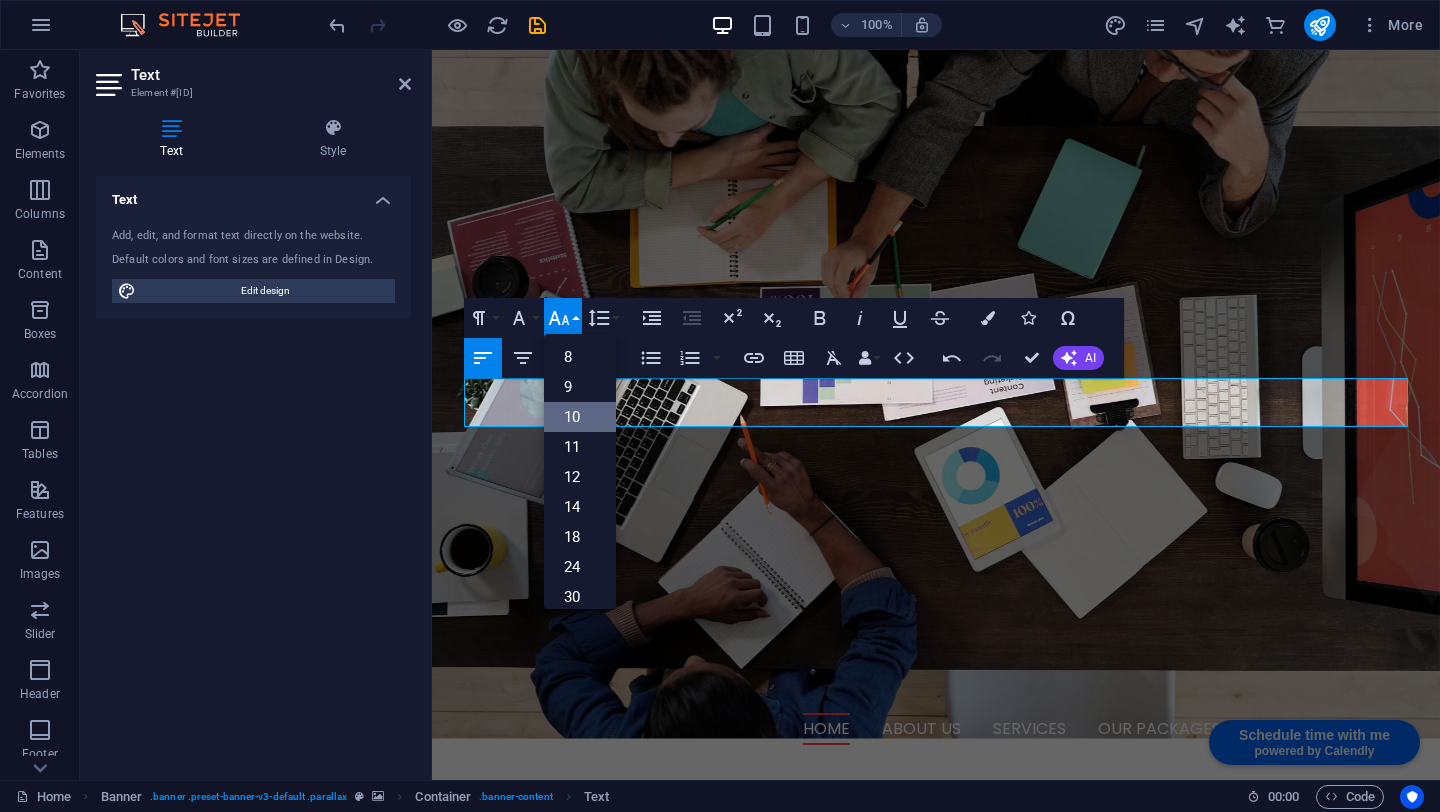 scroll, scrollTop: 83, scrollLeft: 0, axis: vertical 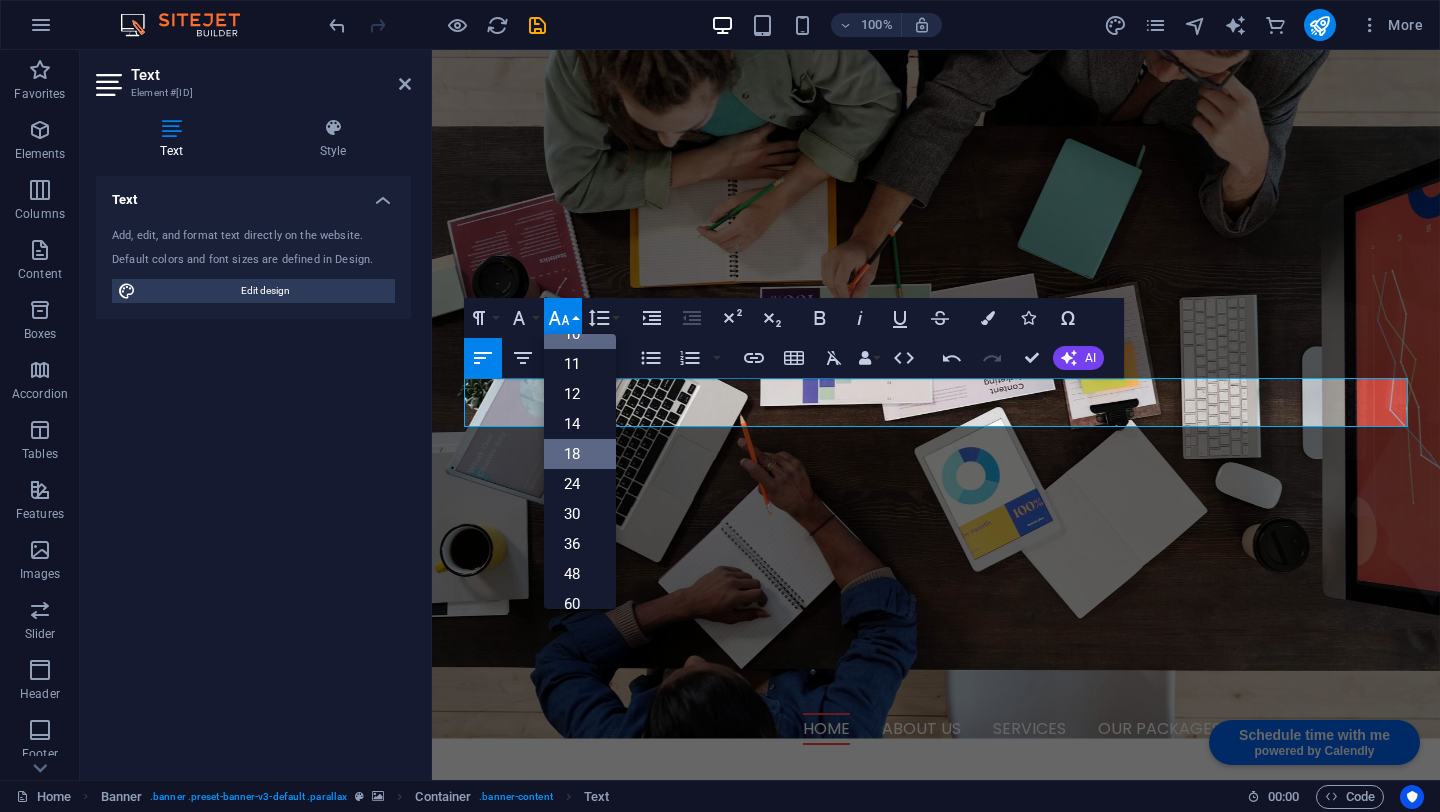 click on "18" at bounding box center [580, 454] 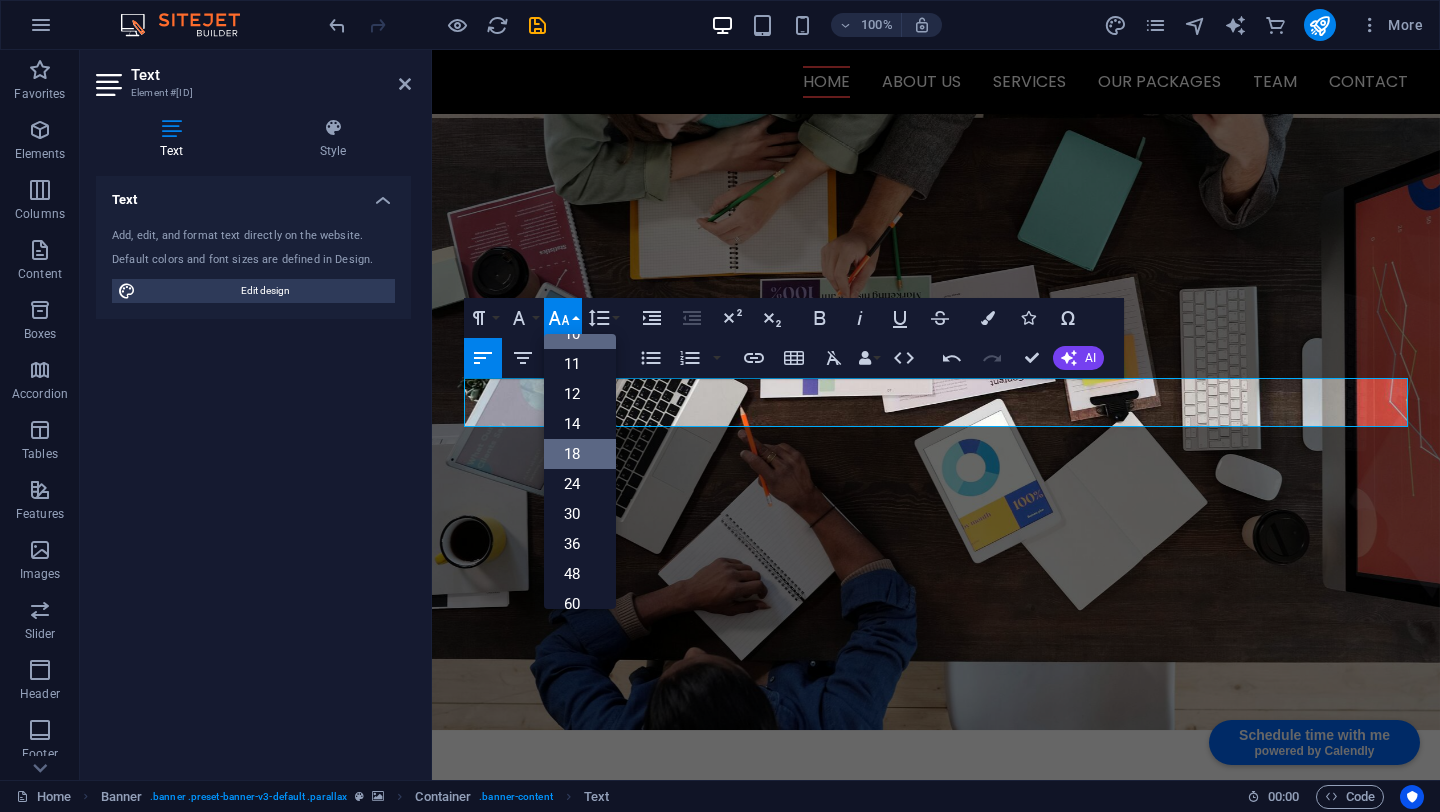 scroll, scrollTop: 66, scrollLeft: 0, axis: vertical 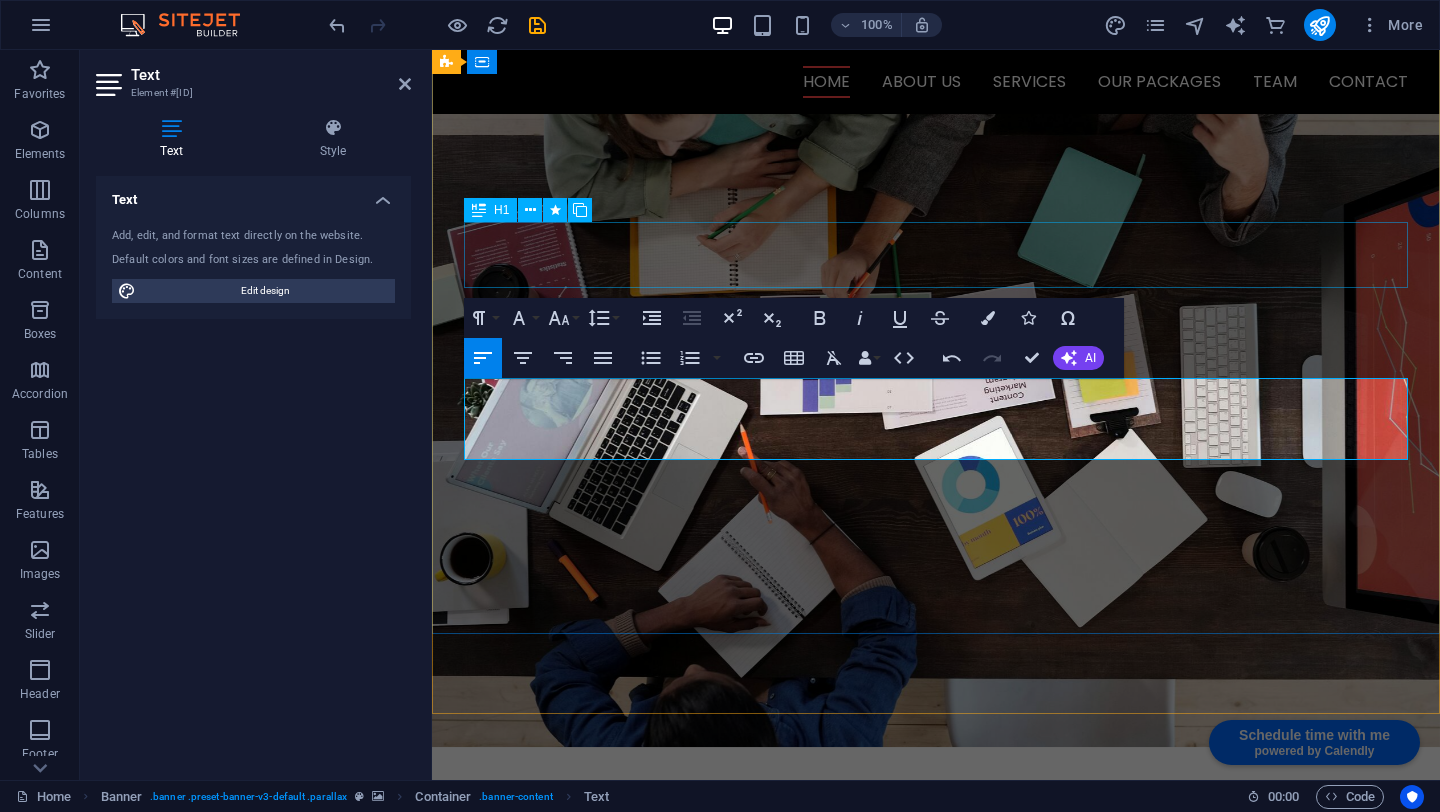 click on "I ntegrator" at bounding box center (936, 955) 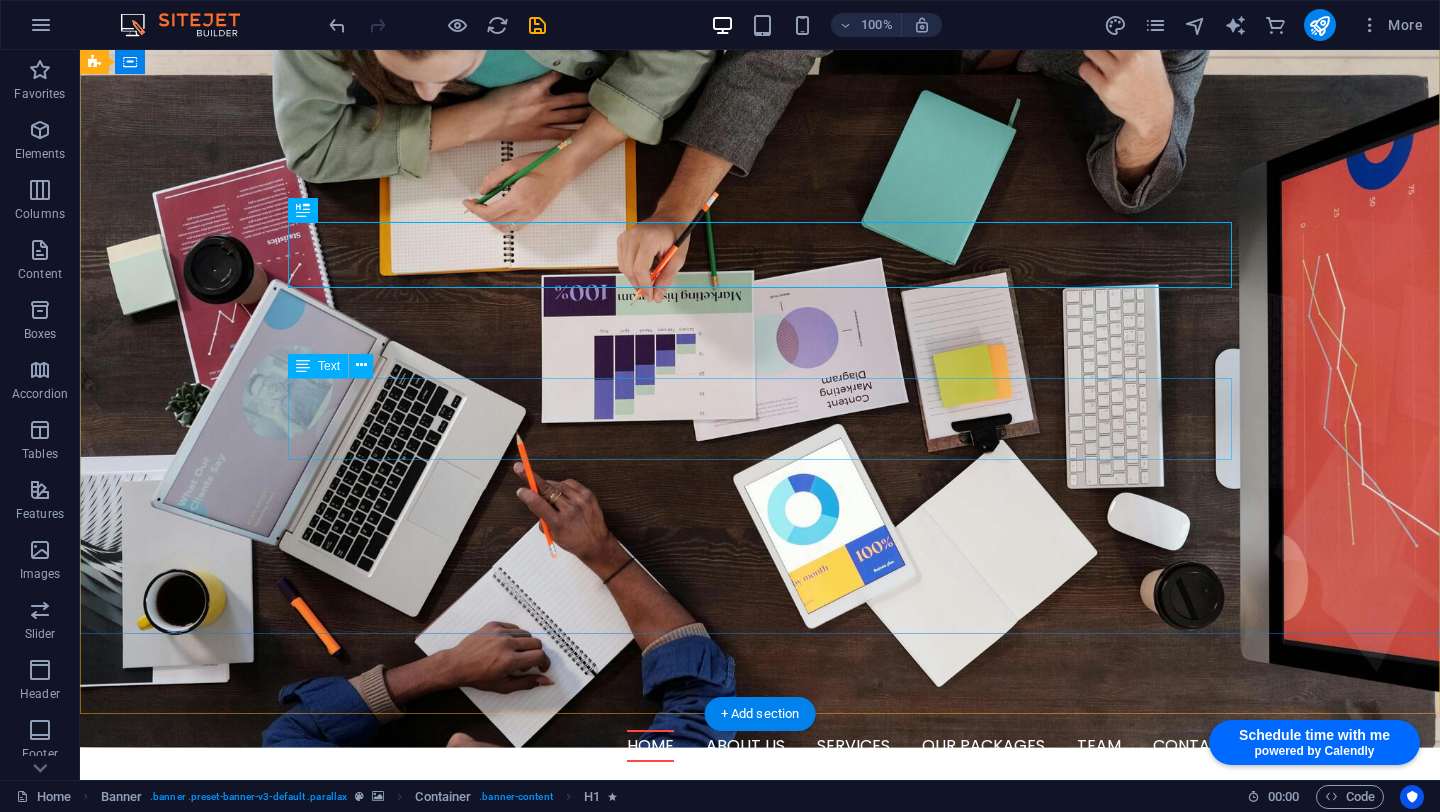 click on "Fractional COO support that takes messy operations off your plate - so you can focus on vision, growth, and leading your startup." at bounding box center (760, 1120) 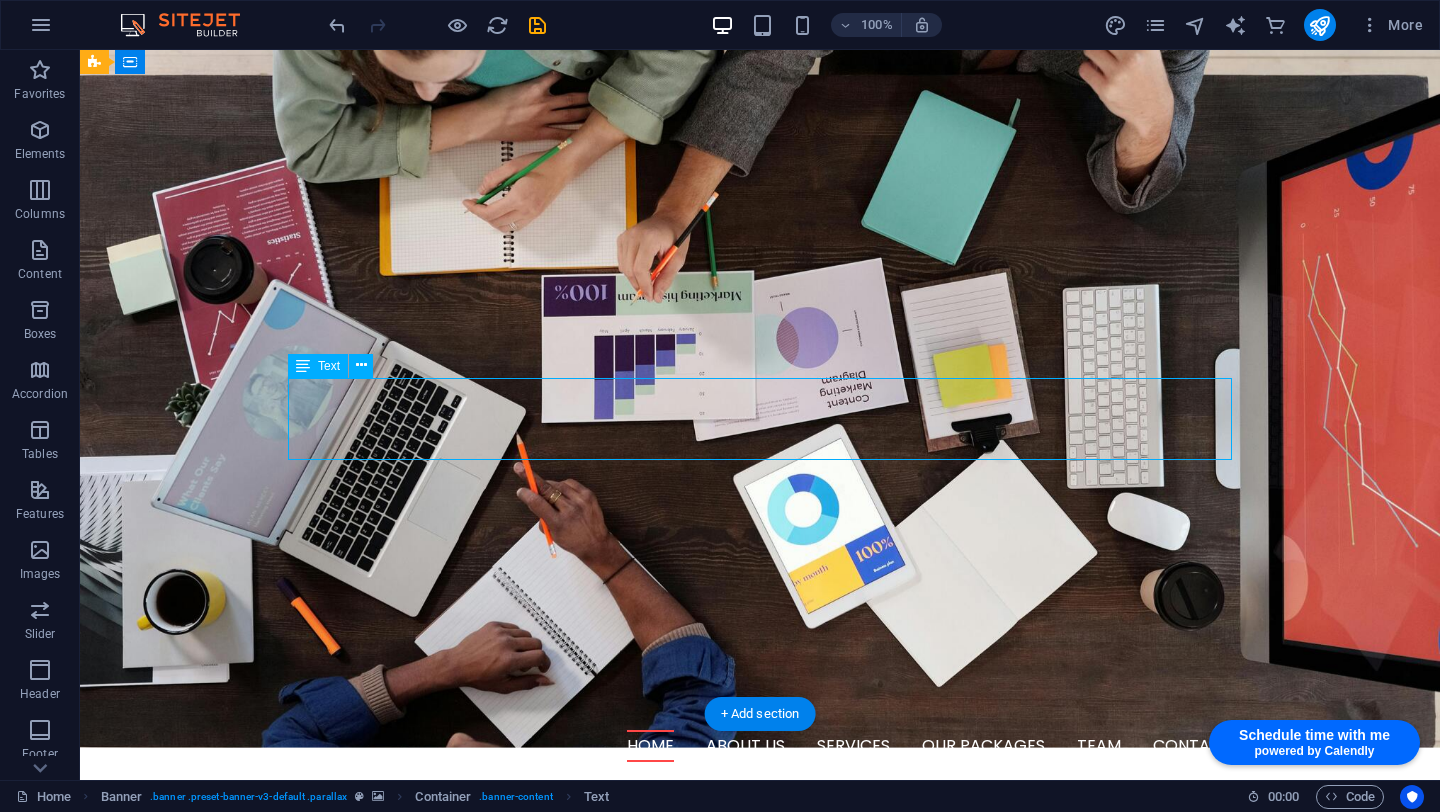 click on "Fractional COO support that takes messy operations off your plate - so you can focus on vision, growth, and leading your startup." at bounding box center [760, 1120] 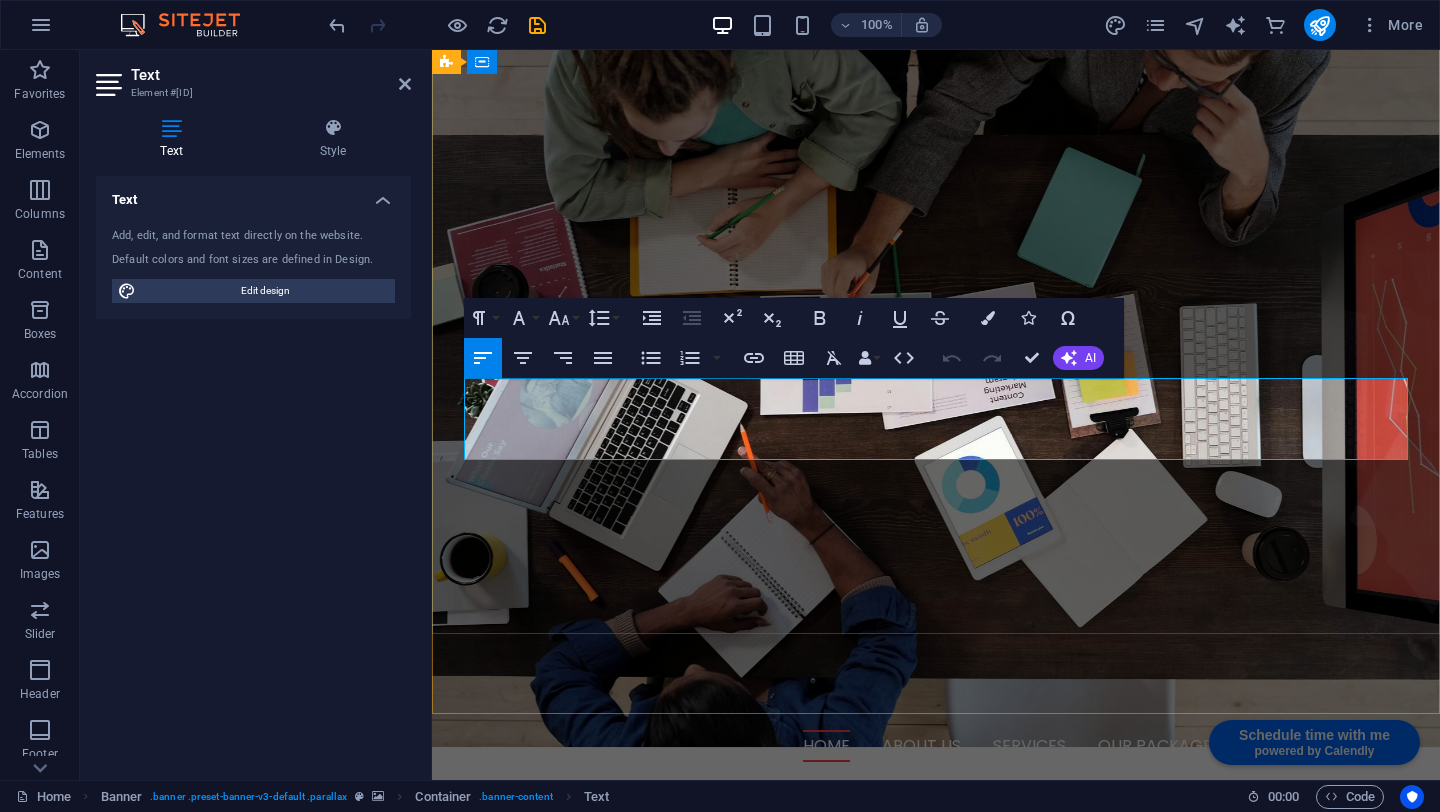 click on "Fractional COO support that takes messy operations off your plate - so you can focus on vision, growth, and leading your startup." at bounding box center (932, 1107) 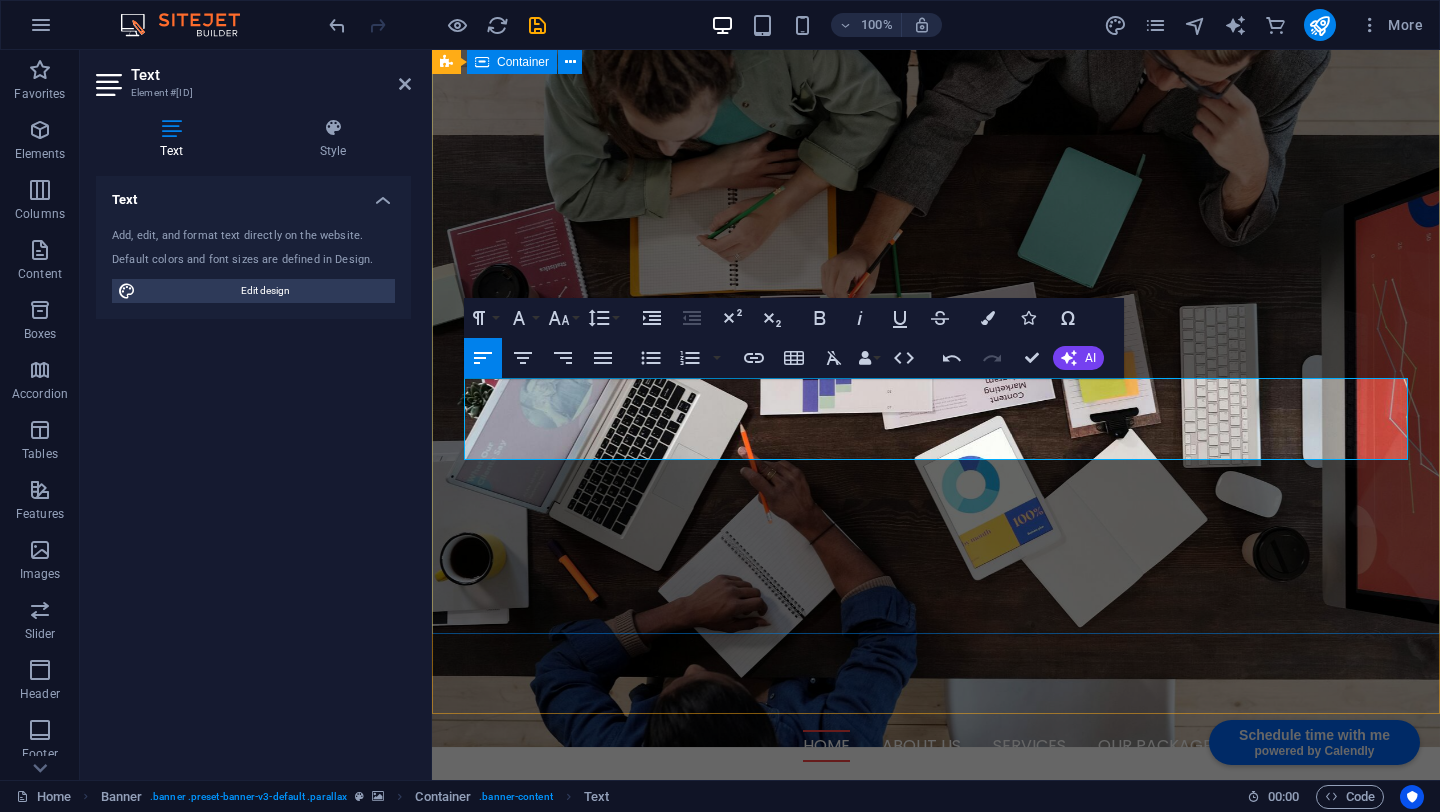 click on "T HE I ntegrator S tudio Fractional COO and HOO support that takes messy operations off your plate - so you can focus on vision, growth, and leading your startup. Learn more" at bounding box center [936, 1041] 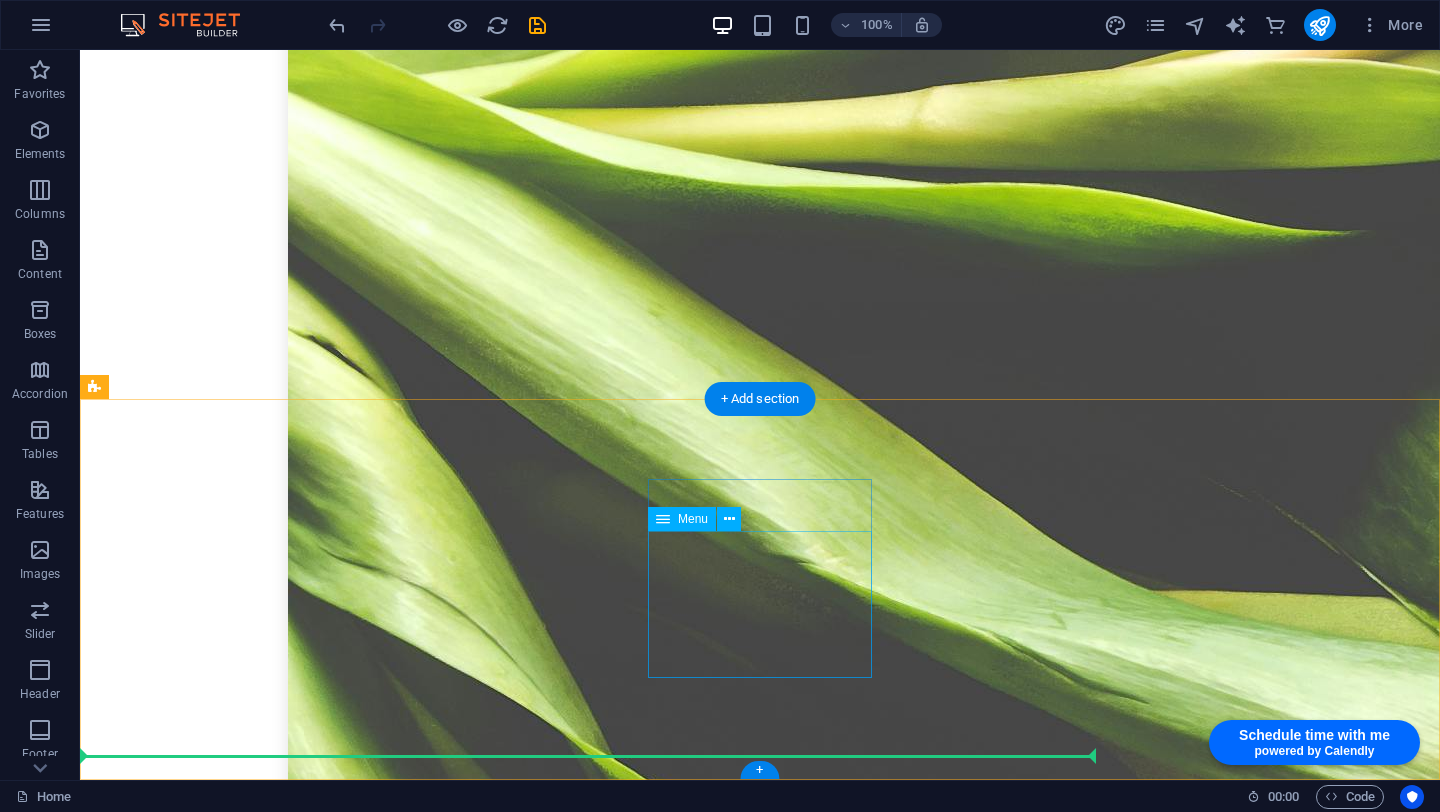 scroll, scrollTop: 6306, scrollLeft: 0, axis: vertical 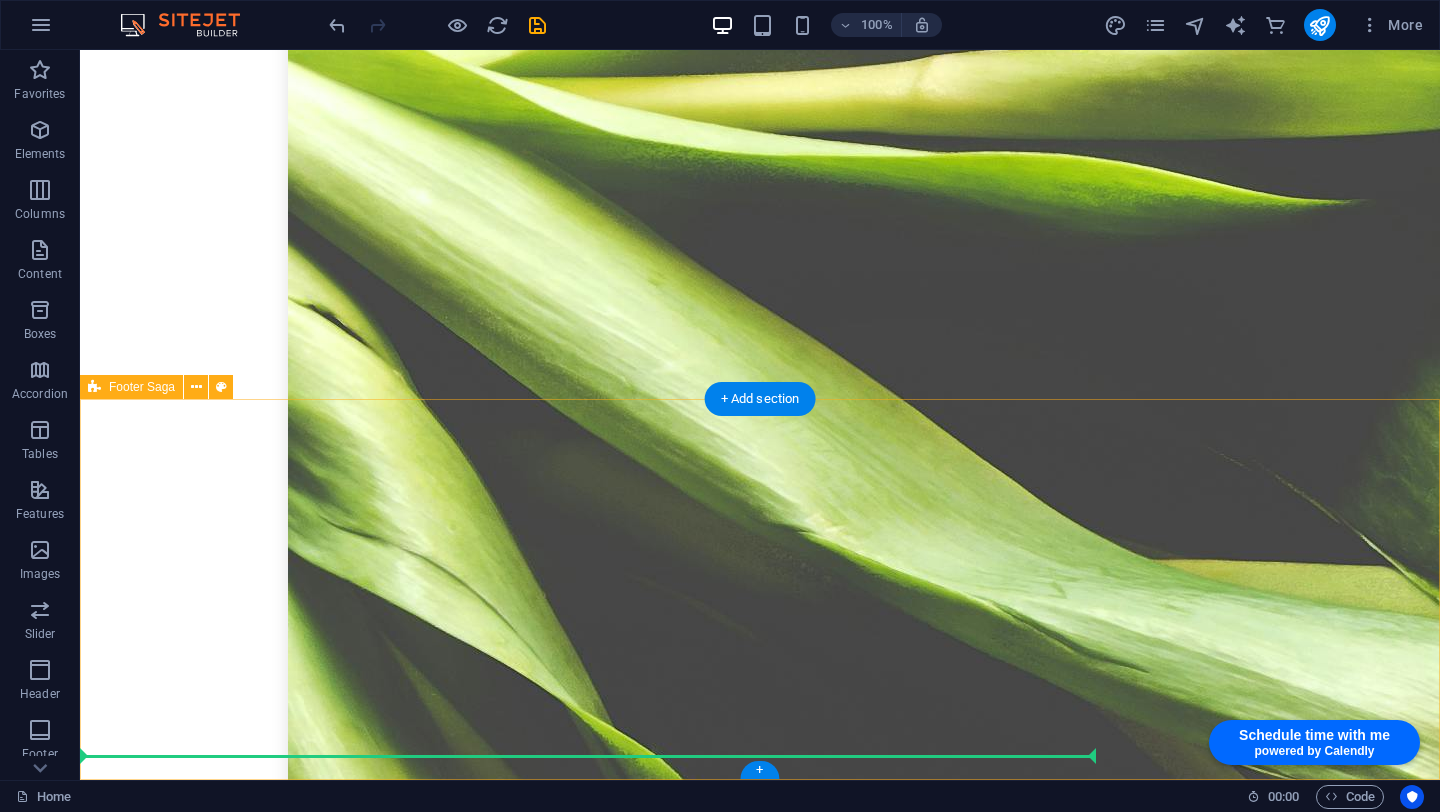click on "The integrator Studio [EMAIL] [NEIGHBORHOOD] [CITY] [POSTAL CODE] Privacy Policy Navigation Home About us Services Packages Team Contact Social Media LinkedIn WhatsApp" at bounding box center (760, 8884) 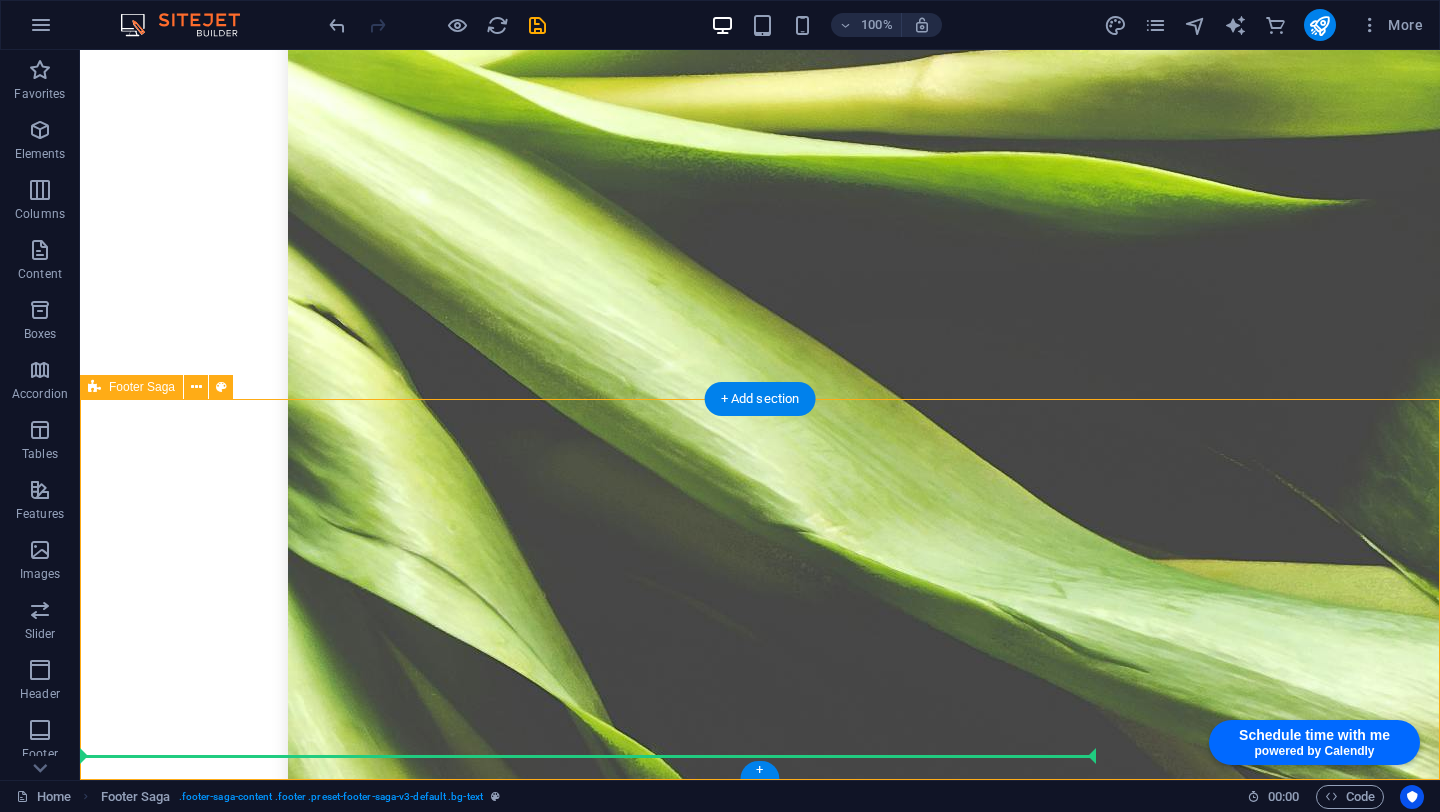 click on "The integrator Studio [EMAIL] [NEIGHBORHOOD] [CITY] [POSTAL CODE] Privacy Policy Navigation Home About us Services Packages Team Contact Social Media LinkedIn WhatsApp" at bounding box center [760, 8884] 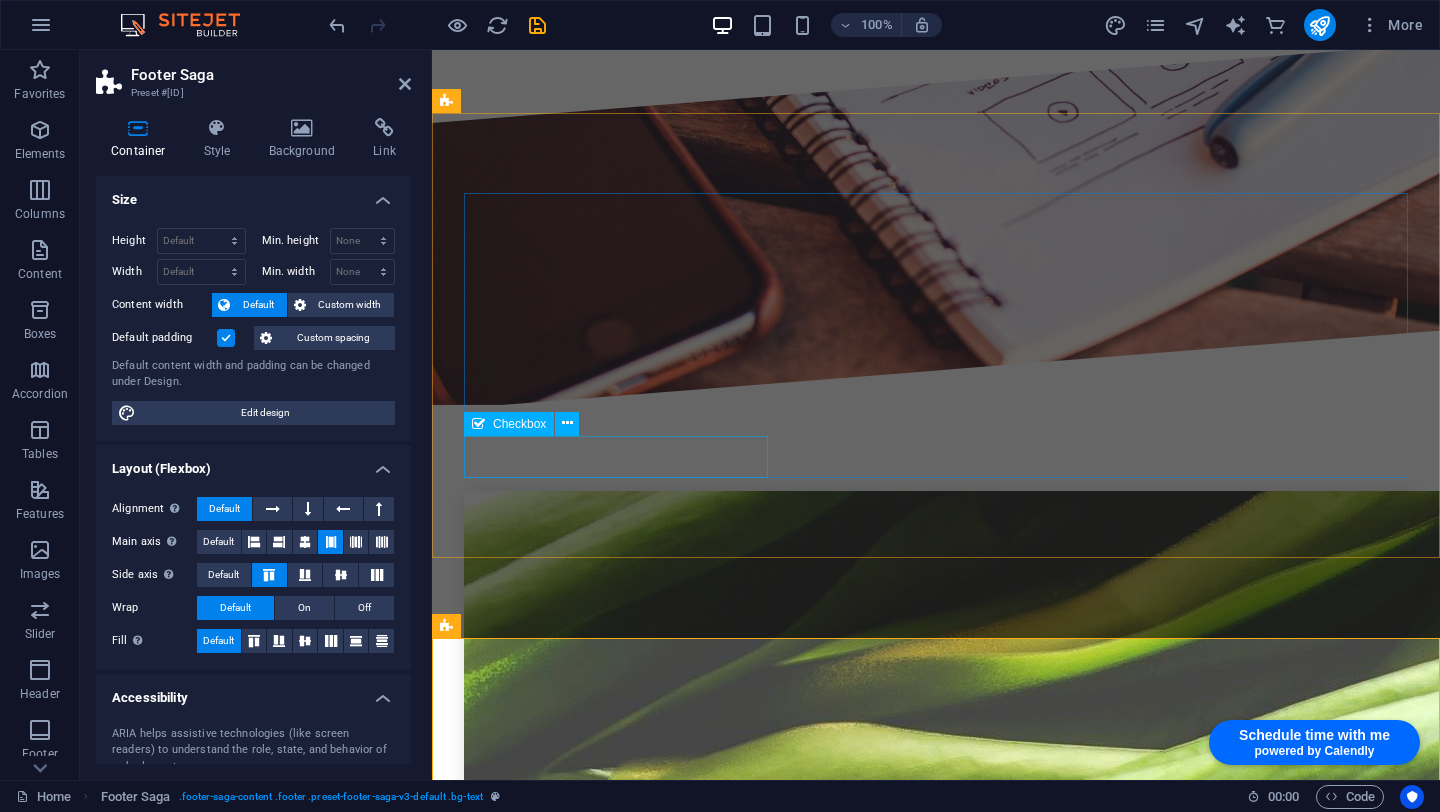scroll, scrollTop: 6282, scrollLeft: 0, axis: vertical 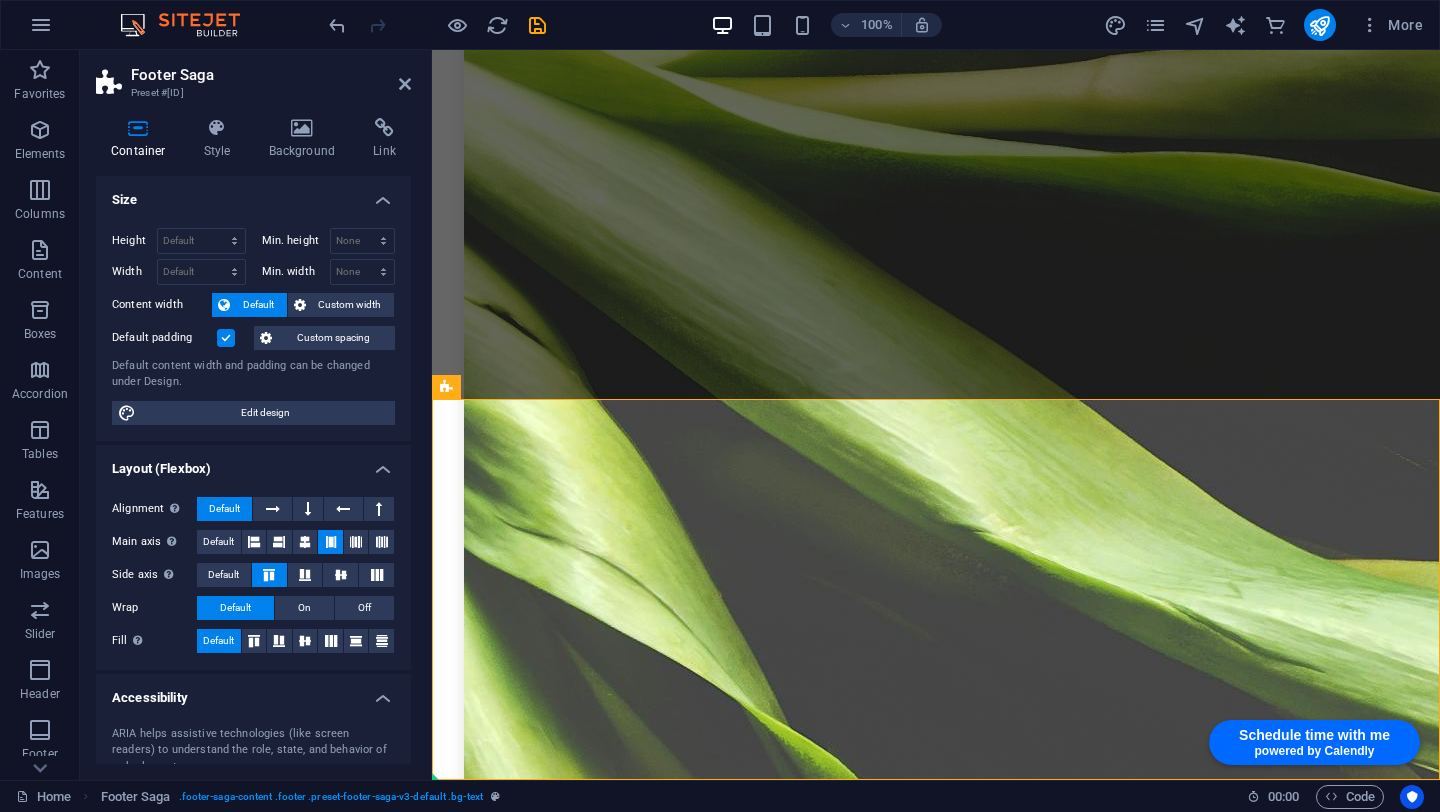 click at bounding box center (138, 128) 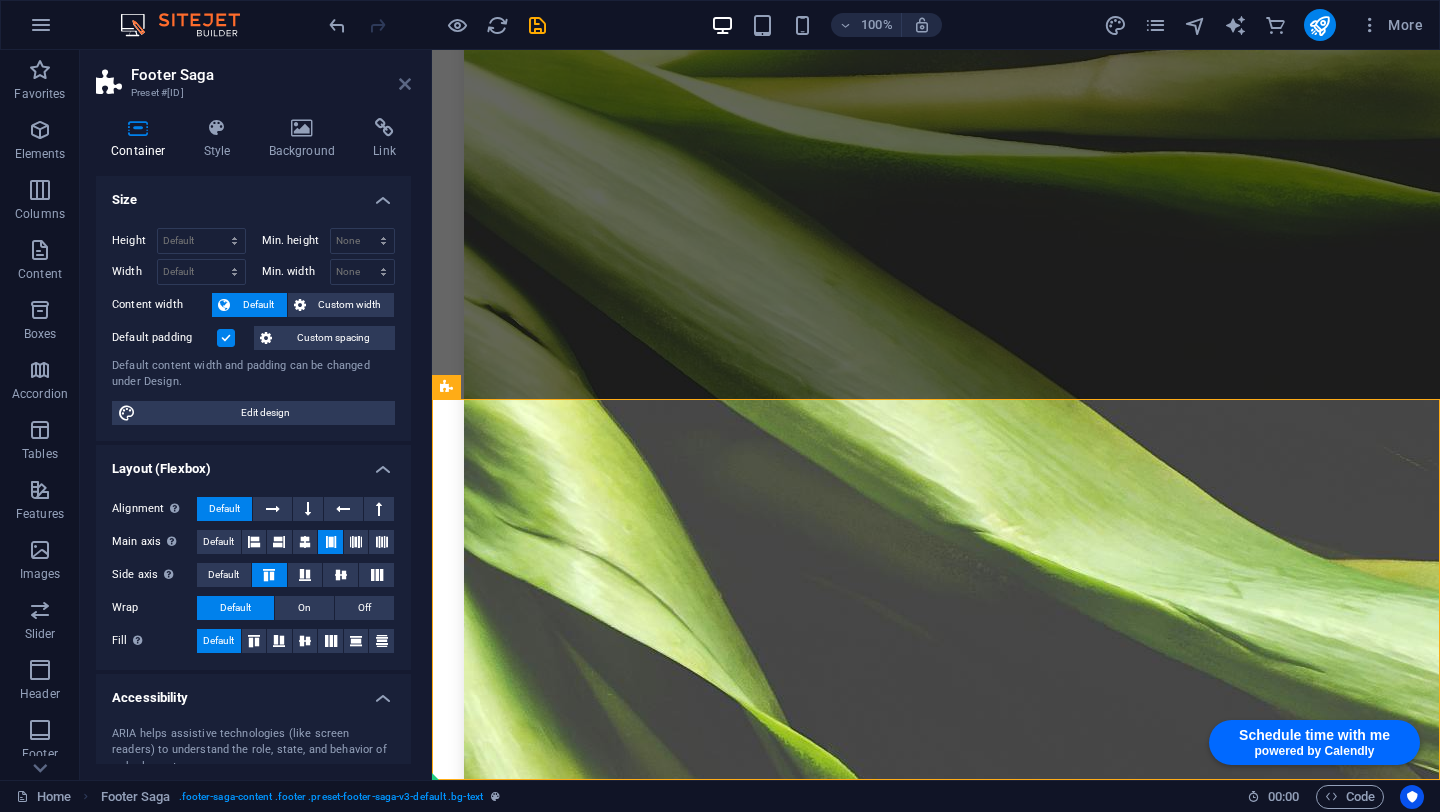 click at bounding box center (405, 84) 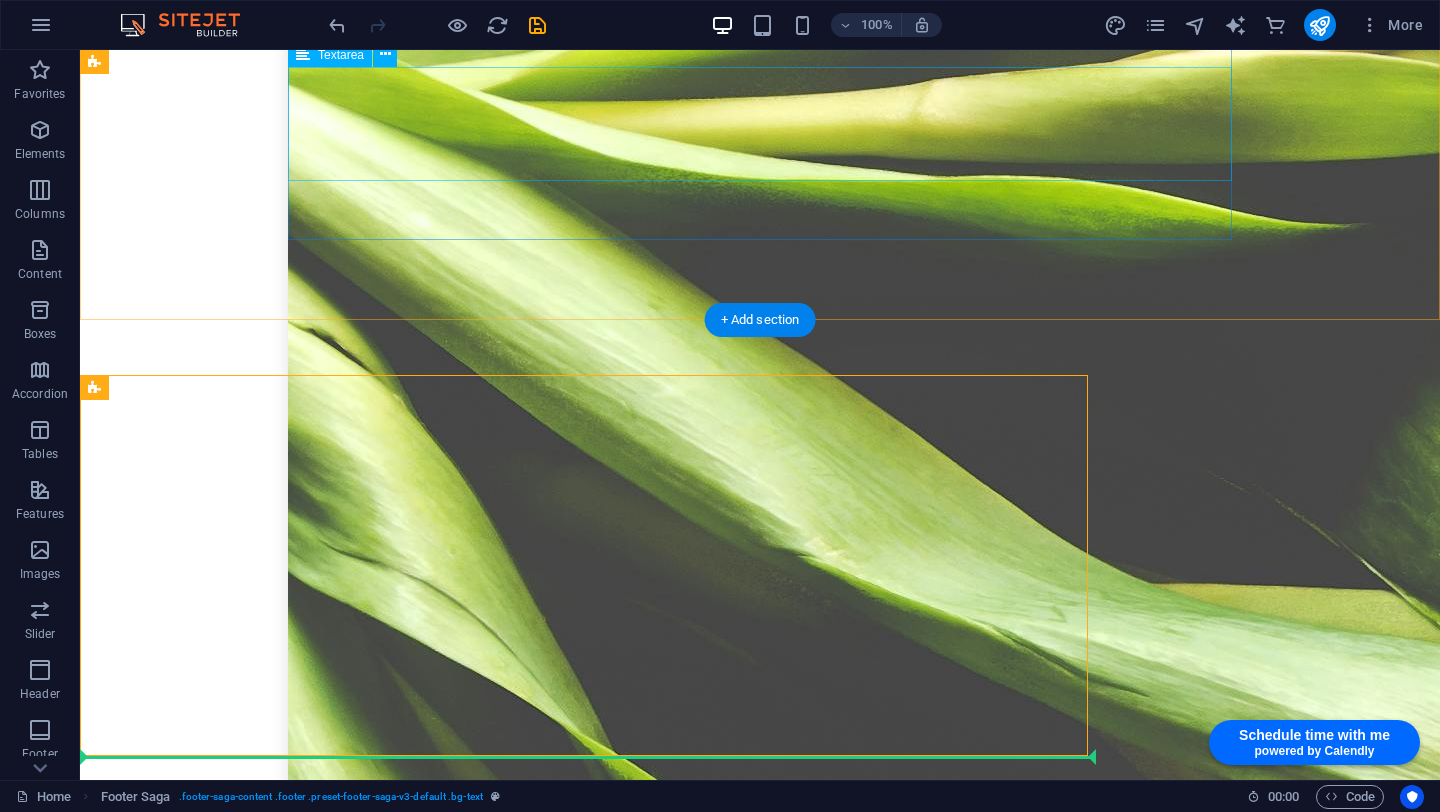 scroll, scrollTop: 6306, scrollLeft: 0, axis: vertical 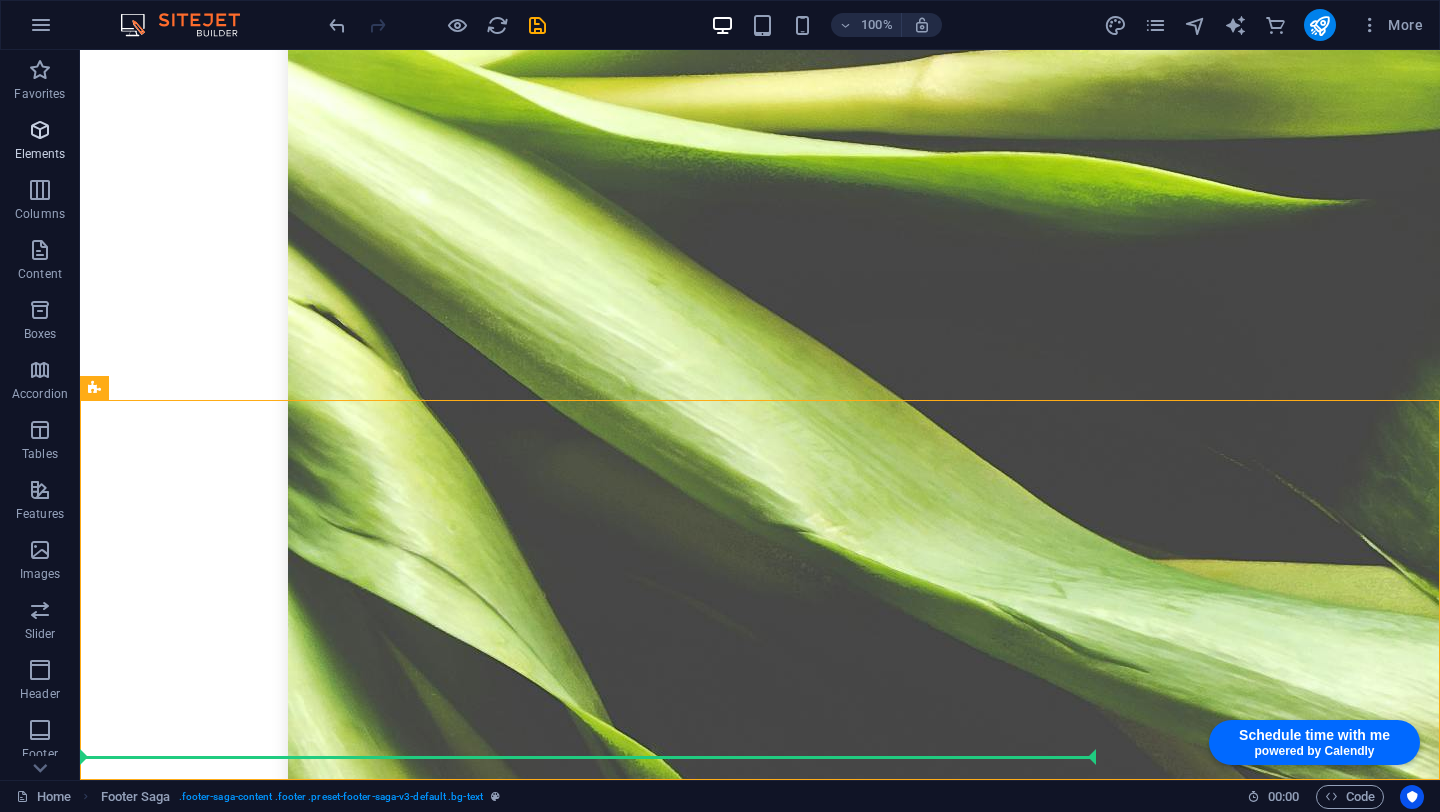 click on "Elements" at bounding box center [40, 142] 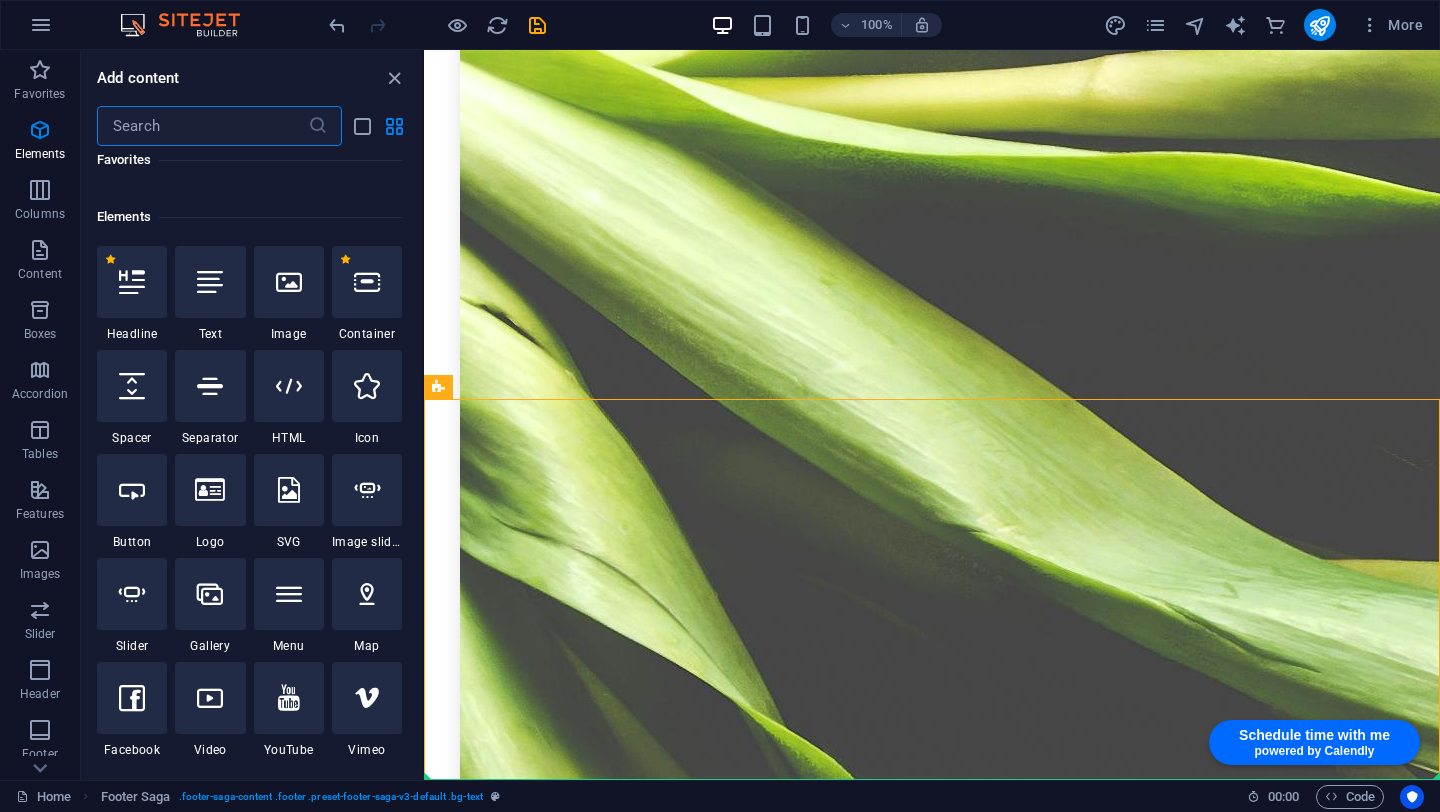 scroll, scrollTop: 213, scrollLeft: 0, axis: vertical 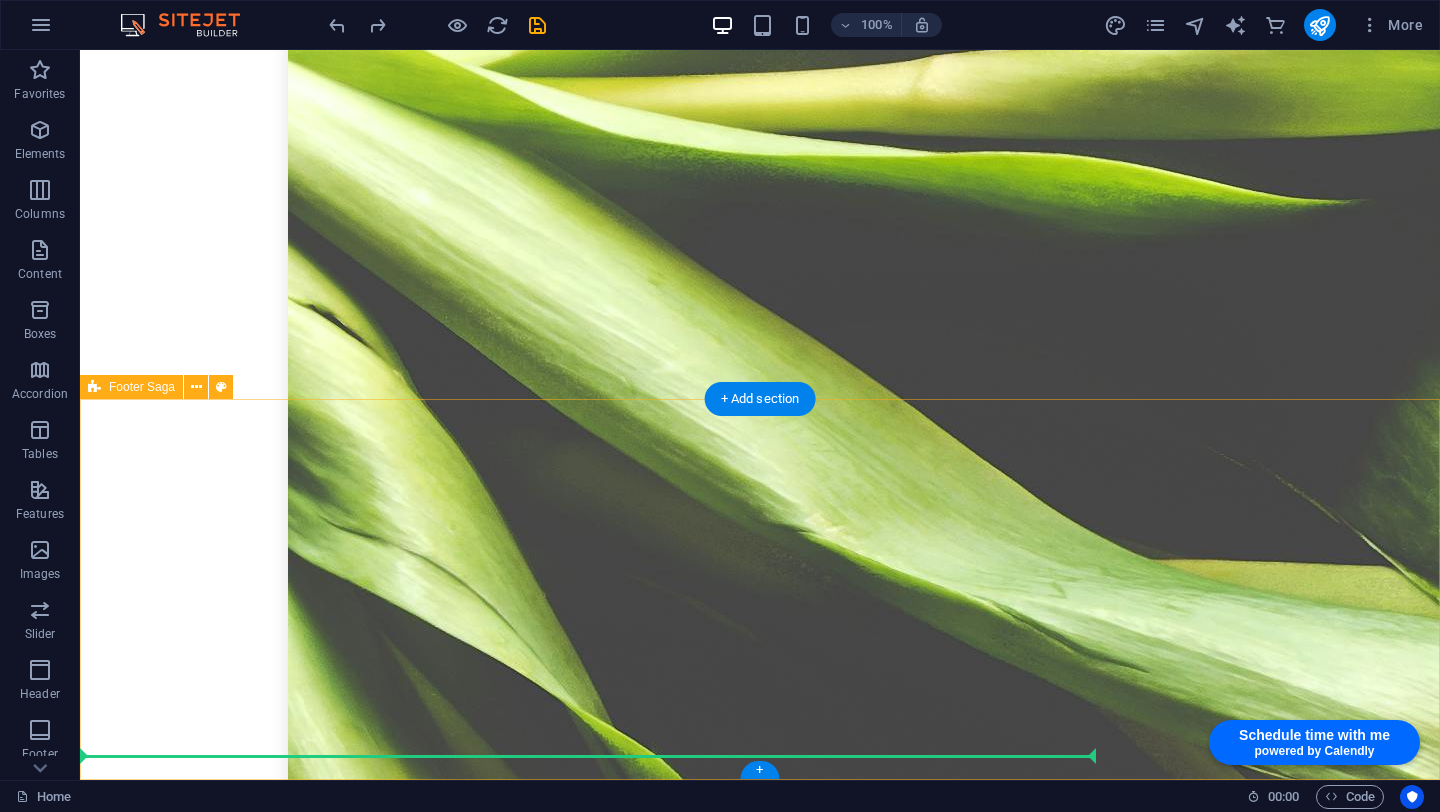 click on "The integrator Studio [EMAIL] [NEIGHBORHOOD] [CITY] [POSTAL CODE] Privacy Policy Navigation Home About us Services Packages Team Contact Social Media LinkedIn WhatsApp" at bounding box center (760, 8884) 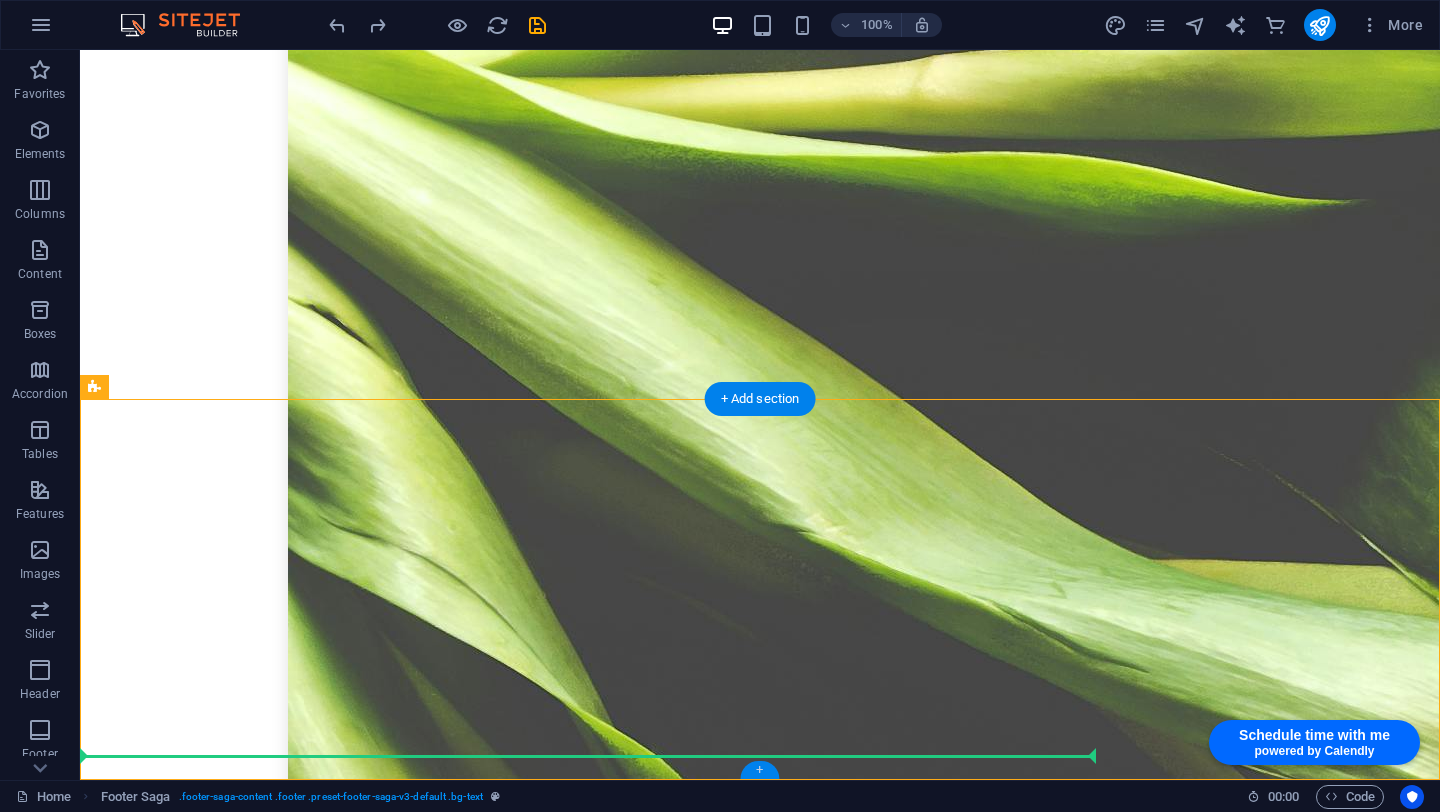 click on "+" at bounding box center [759, 770] 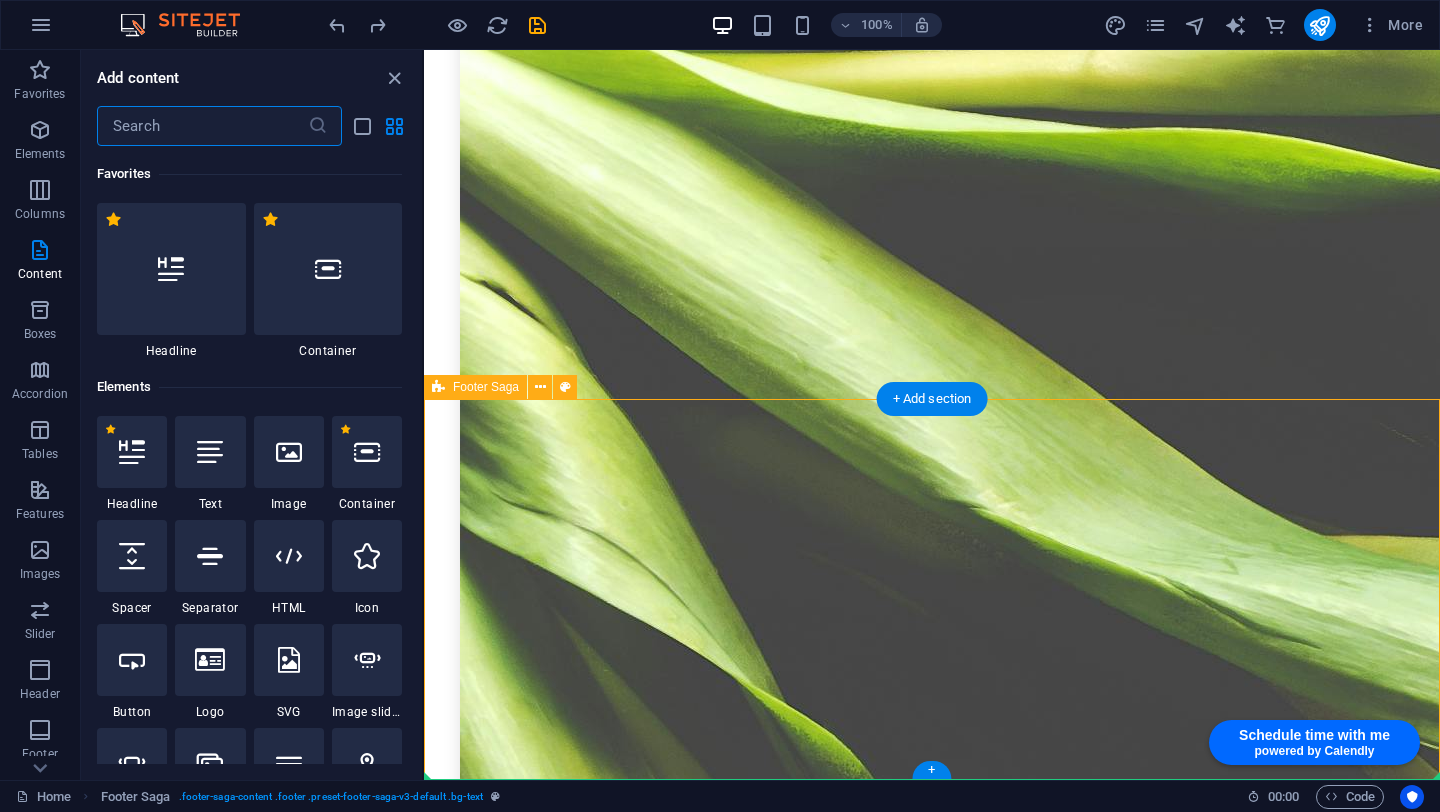 scroll, scrollTop: 6282, scrollLeft: 0, axis: vertical 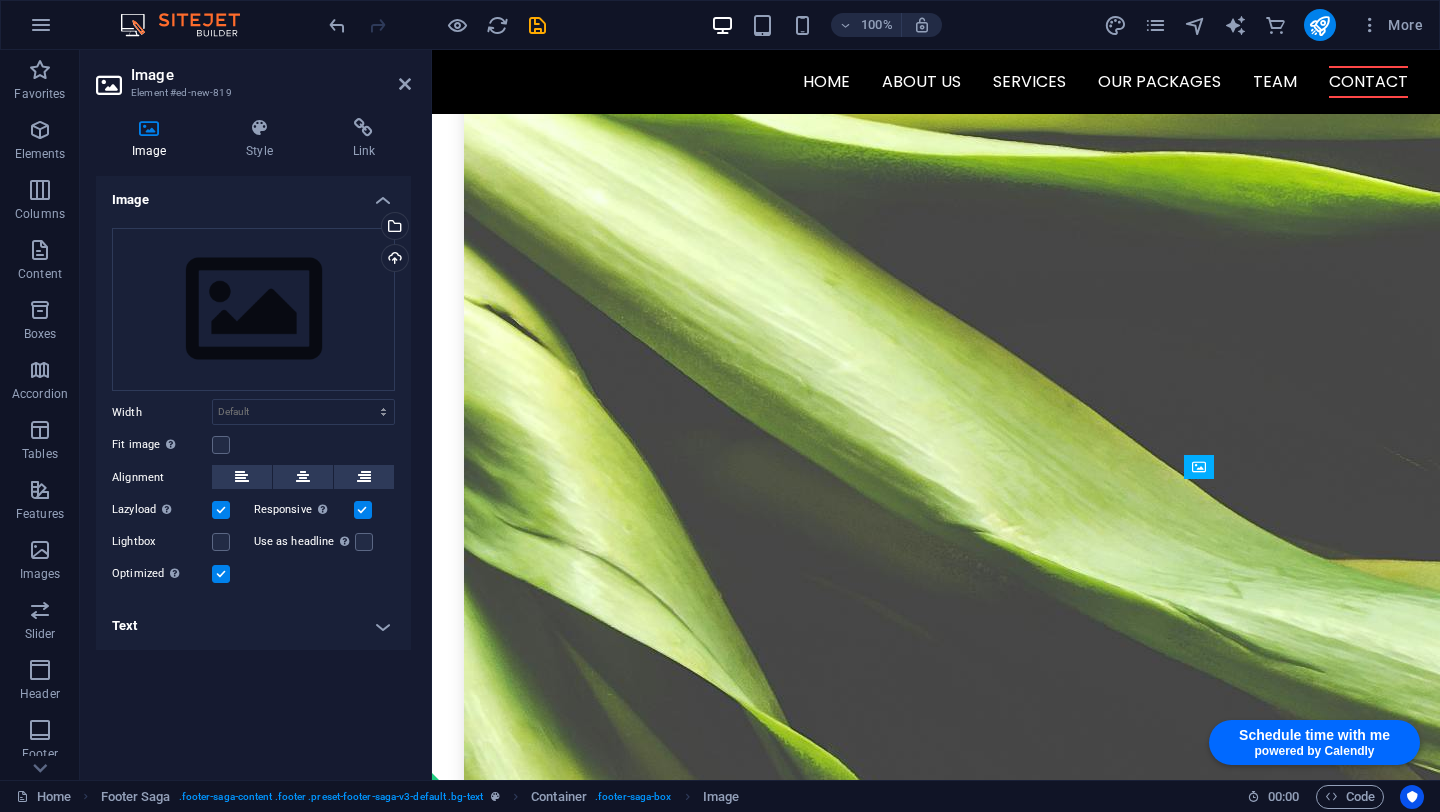 drag, startPoint x: 1249, startPoint y: 613, endPoint x: 1272, endPoint y: 656, distance: 48.76474 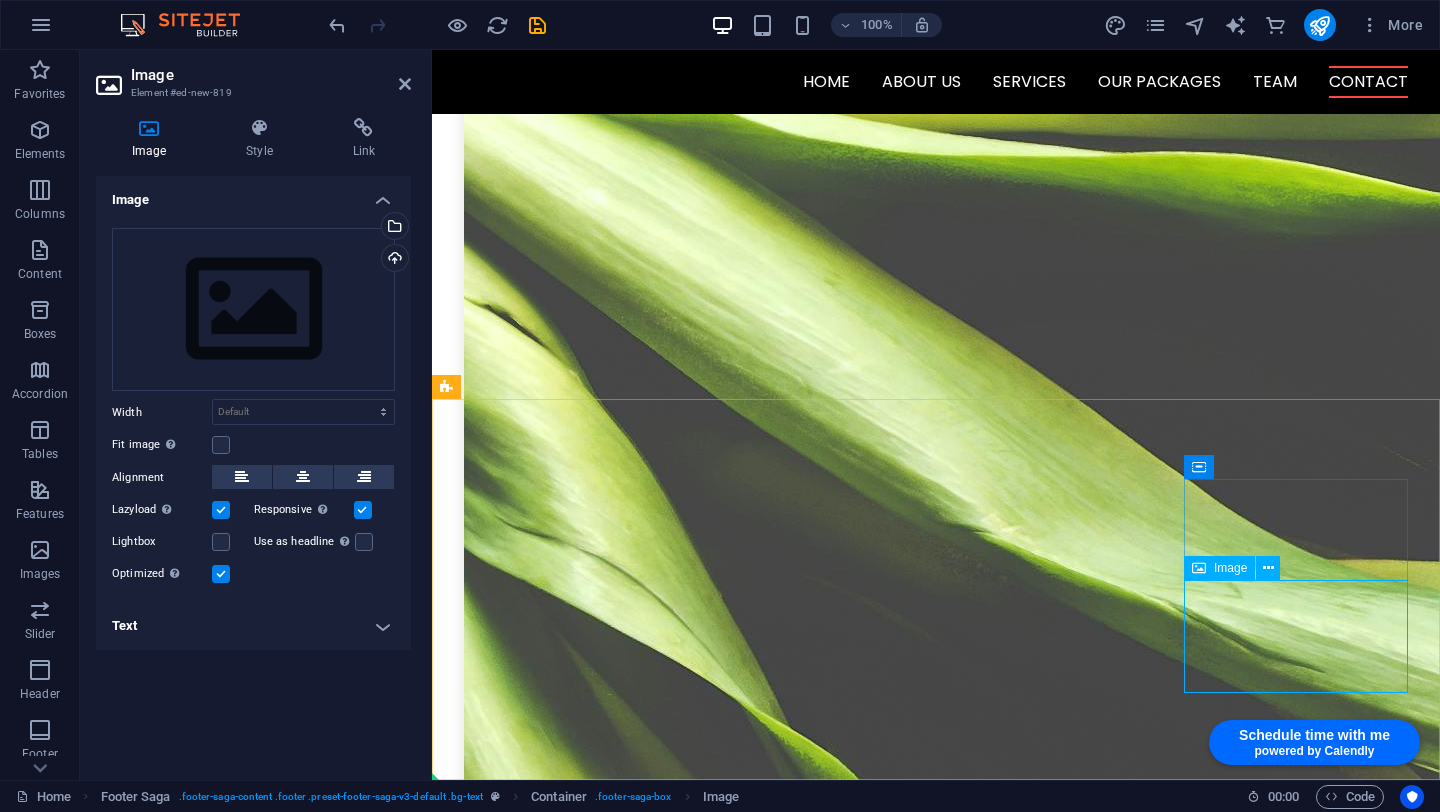 click at bounding box center [560, 9233] 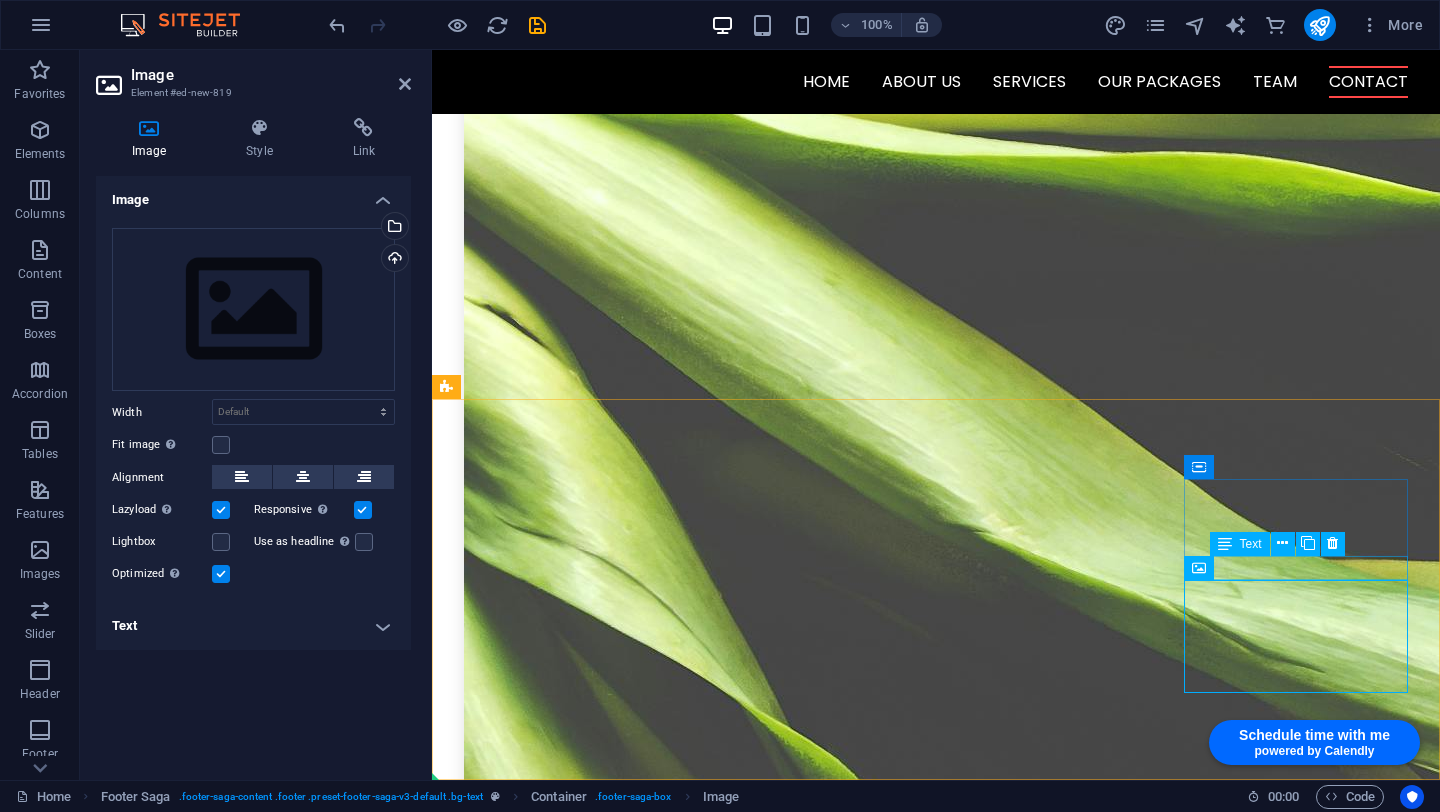 click on "WhatsApp" at bounding box center [560, 9164] 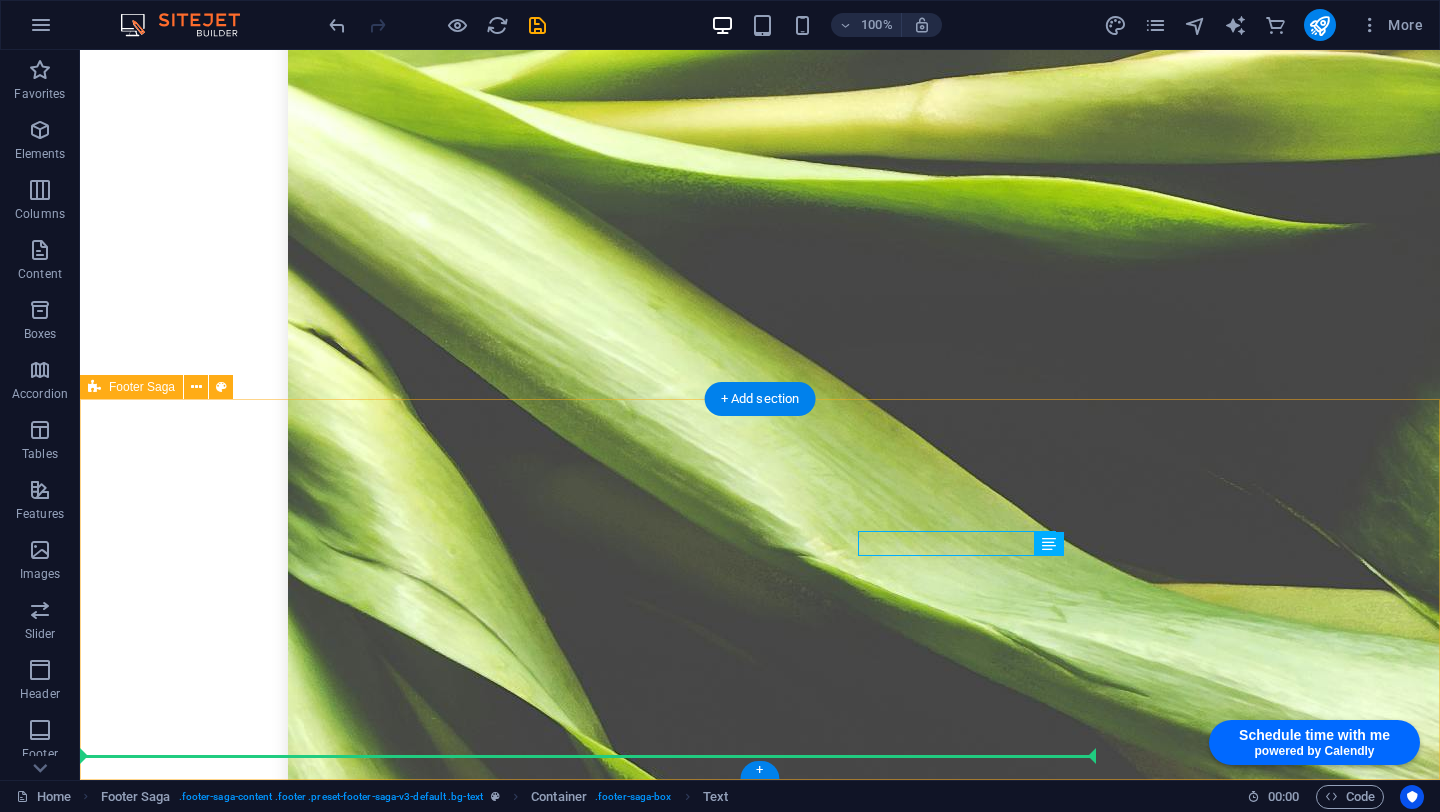 scroll, scrollTop: 6306, scrollLeft: 0, axis: vertical 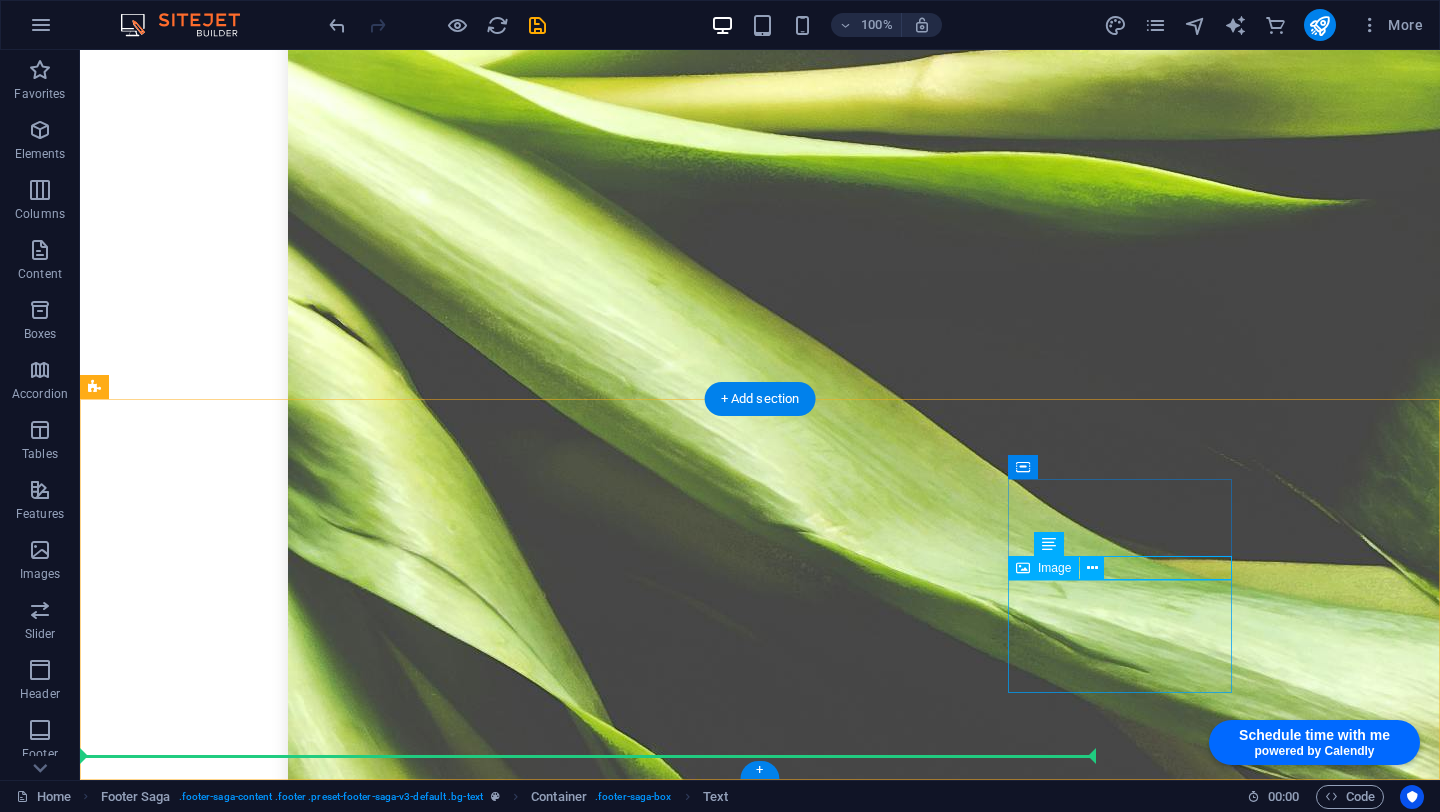 click at bounding box center (208, 9233) 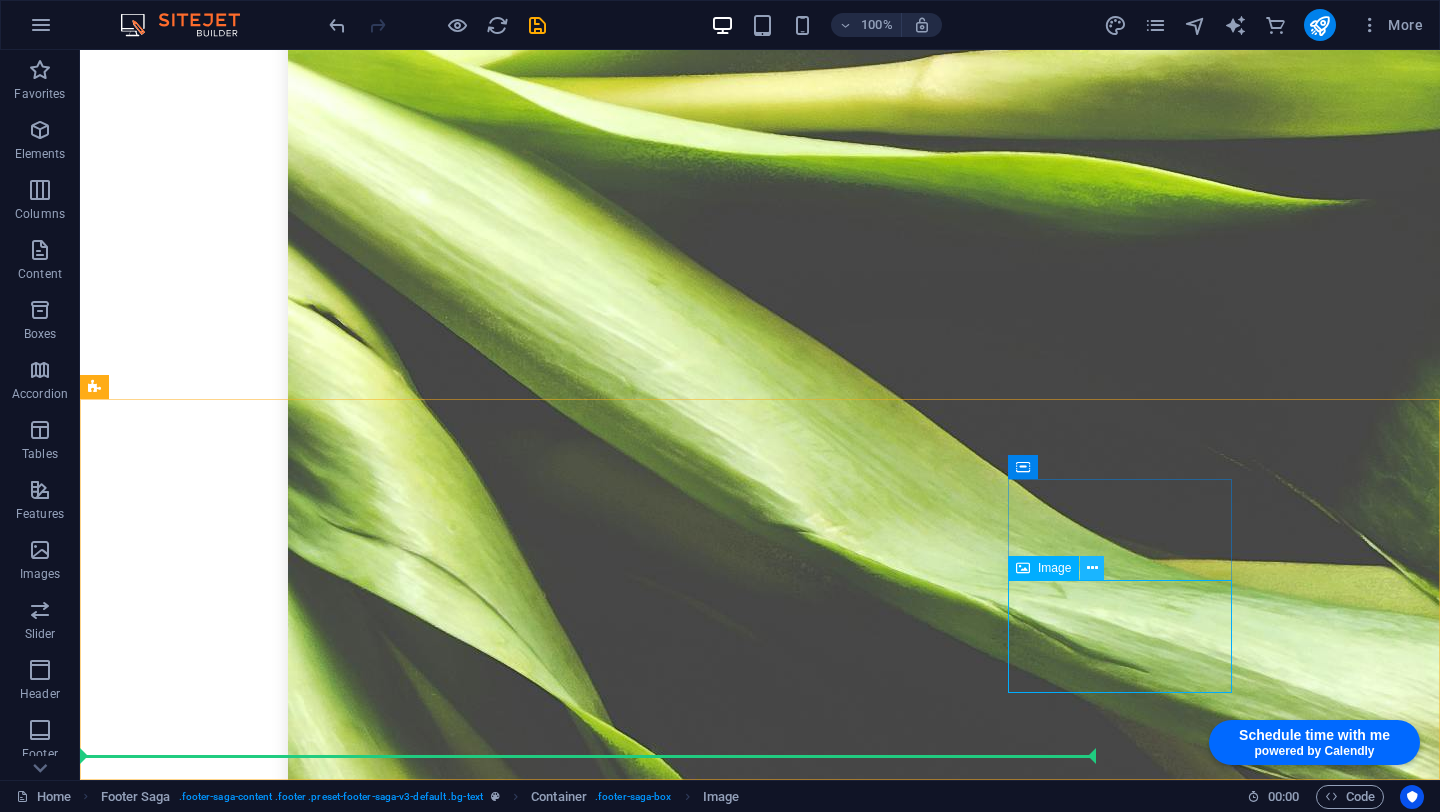 click at bounding box center (1092, 568) 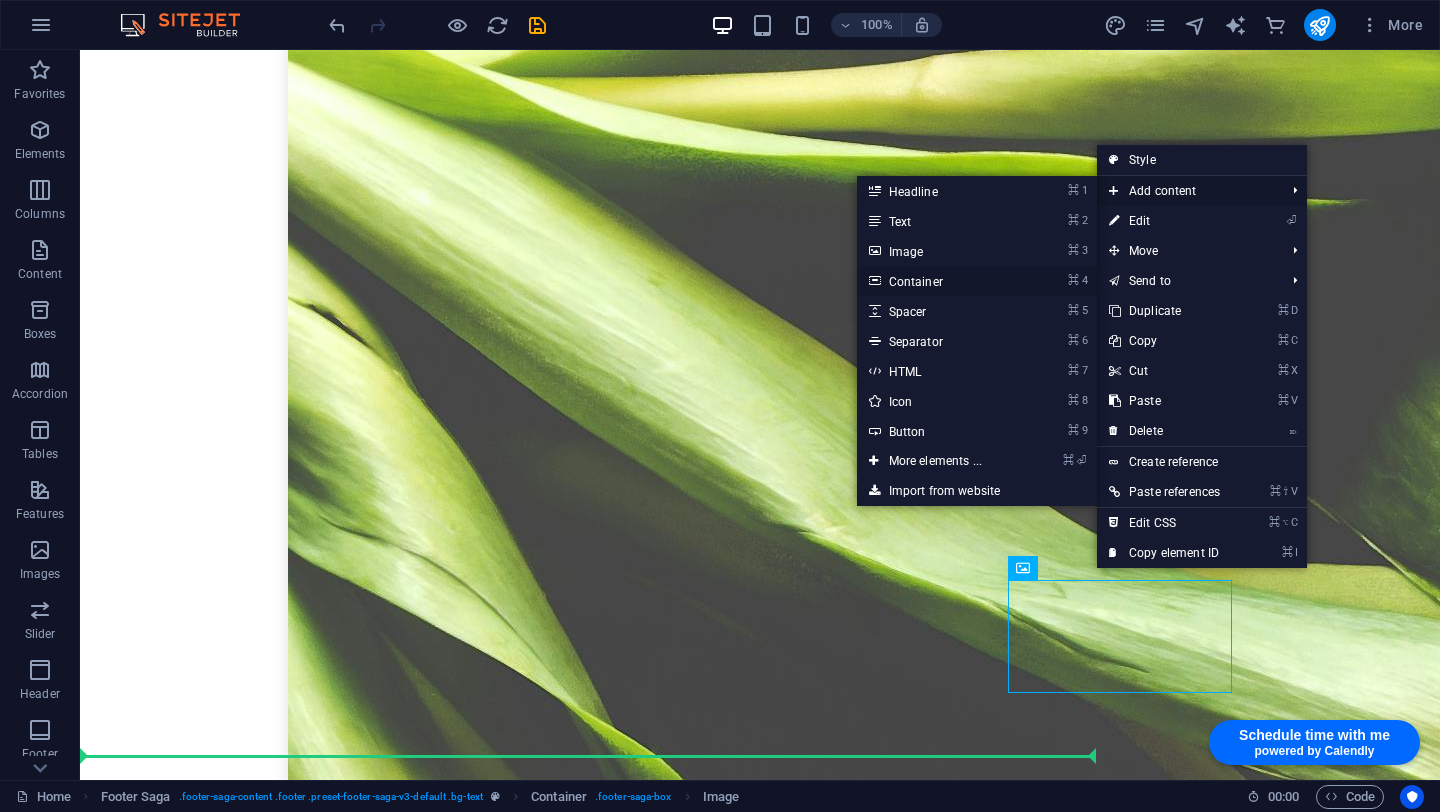 click on "⌘ 4  Container" at bounding box center (939, 281) 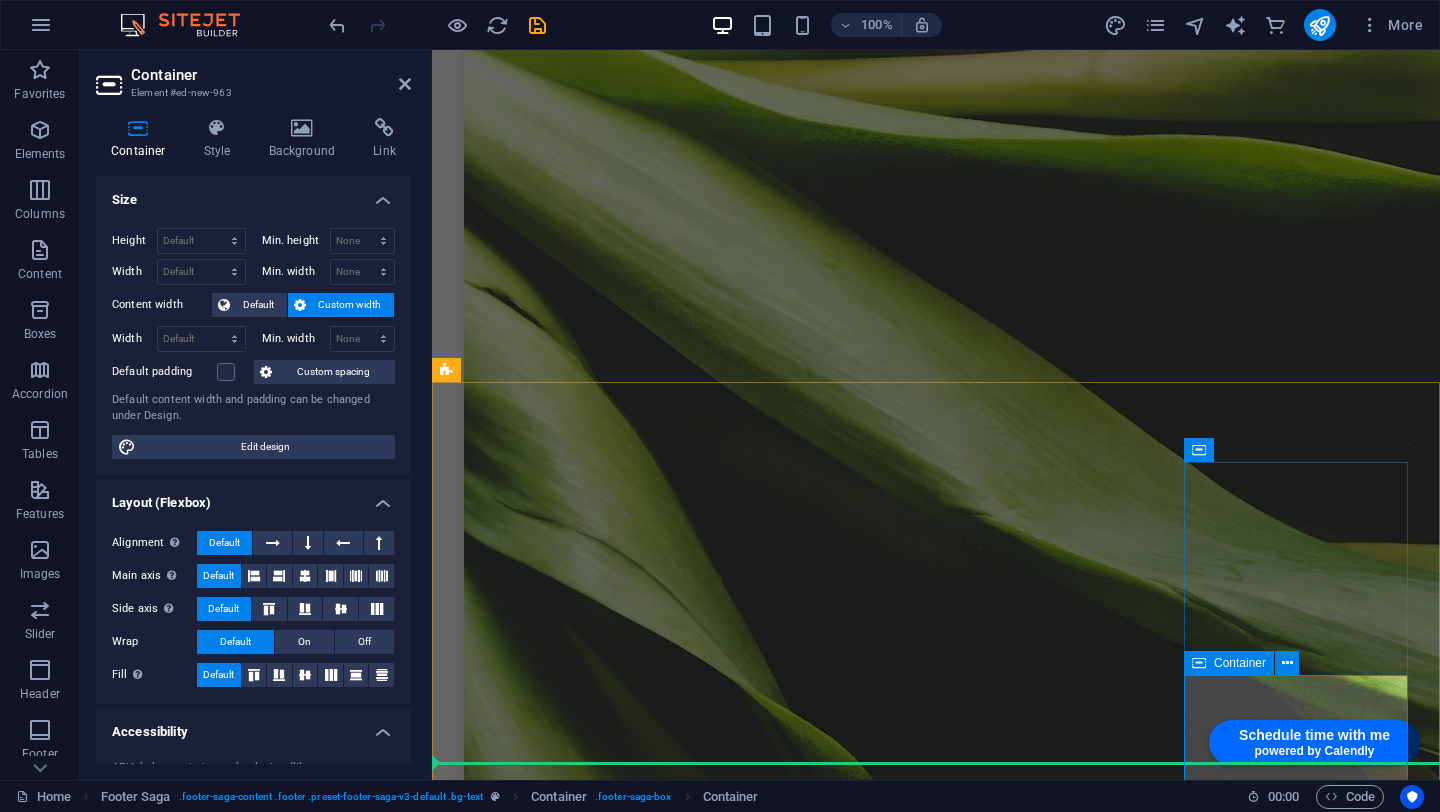 click on "Drop content here or  Add elements  Paste clipboard" at bounding box center (560, 9361) 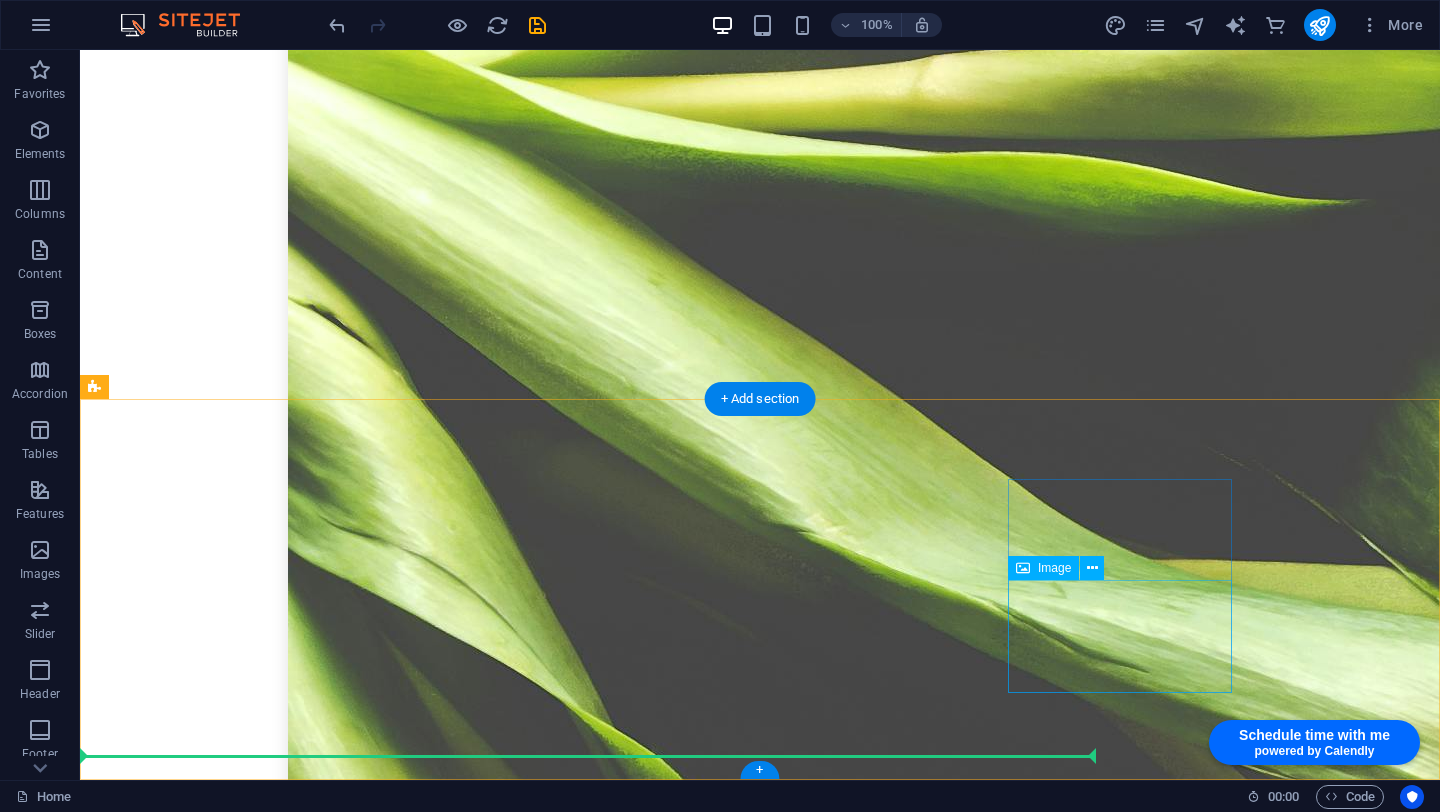 click at bounding box center (208, 9233) 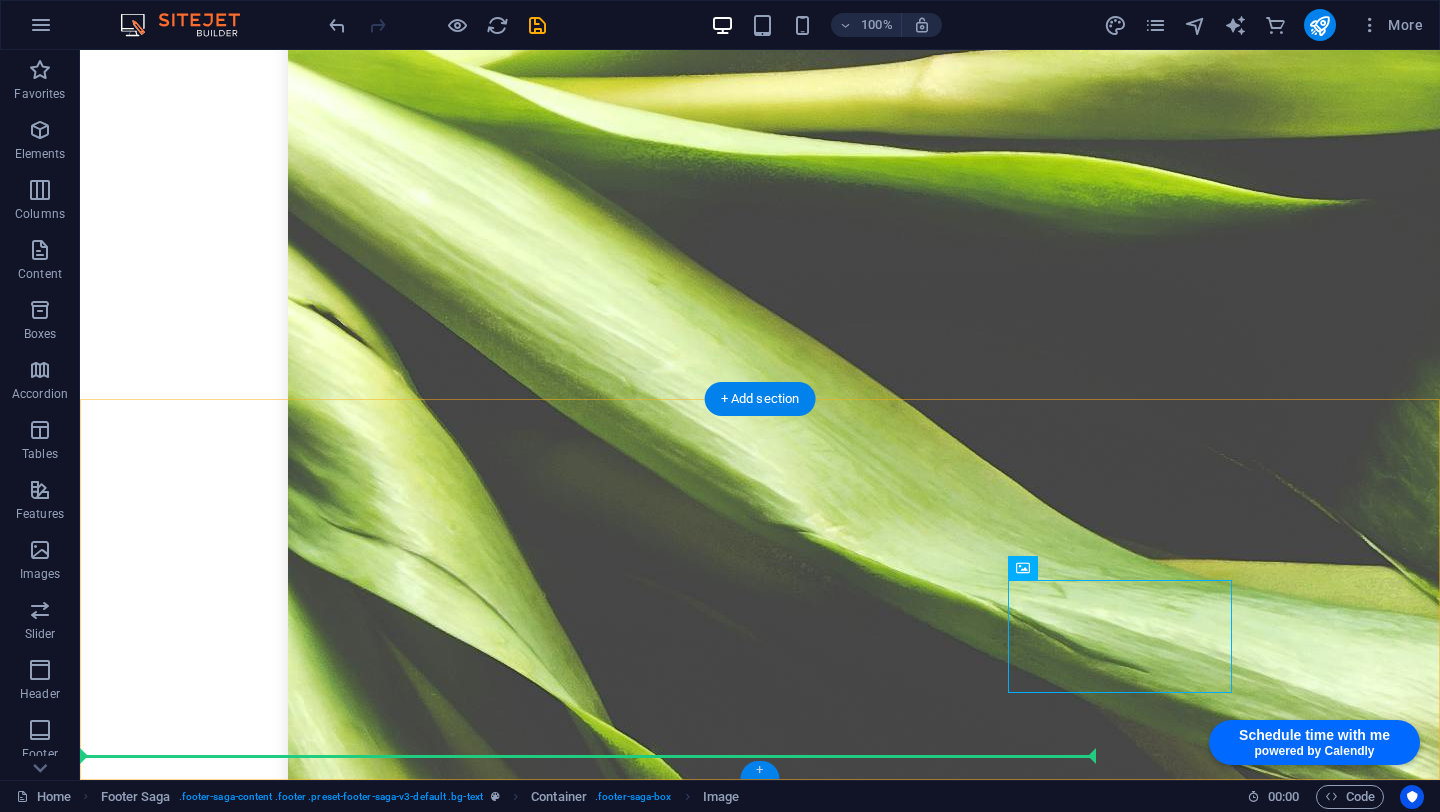 click on "+" at bounding box center (759, 770) 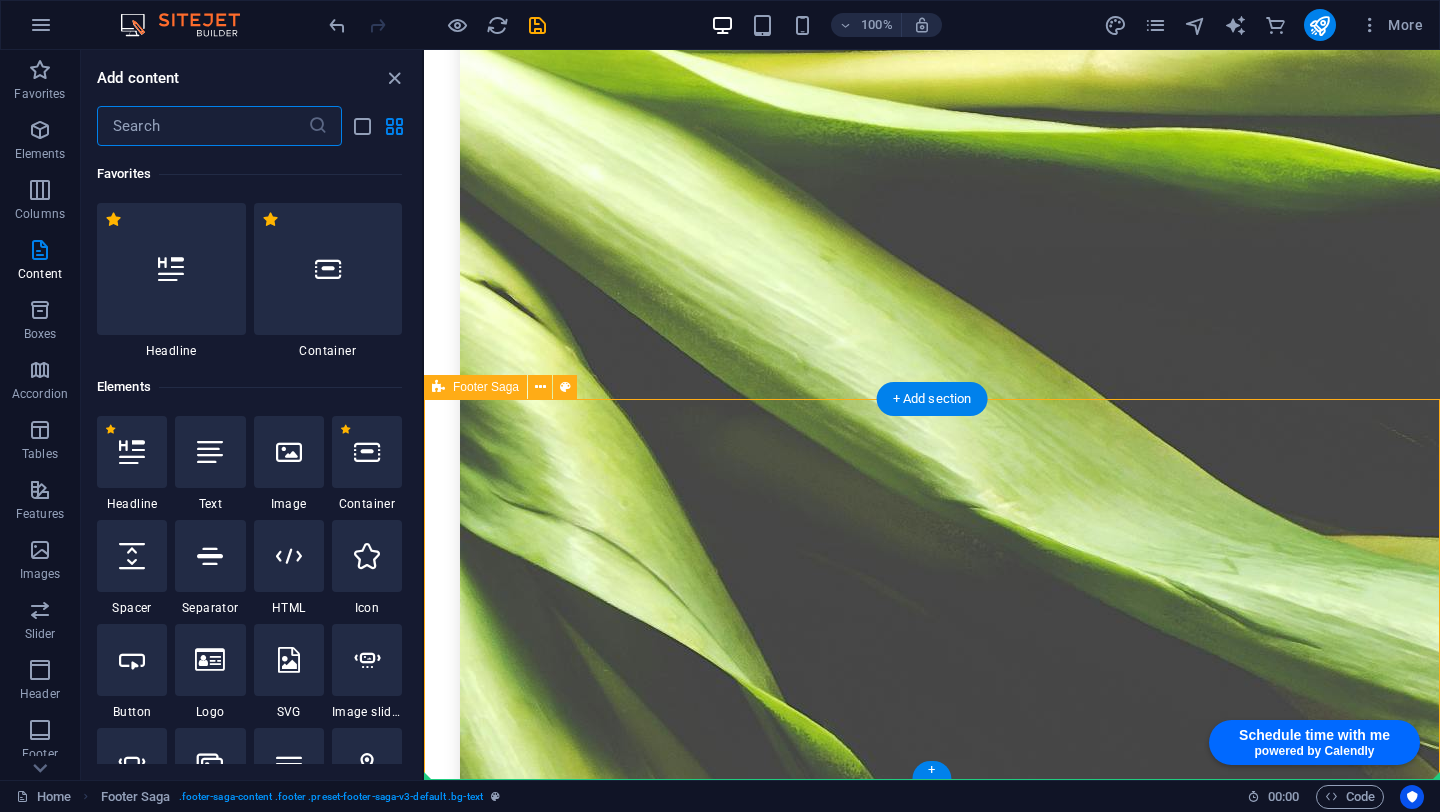 scroll, scrollTop: 6282, scrollLeft: 0, axis: vertical 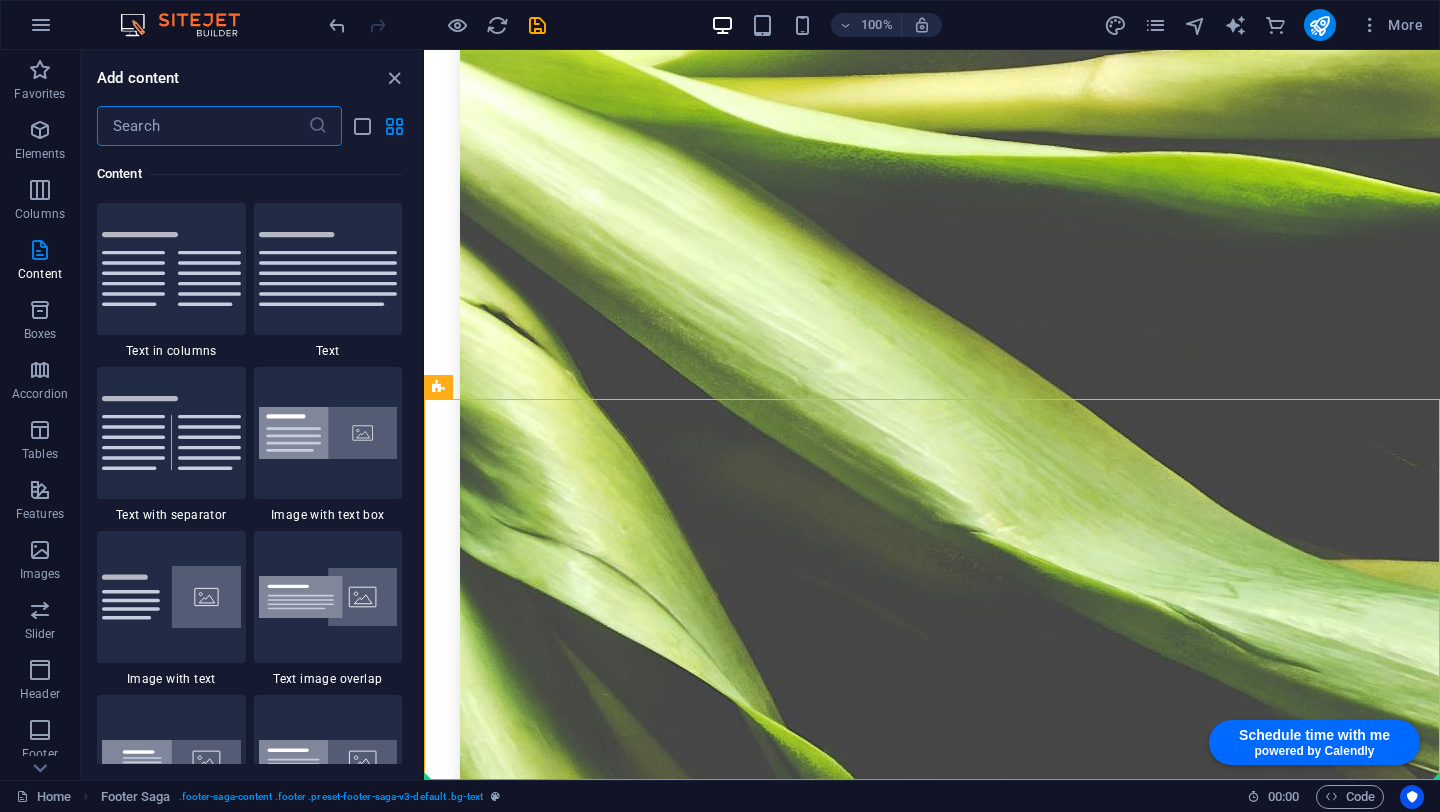 click at bounding box center [202, 126] 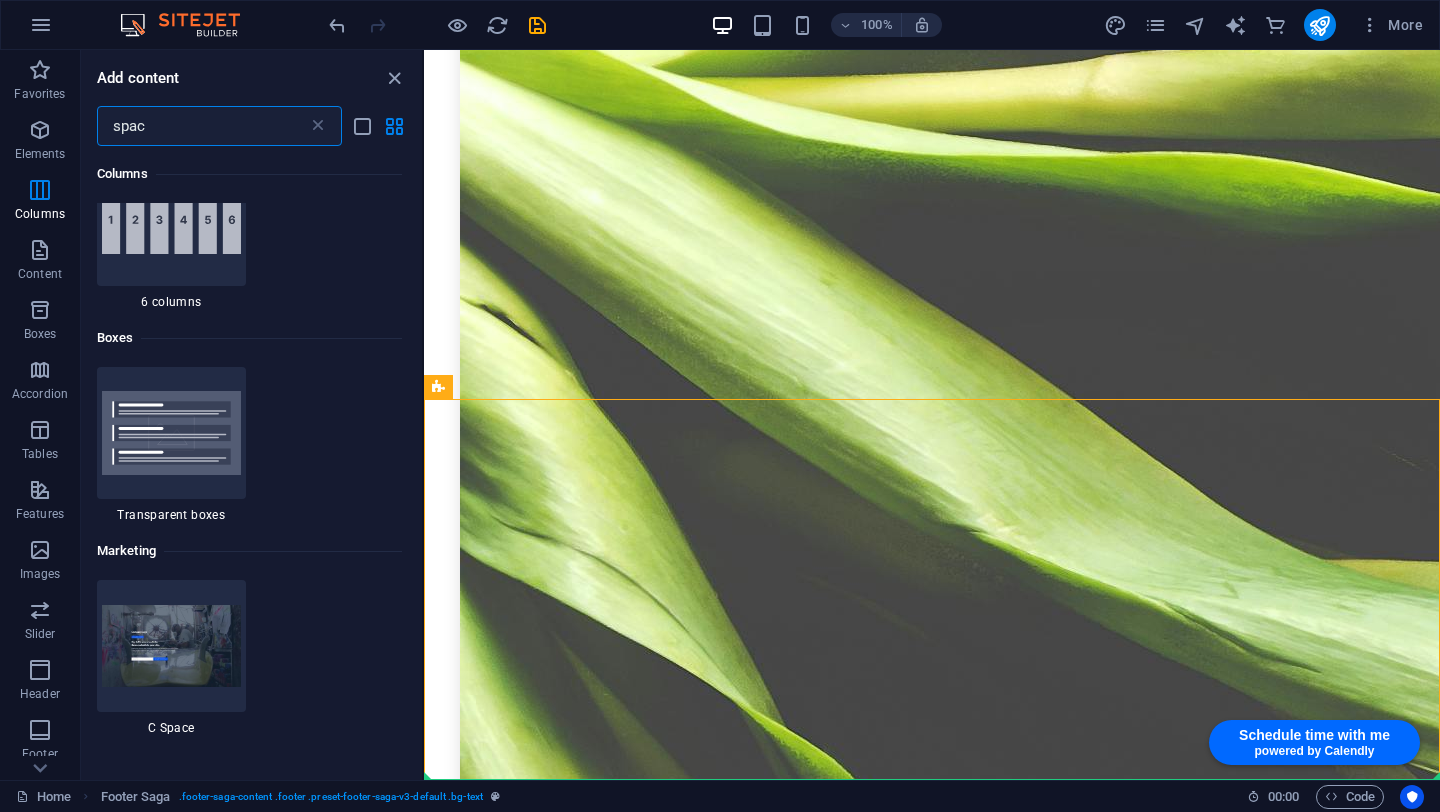 scroll, scrollTop: 0, scrollLeft: 0, axis: both 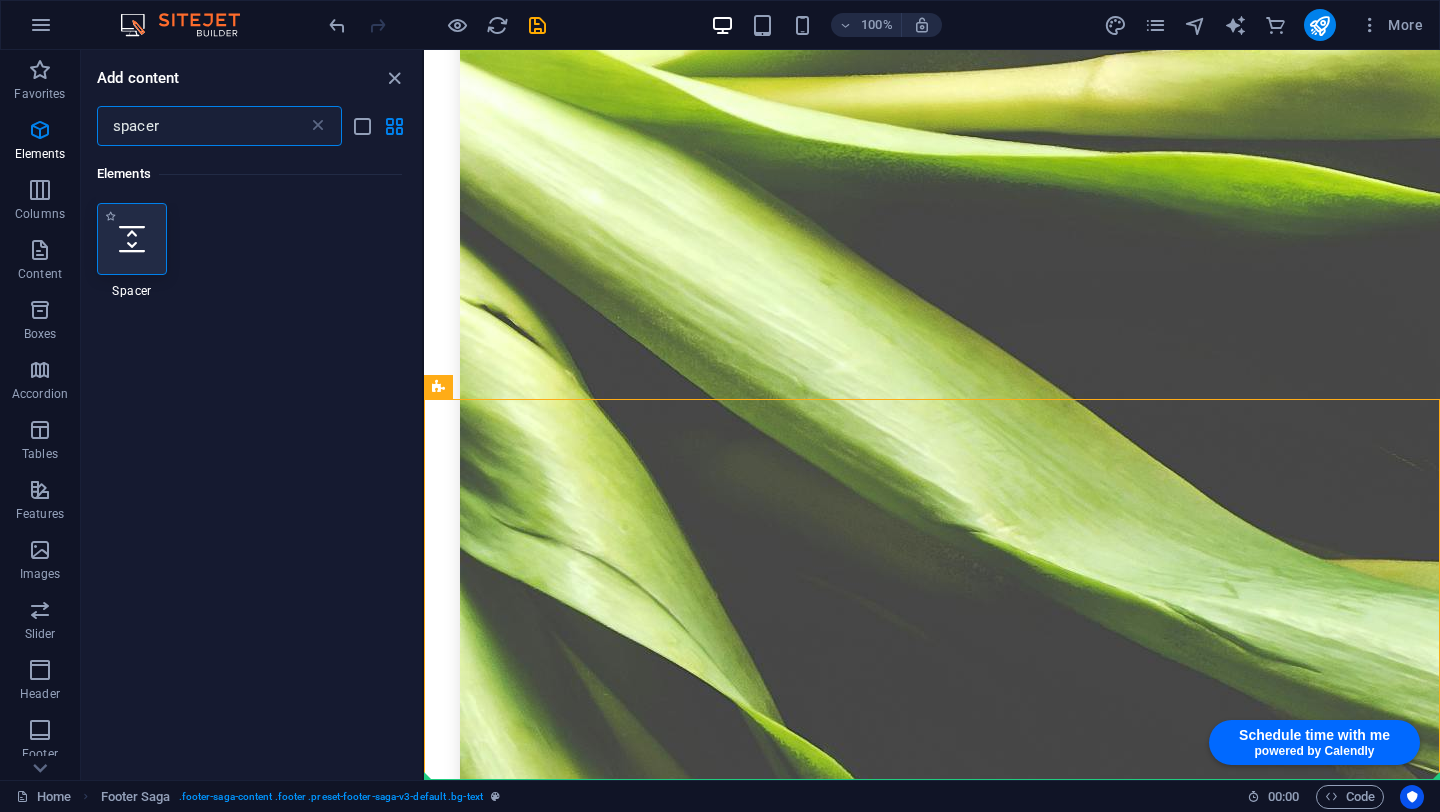 type on "spacer" 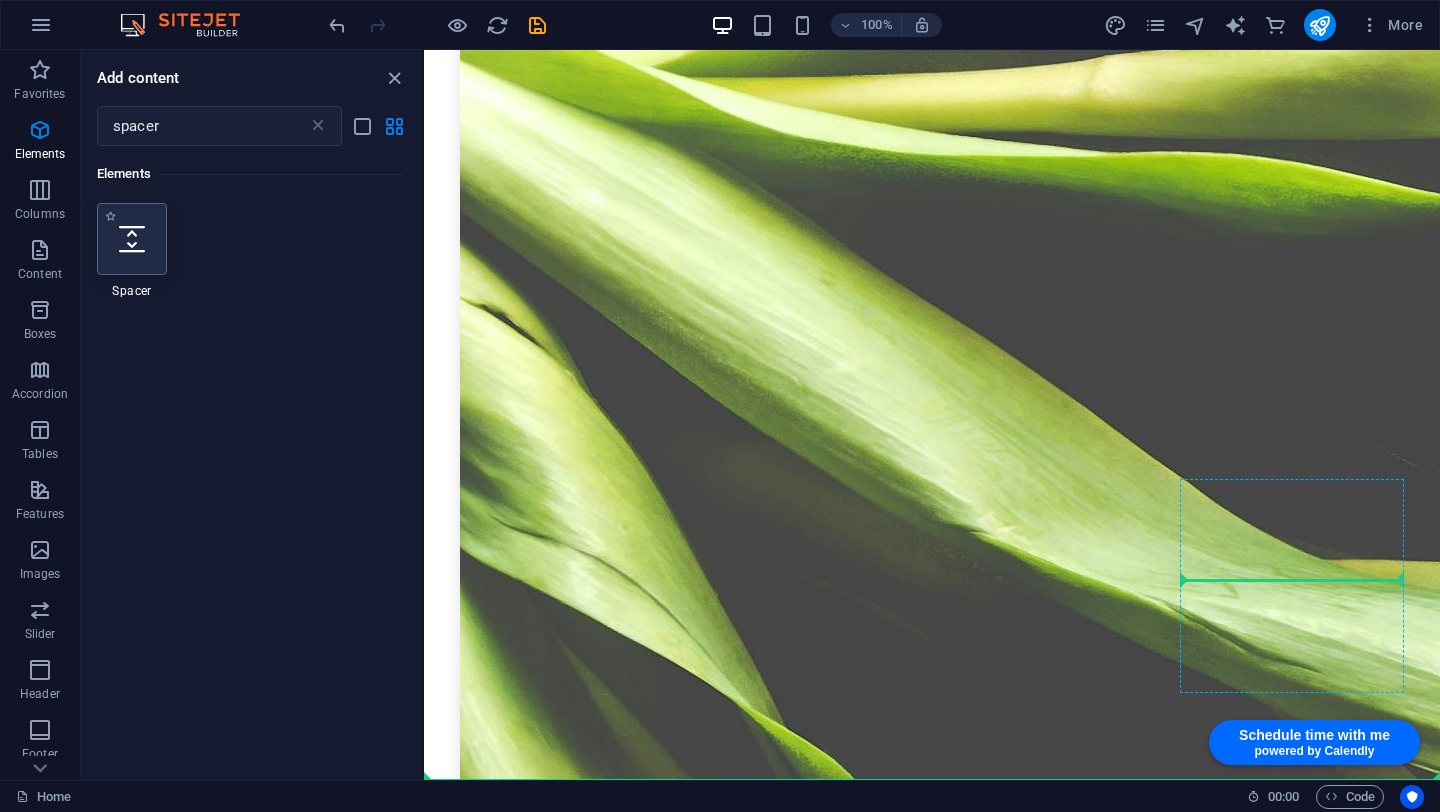 scroll, scrollTop: 6299, scrollLeft: 0, axis: vertical 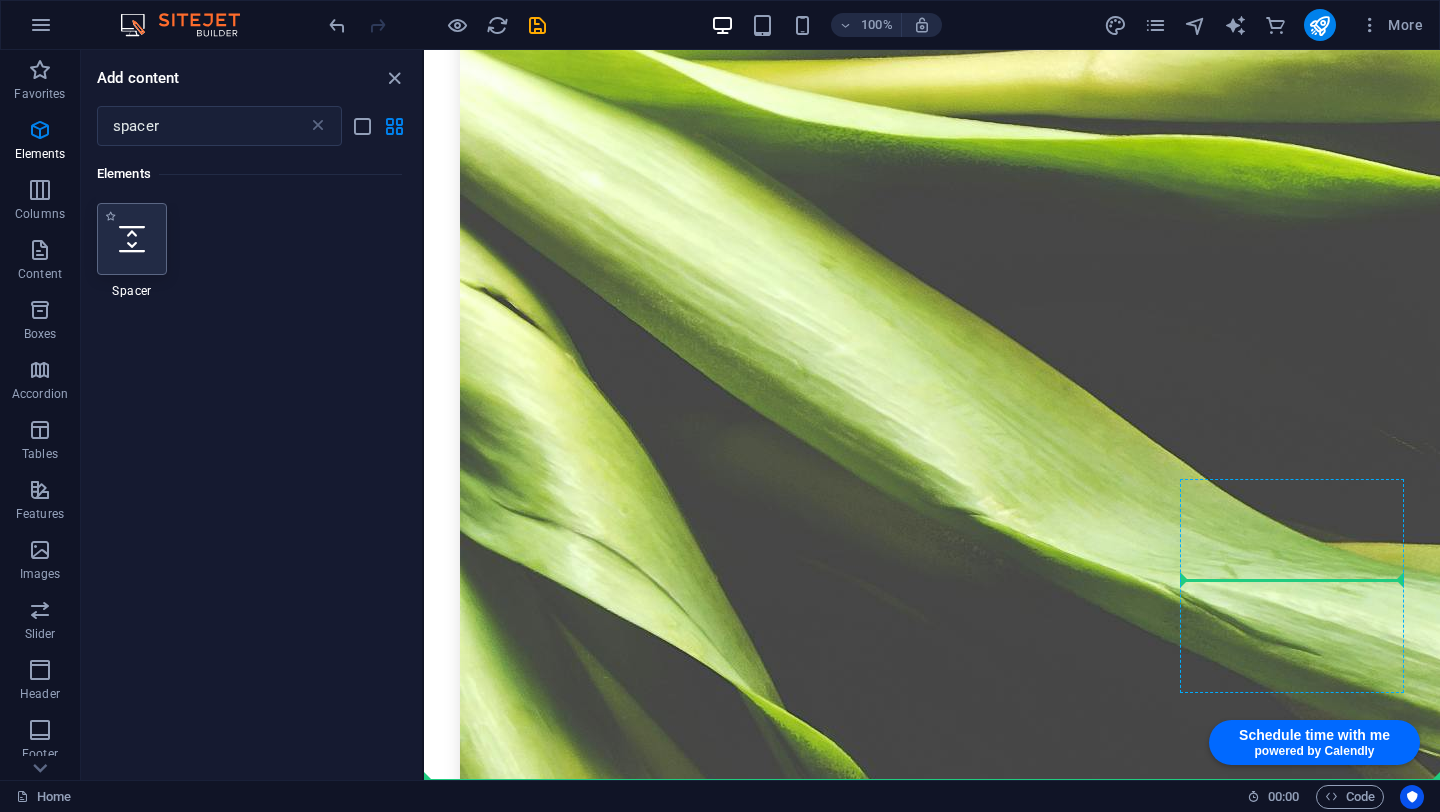 select on "px" 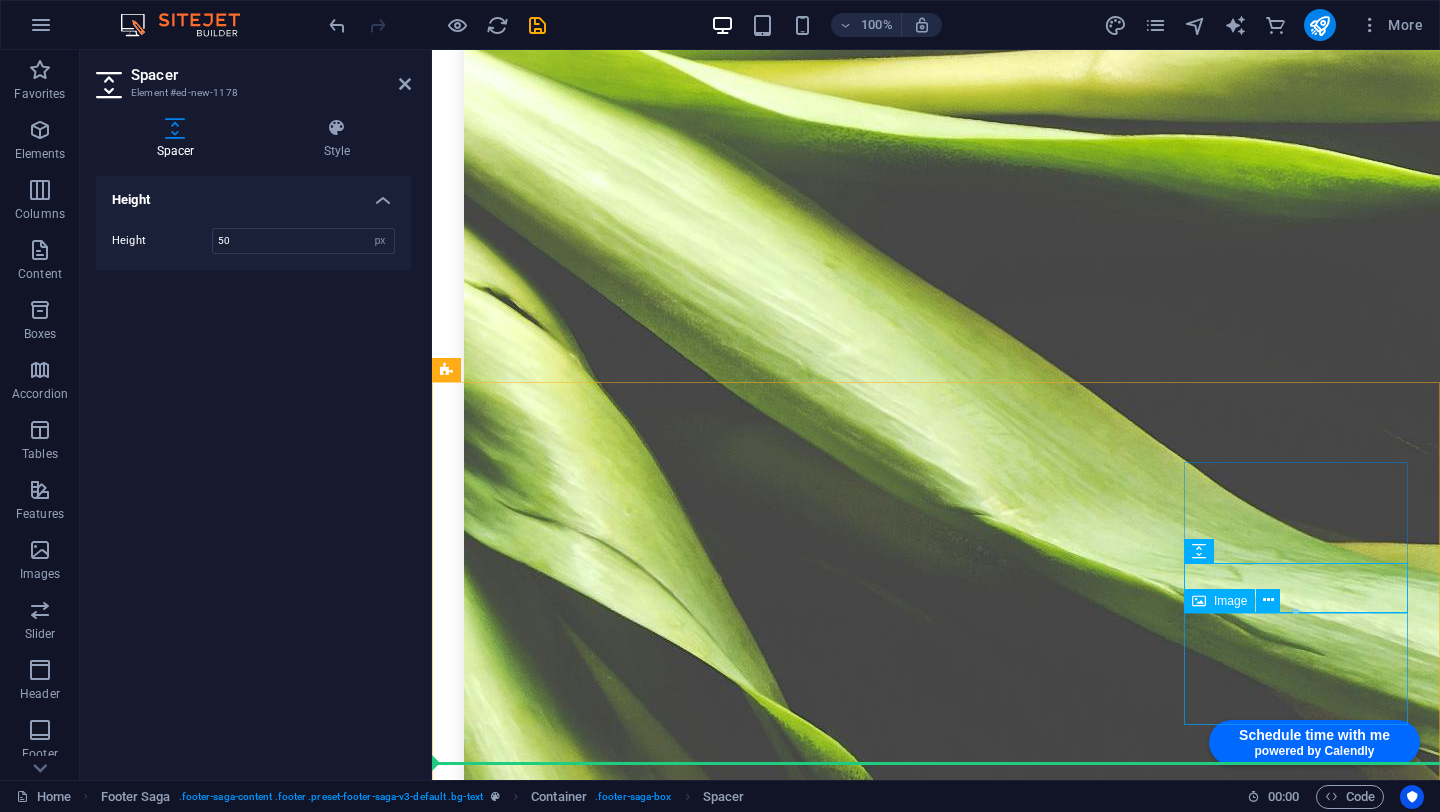 click at bounding box center [560, 9266] 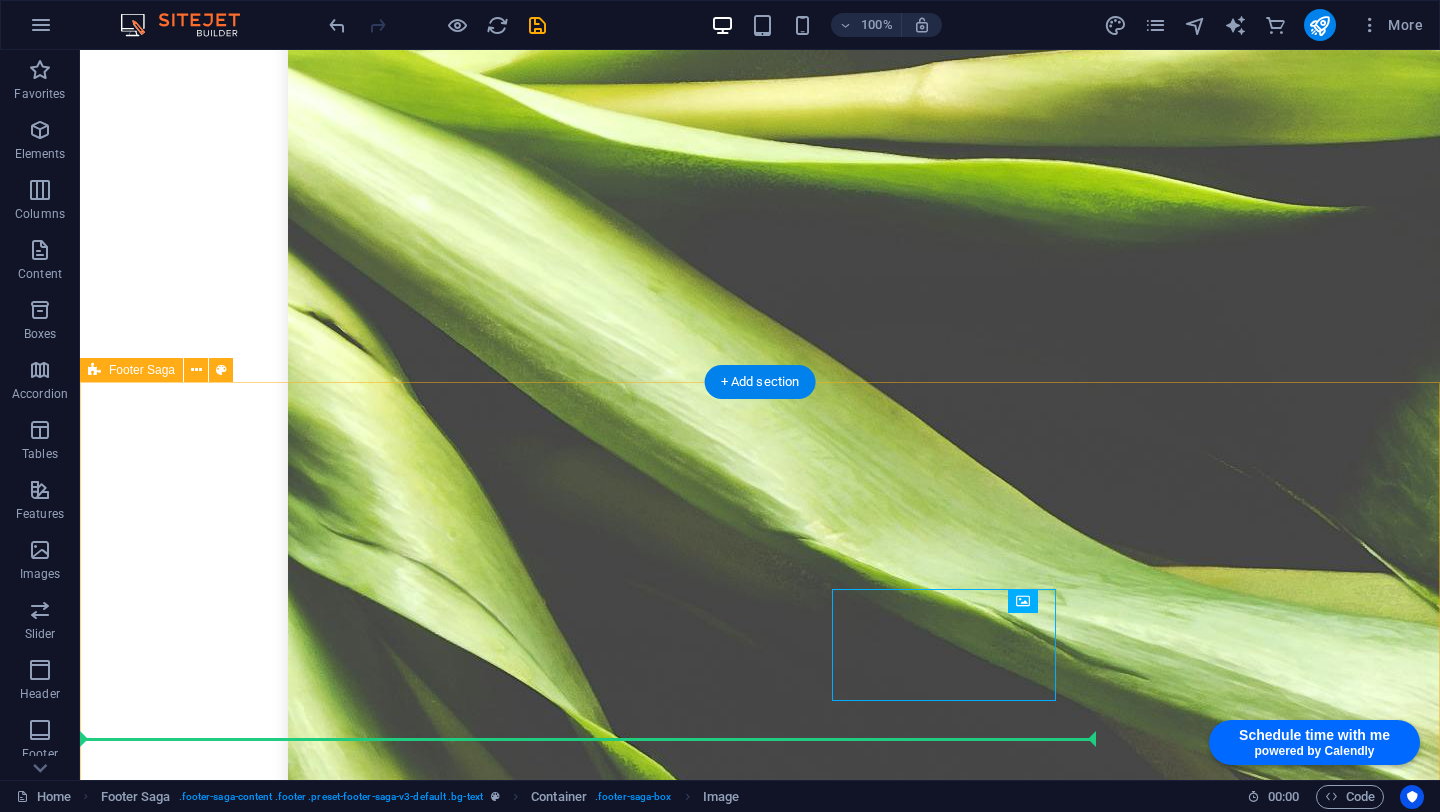 scroll, scrollTop: 6323, scrollLeft: 0, axis: vertical 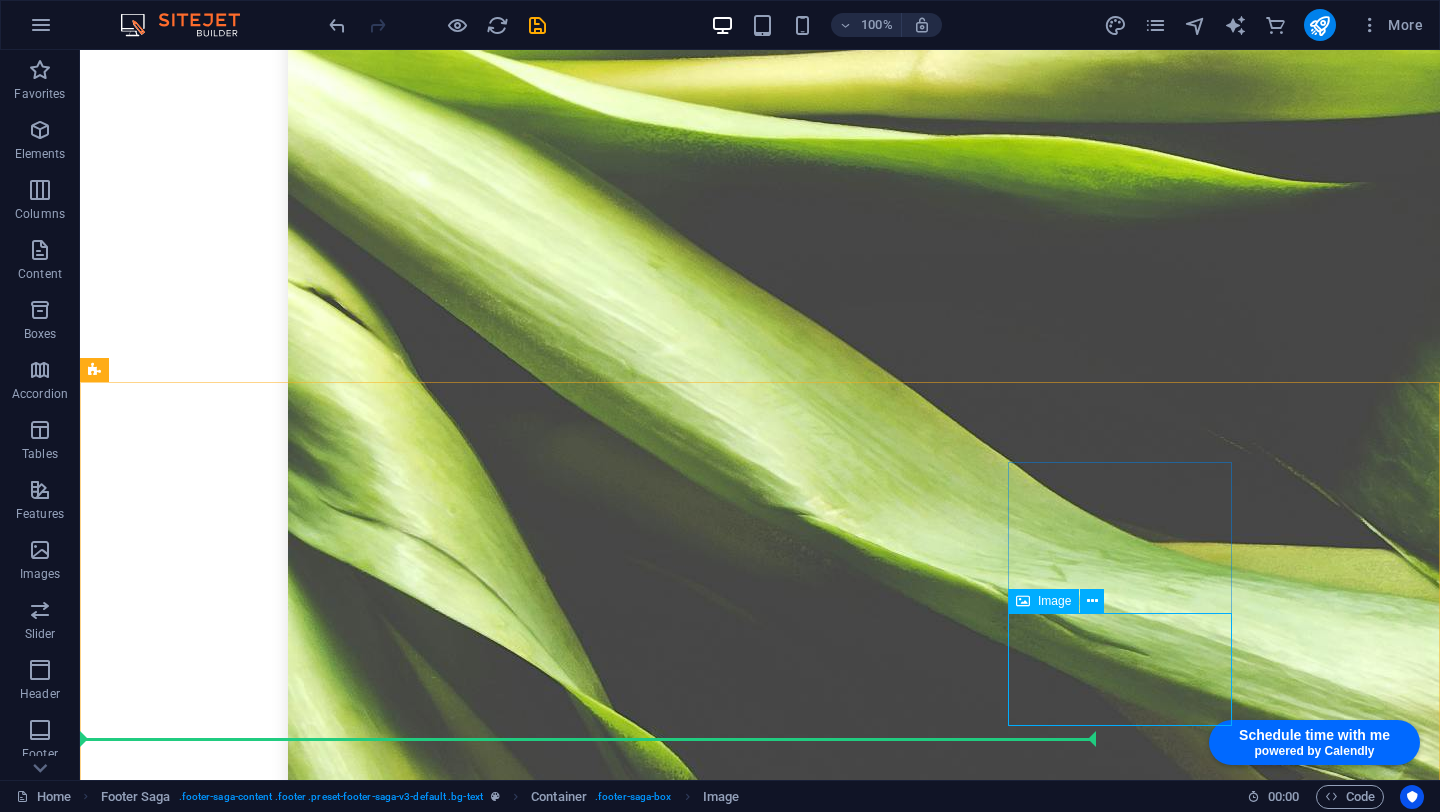 click on "Image" at bounding box center (1043, 601) 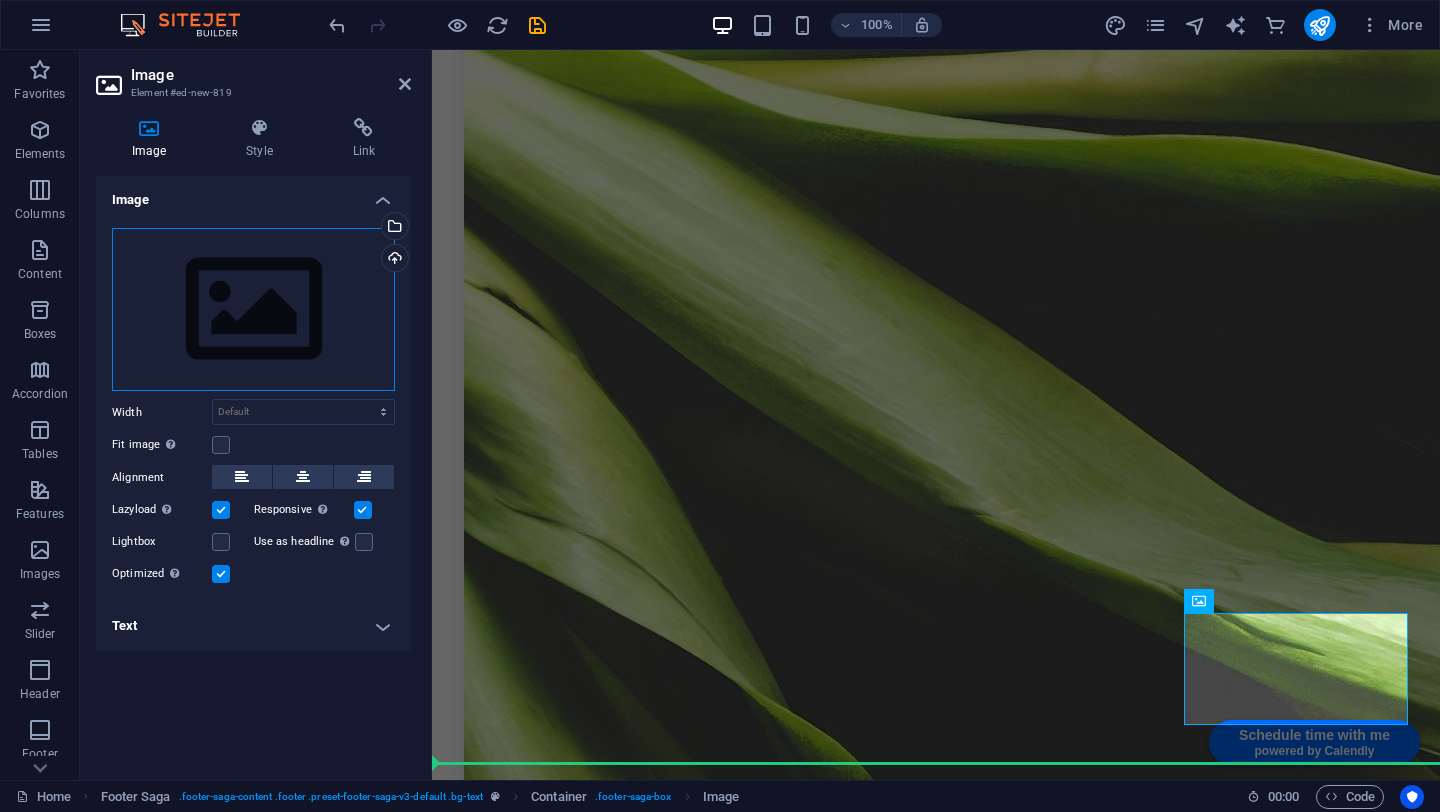 click on "Drag files here, click to choose files or select files from Files or our free stock photos & videos" at bounding box center (253, 310) 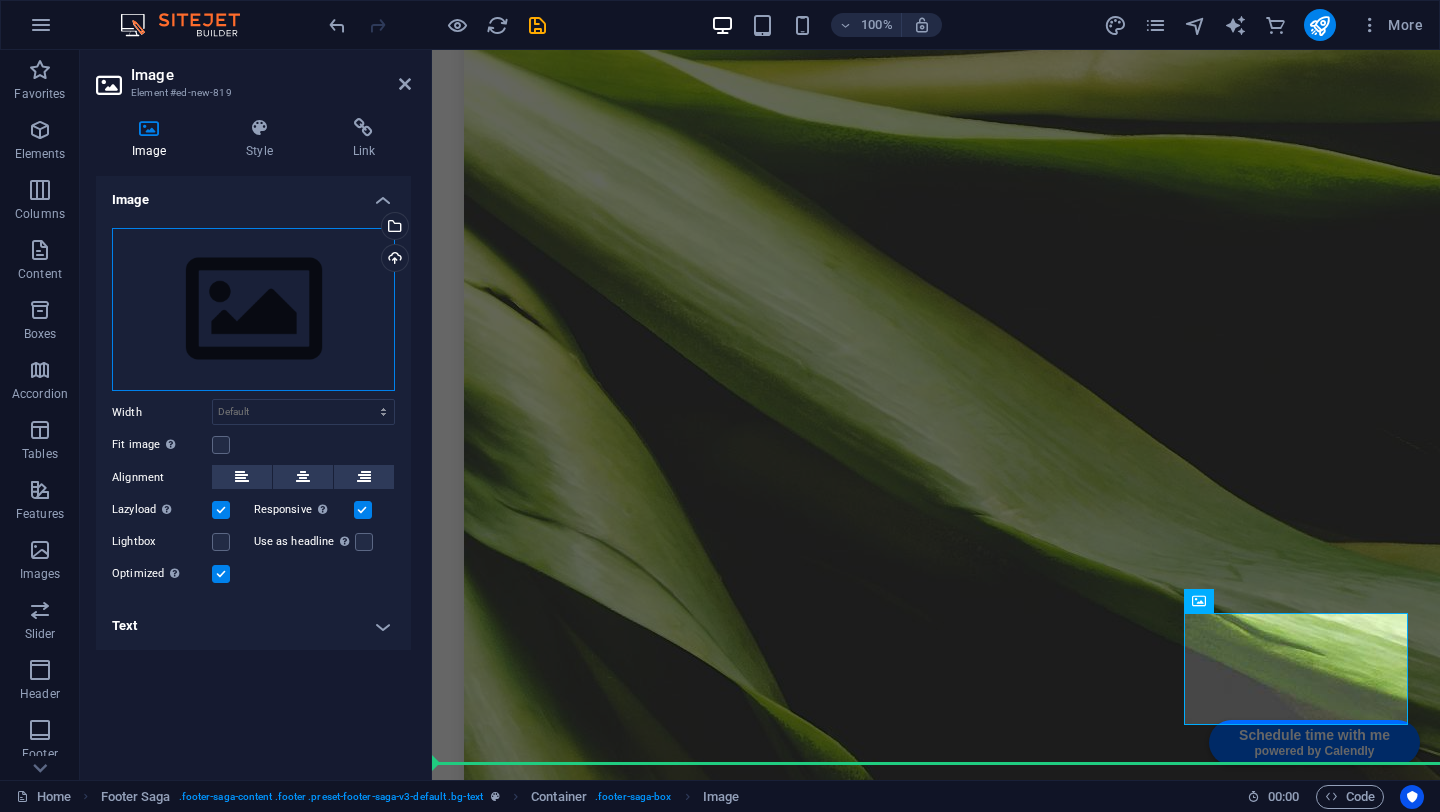 scroll, scrollTop: 6326, scrollLeft: 0, axis: vertical 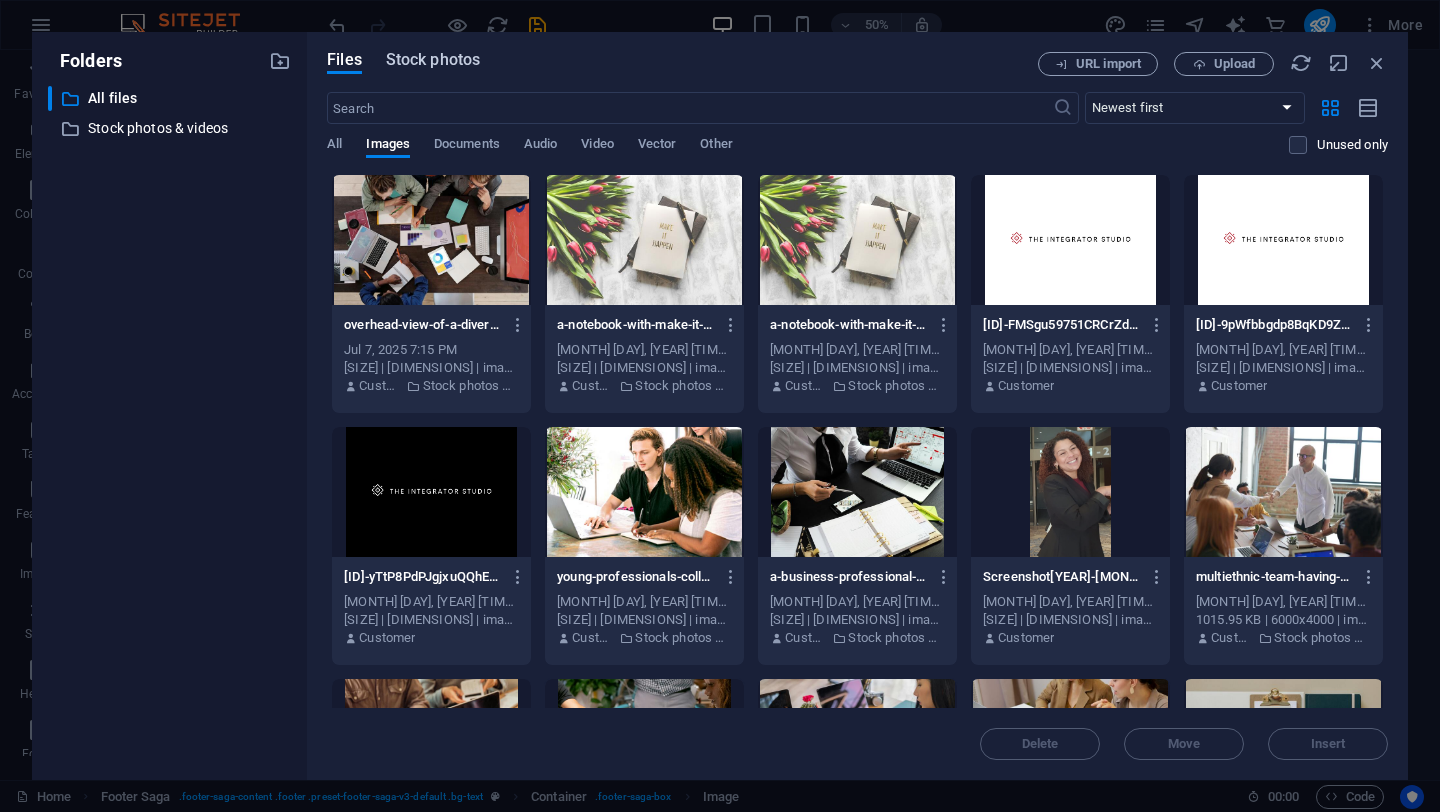 click on "Stock photos" at bounding box center (433, 60) 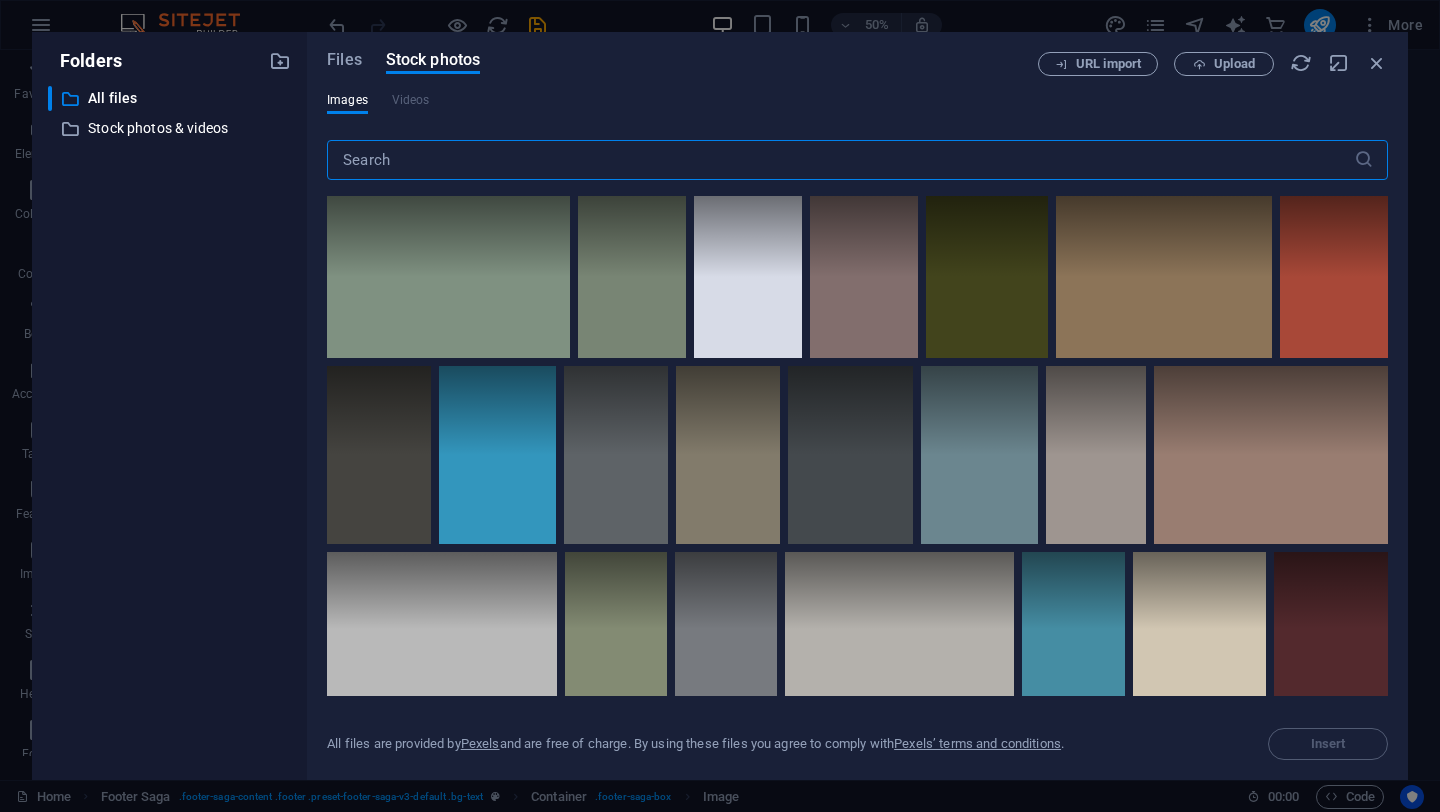 click at bounding box center [840, 160] 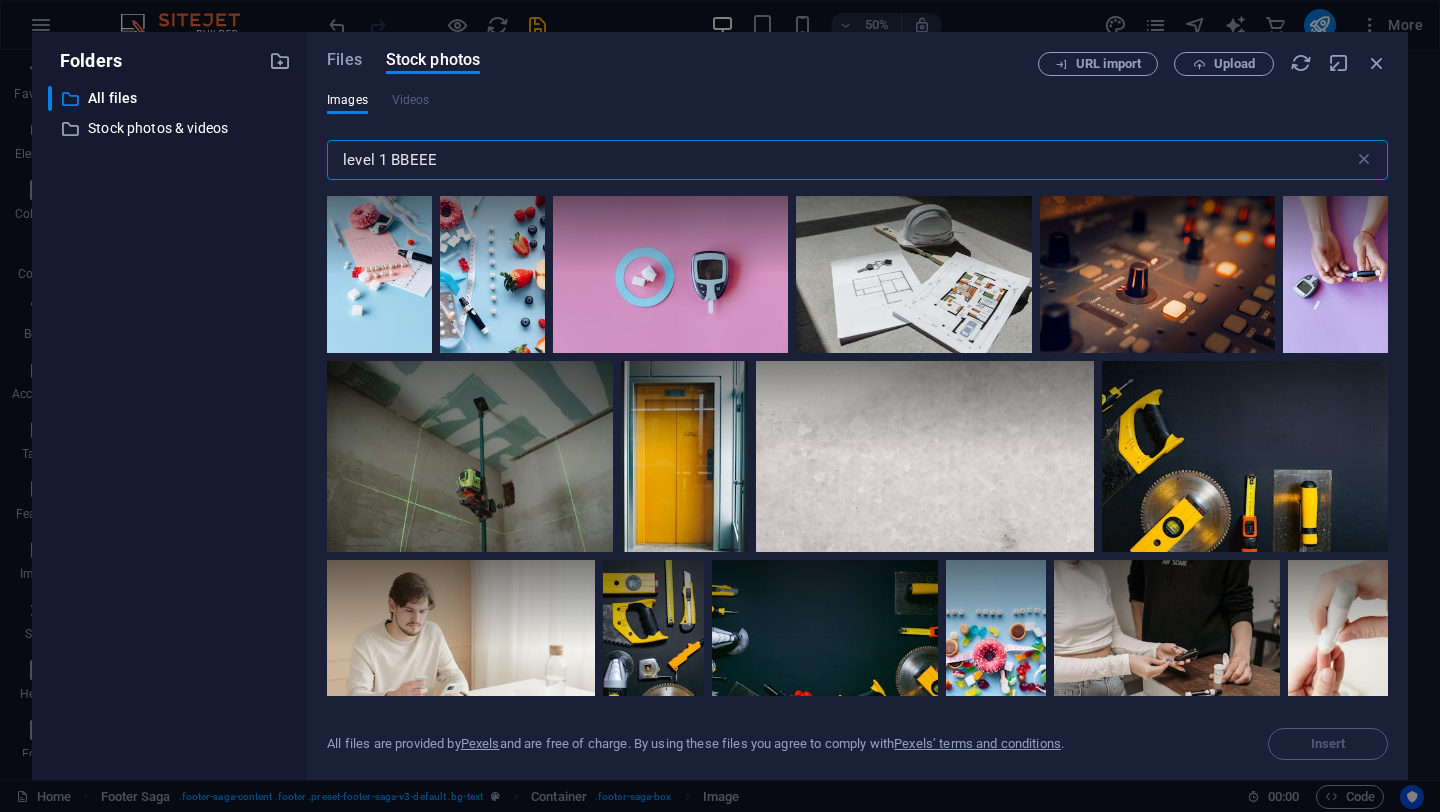 type on "level 1 BBEEE" 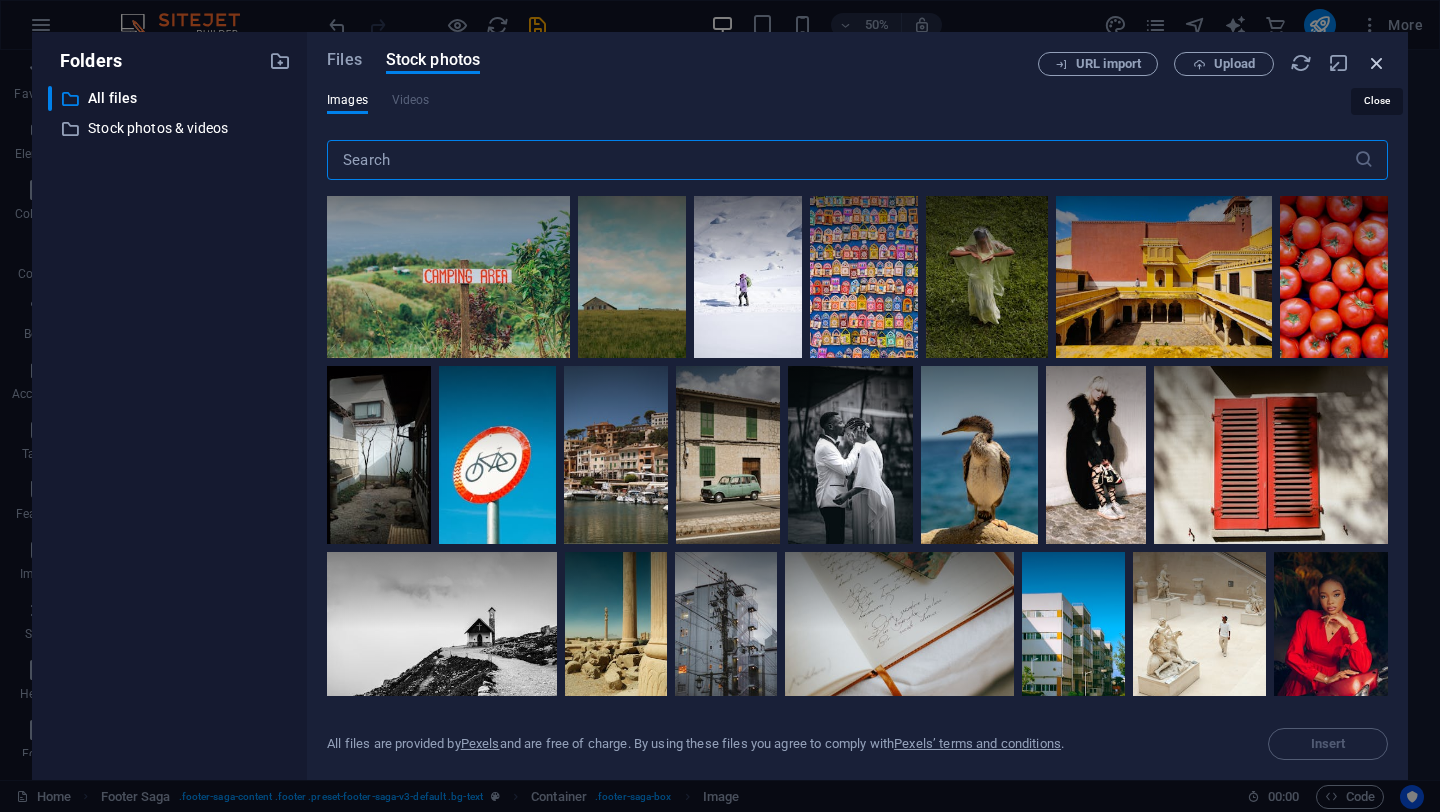 type 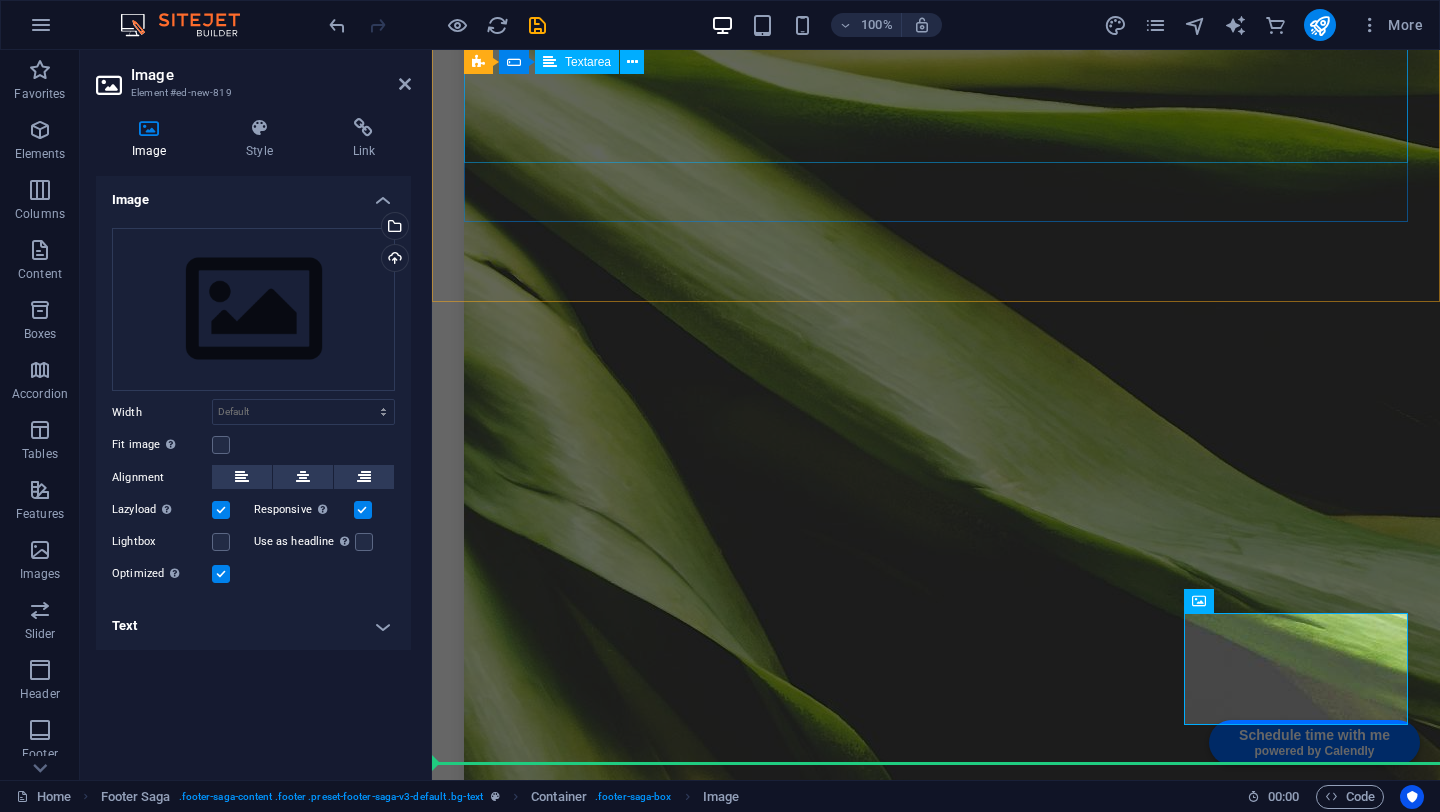 scroll, scrollTop: 6299, scrollLeft: 0, axis: vertical 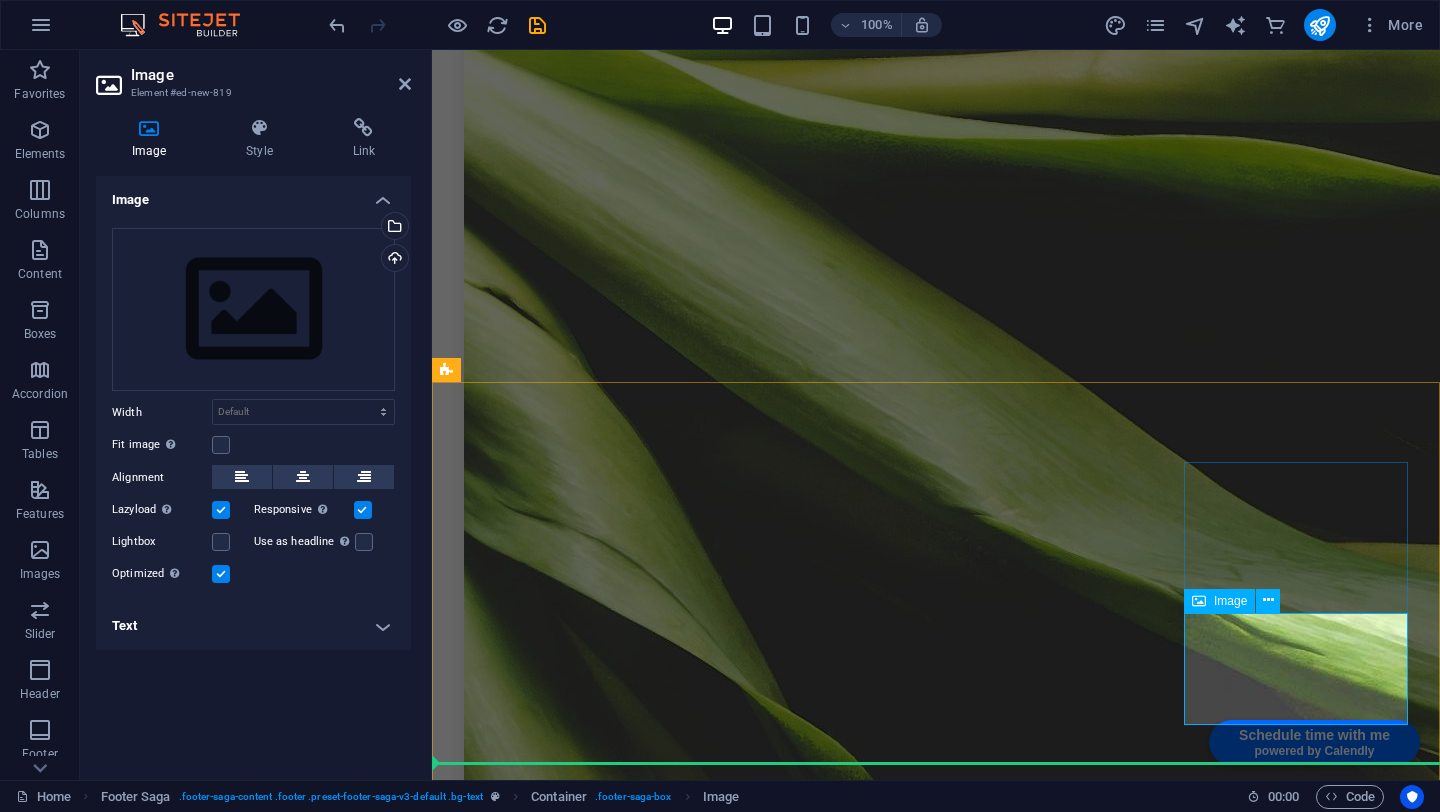 click at bounding box center [560, 9266] 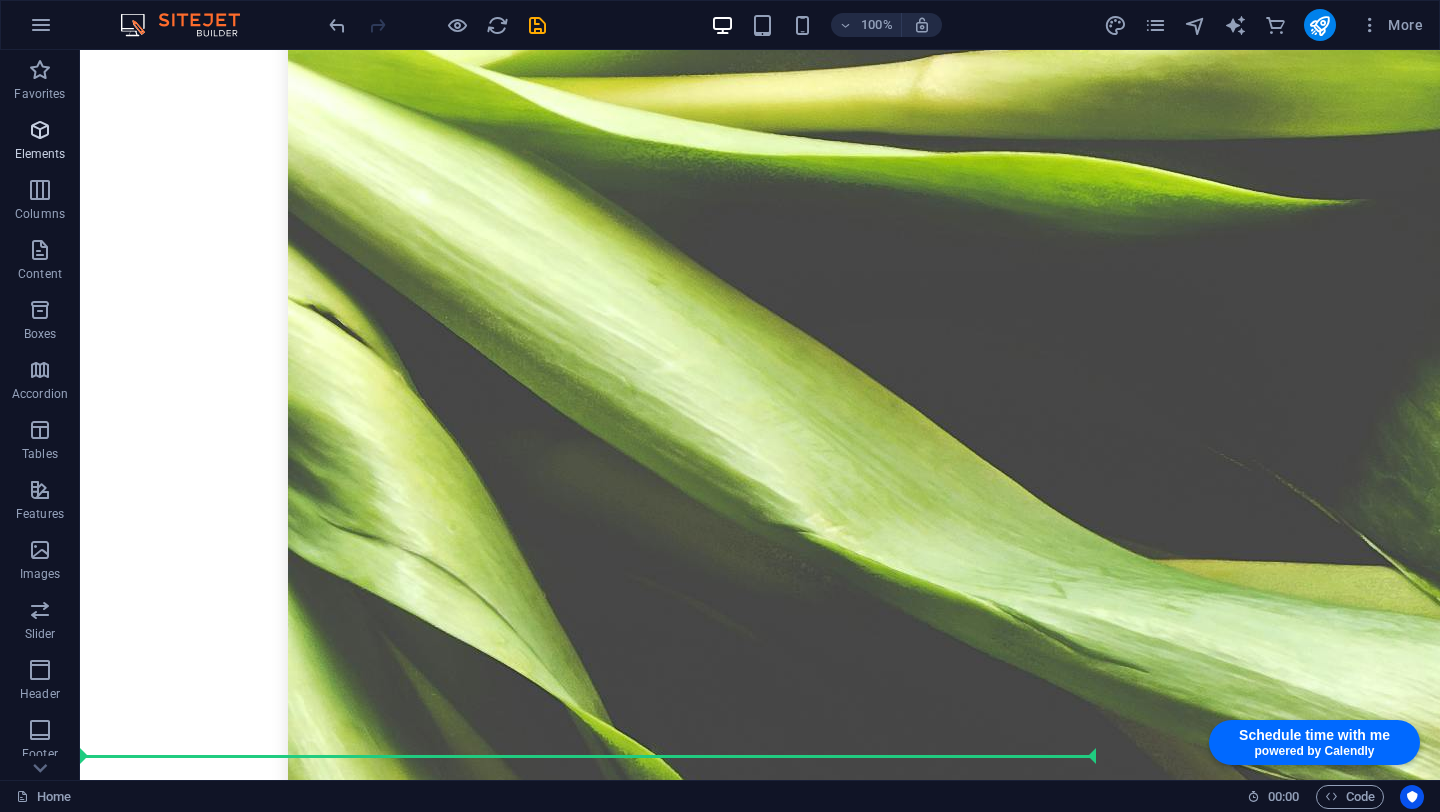 click on "Elements" at bounding box center [40, 142] 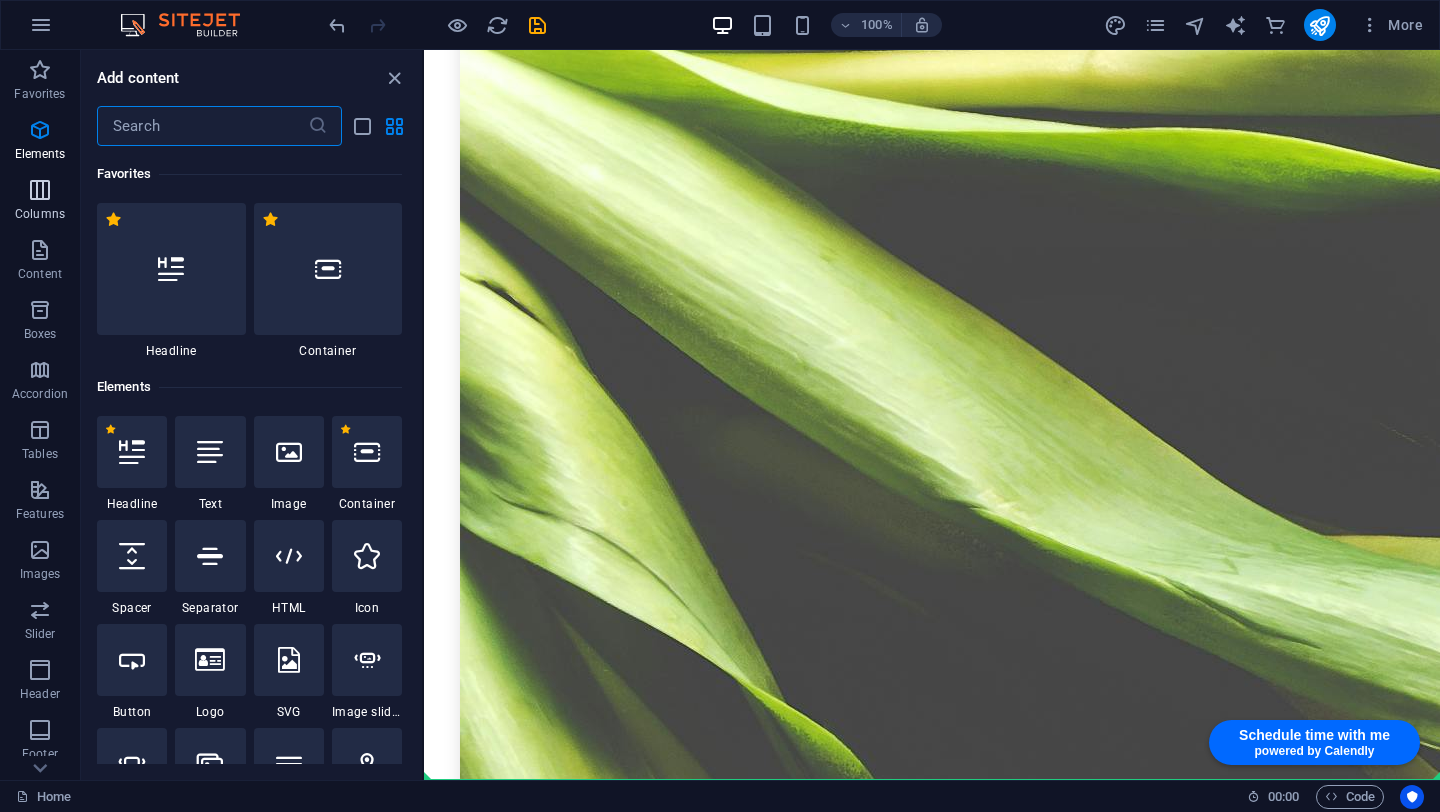 scroll, scrollTop: 6282, scrollLeft: 0, axis: vertical 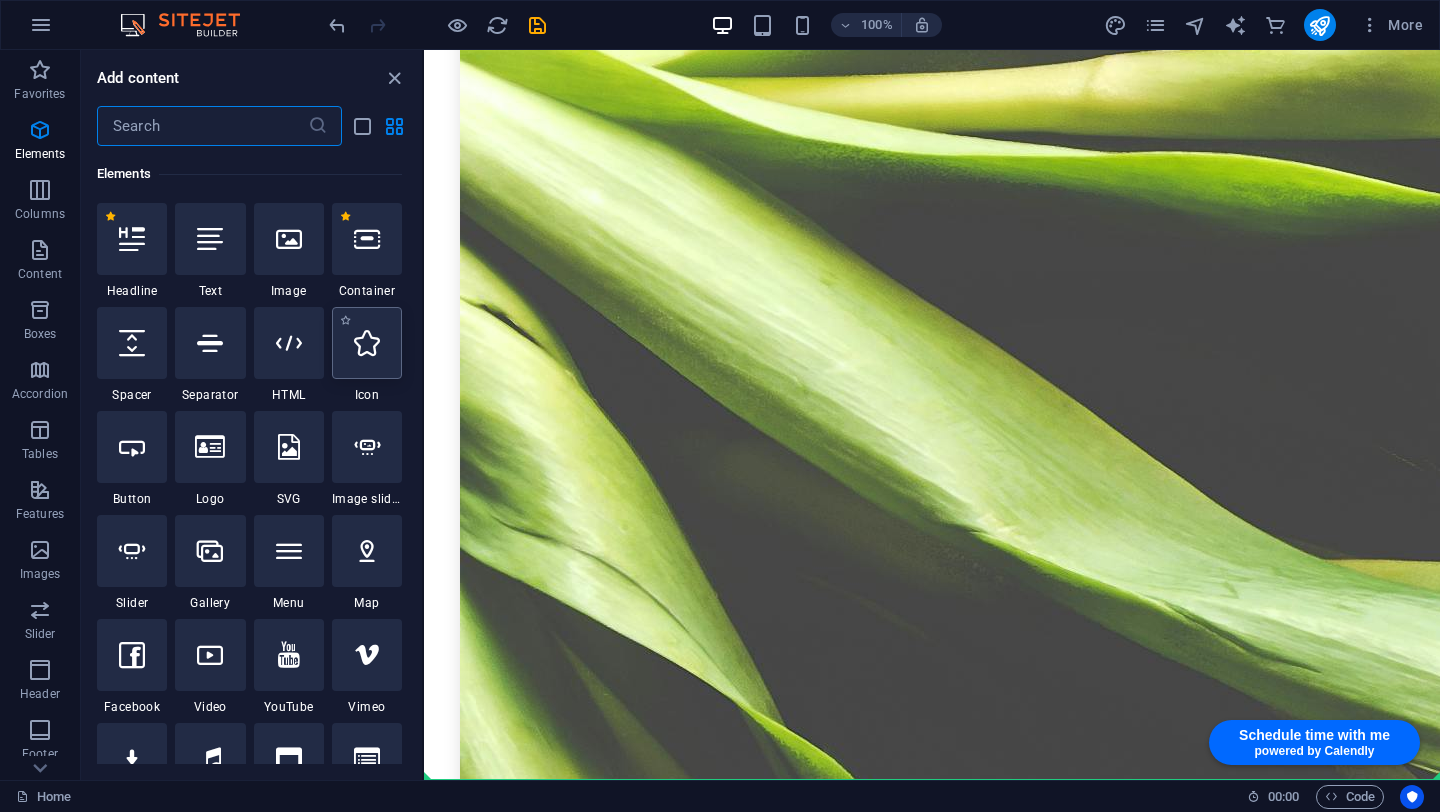 click at bounding box center [367, 343] 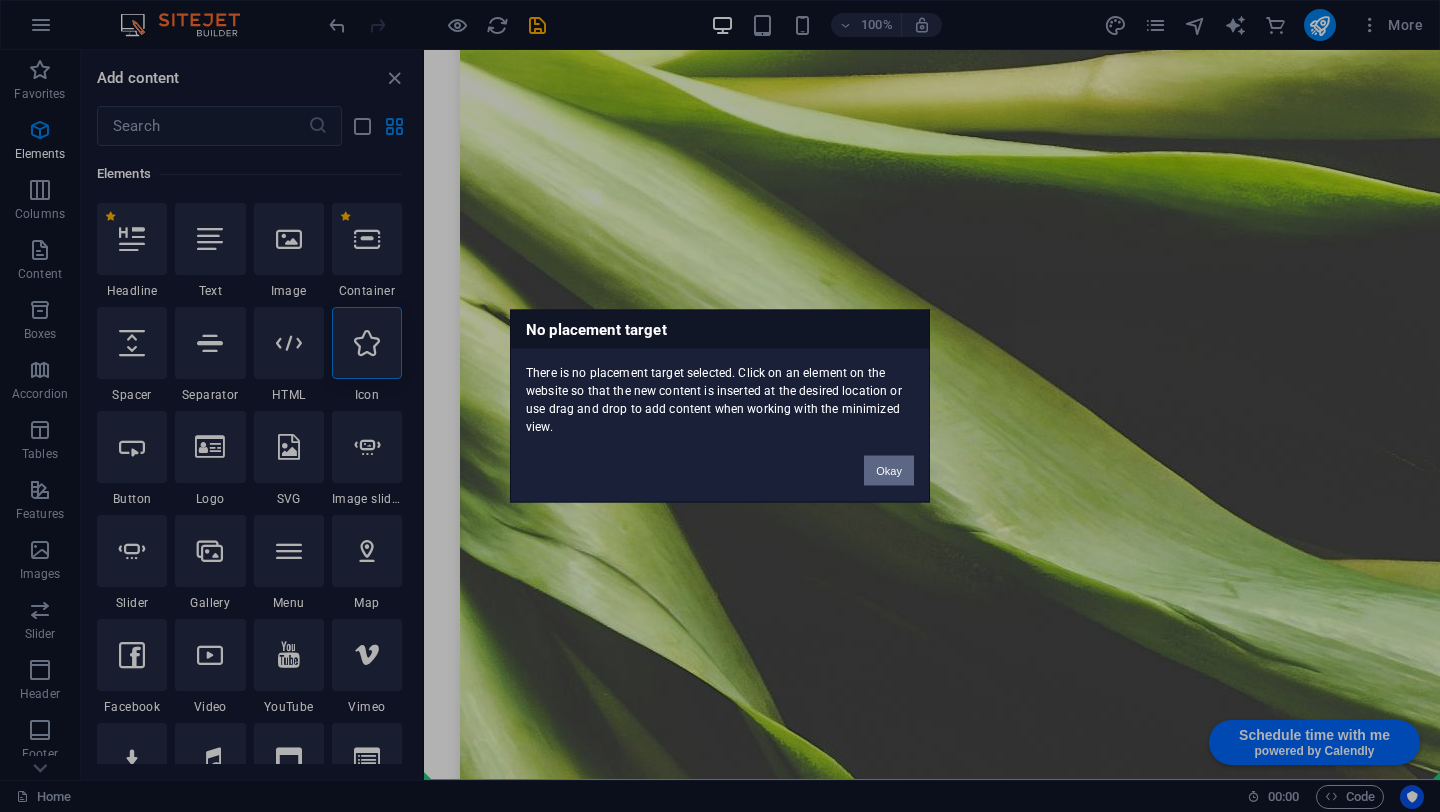 click on "Okay" at bounding box center [889, 471] 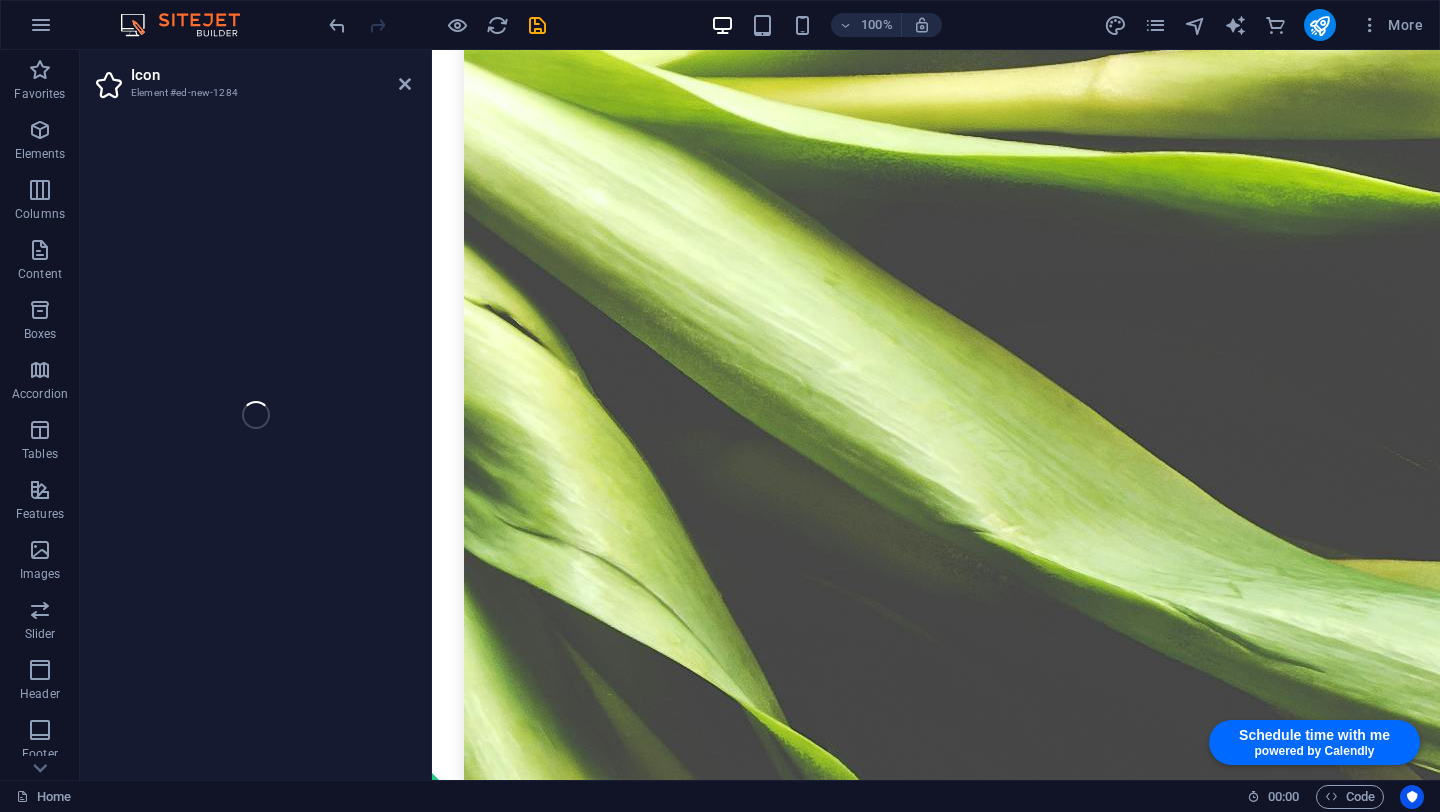 select on "xMidYMid" 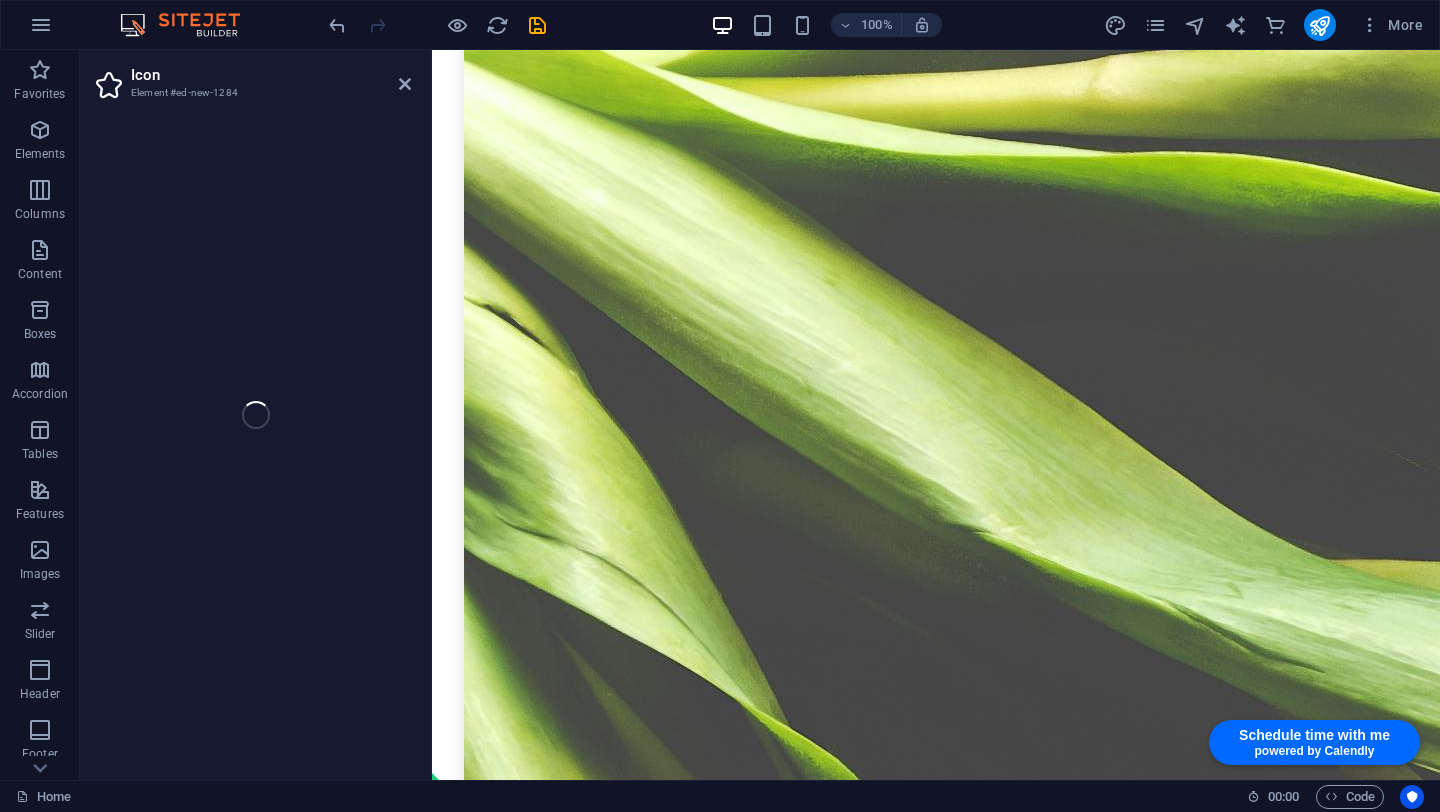 select on "px" 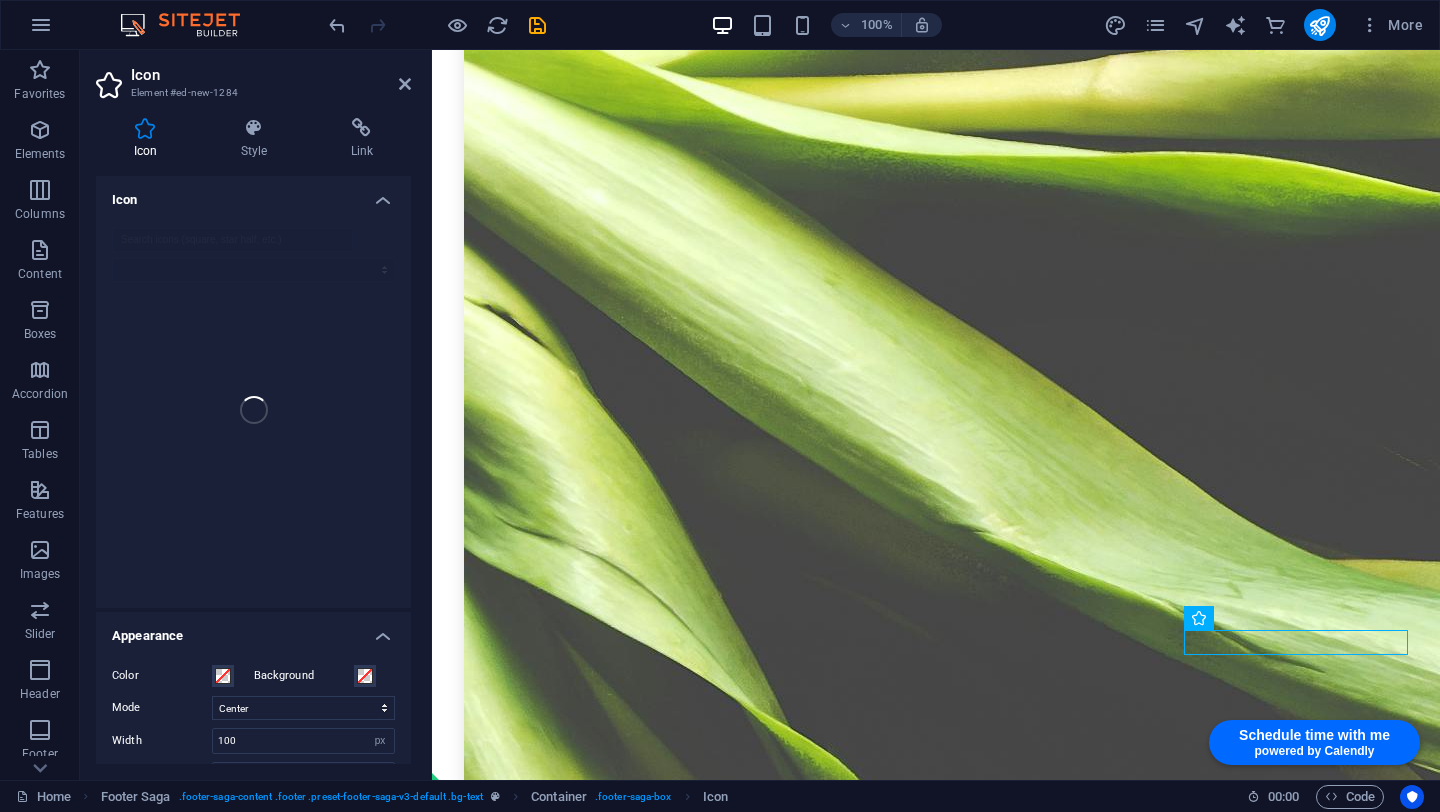 scroll, scrollTop: 6282, scrollLeft: 0, axis: vertical 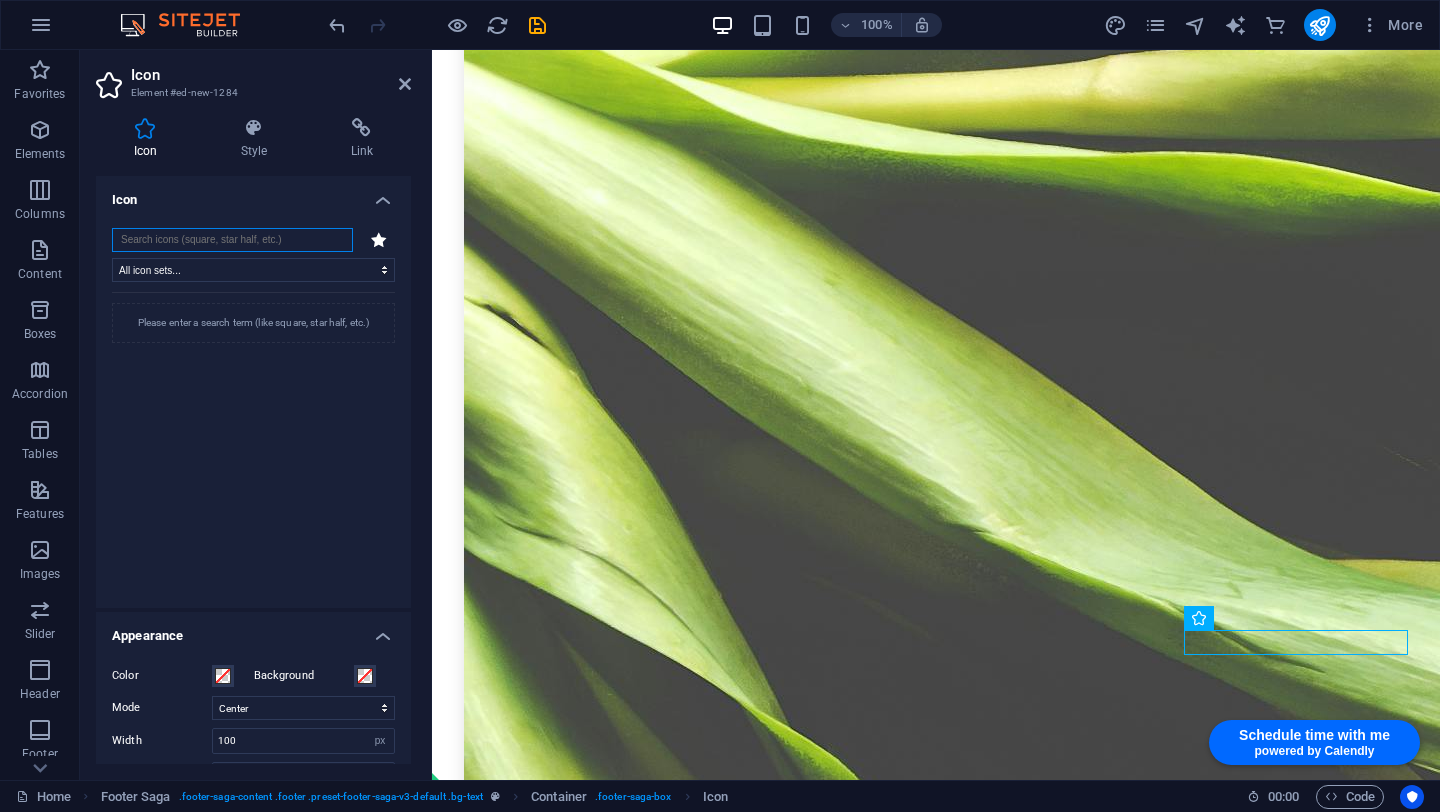 click at bounding box center [232, 240] 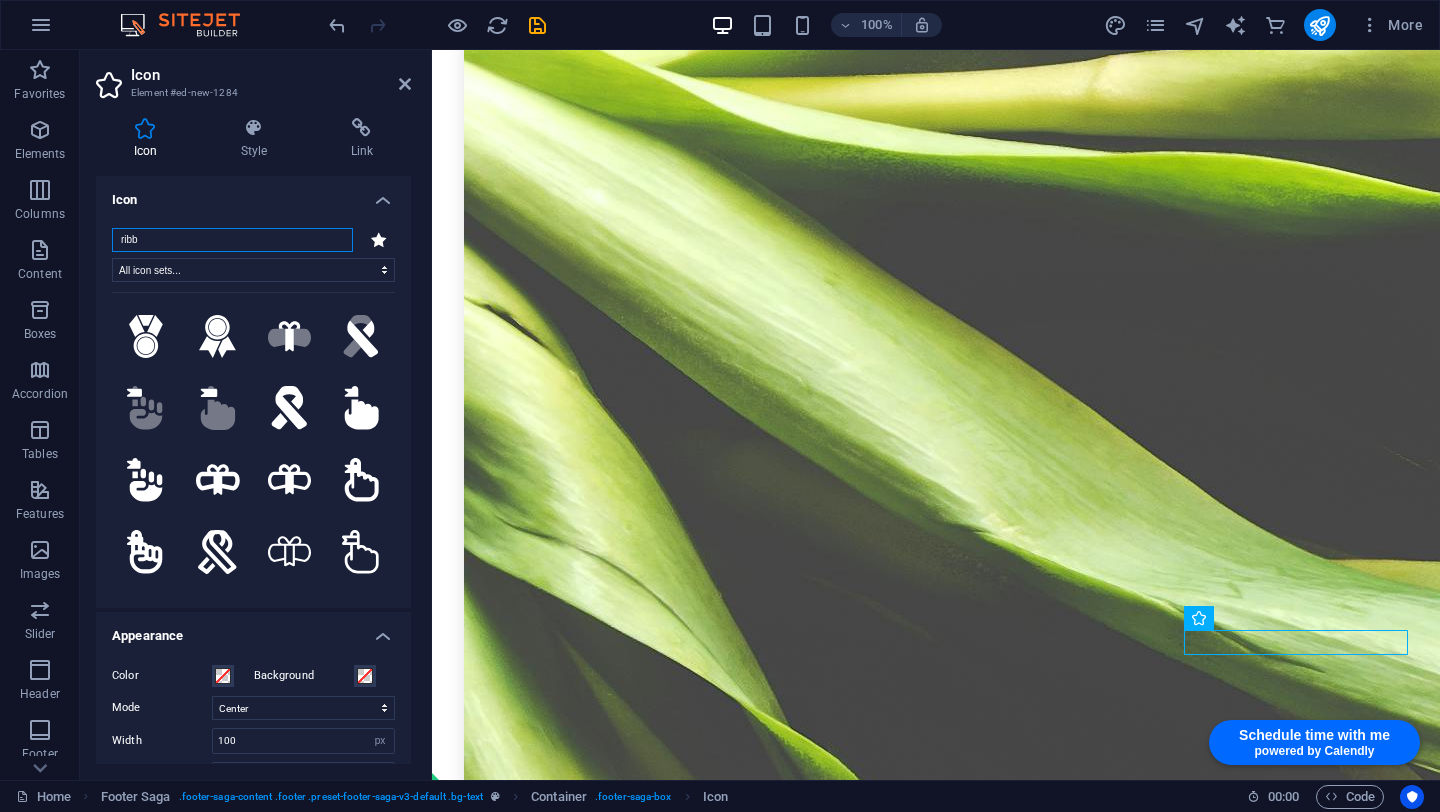 type on "ribbon" 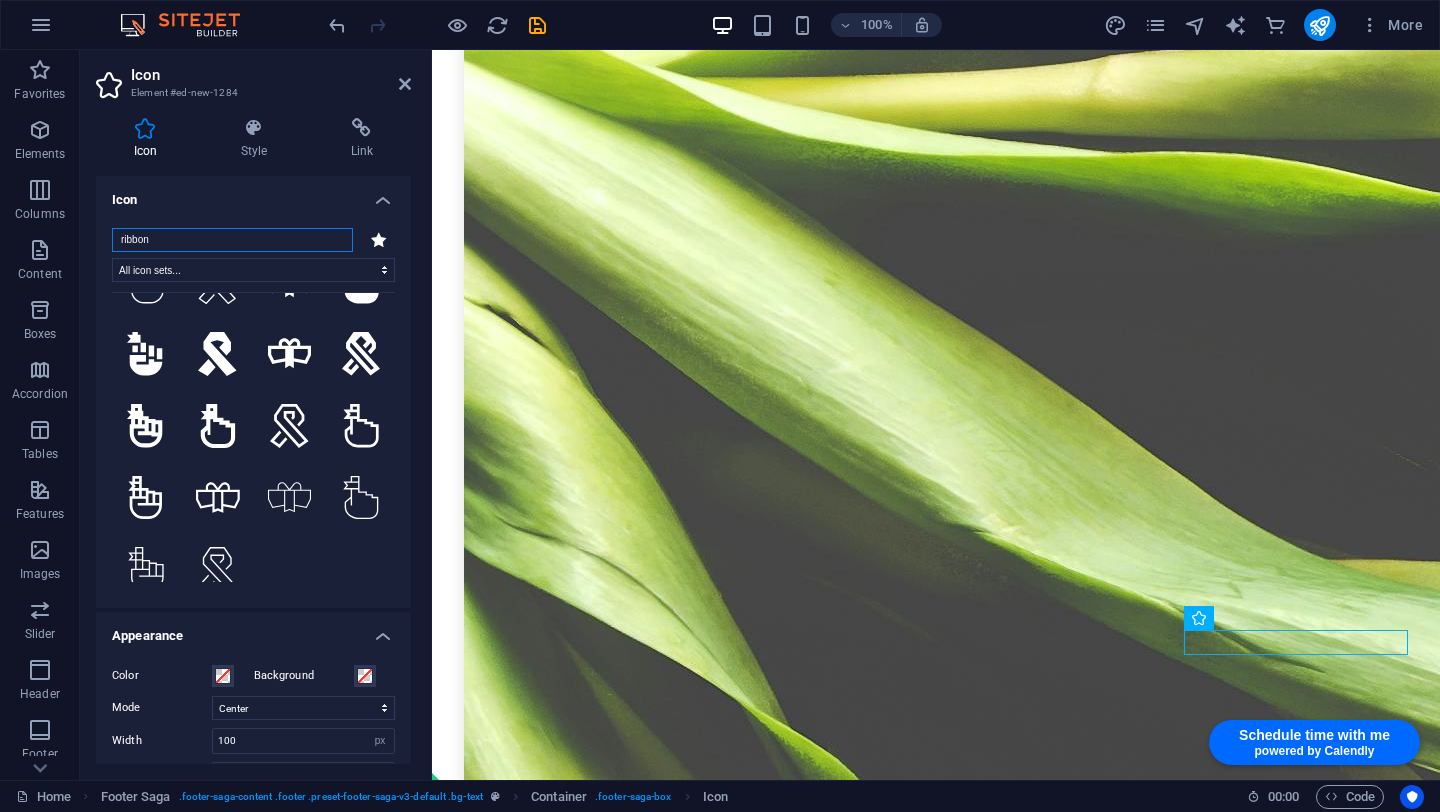scroll, scrollTop: 414, scrollLeft: 0, axis: vertical 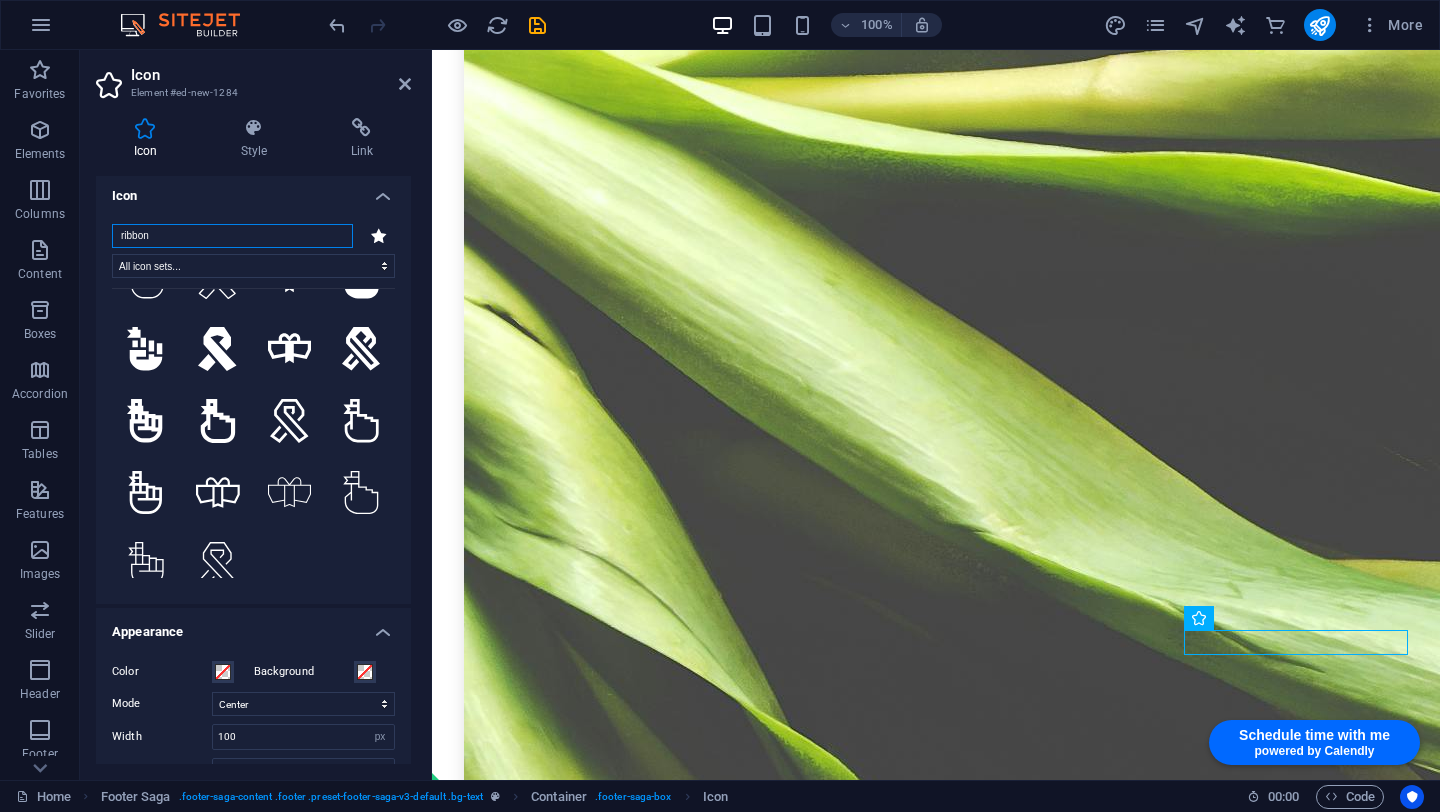 click on "ribbon" at bounding box center [232, 236] 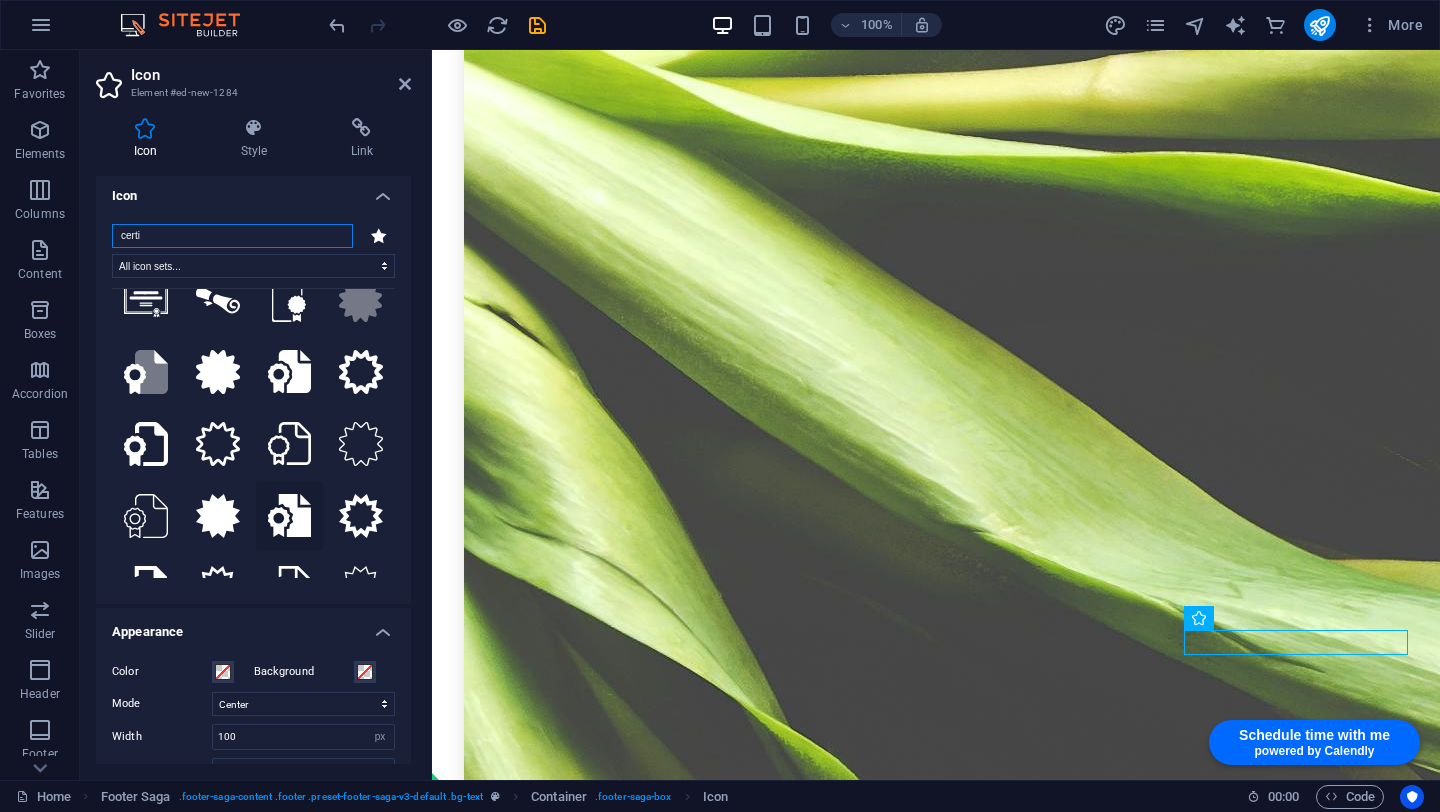 scroll, scrollTop: 0, scrollLeft: 0, axis: both 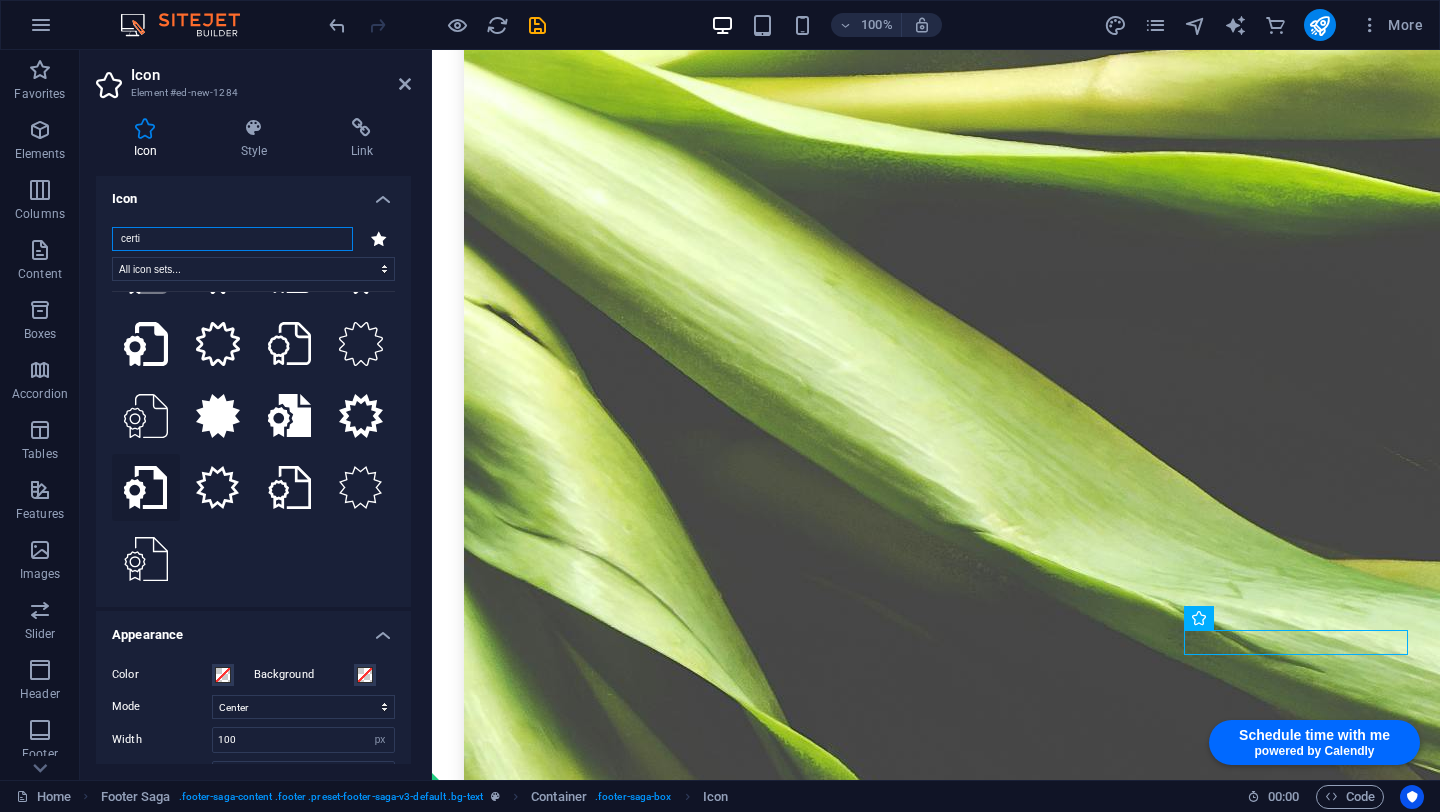 type on "certi" 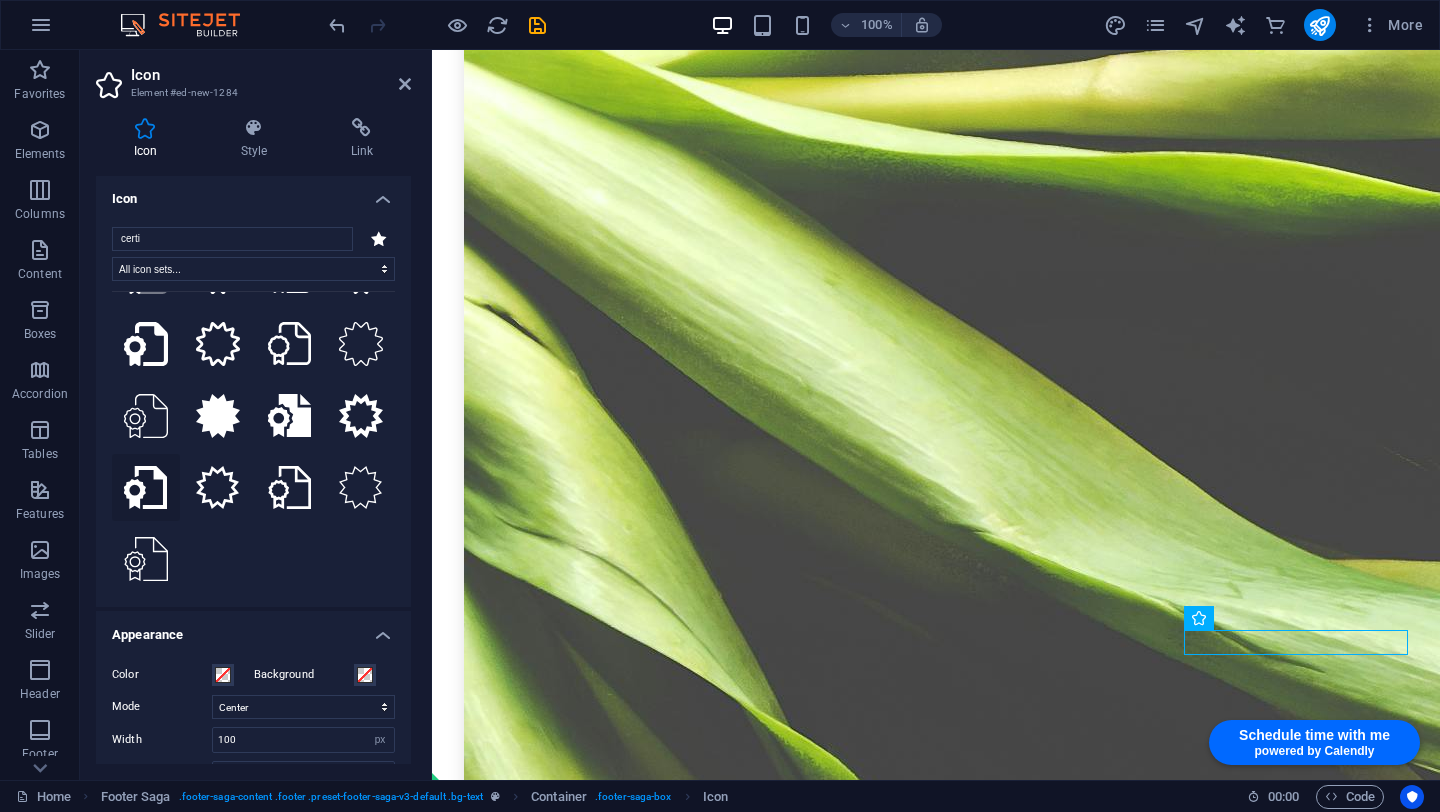 click 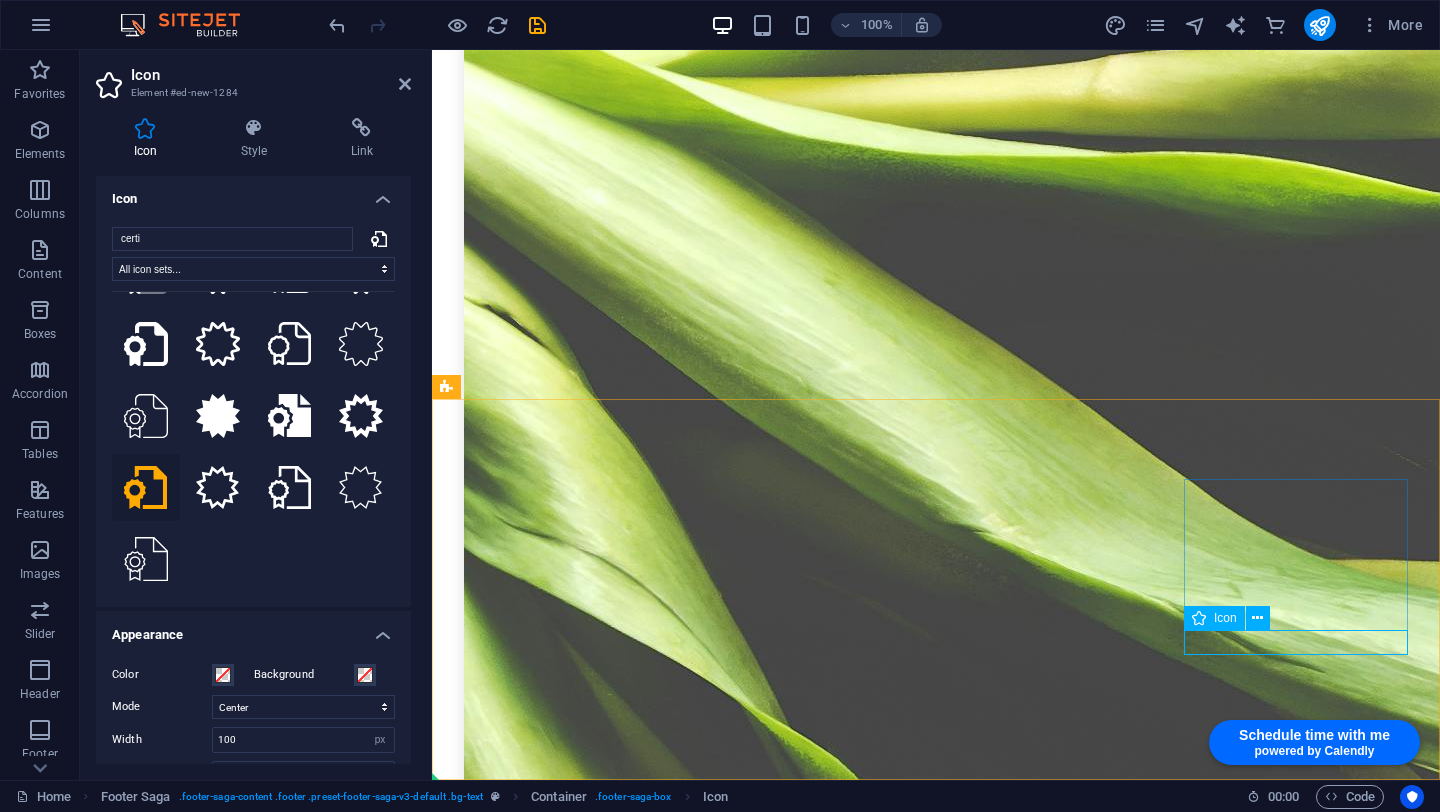 click at bounding box center (560, 9239) 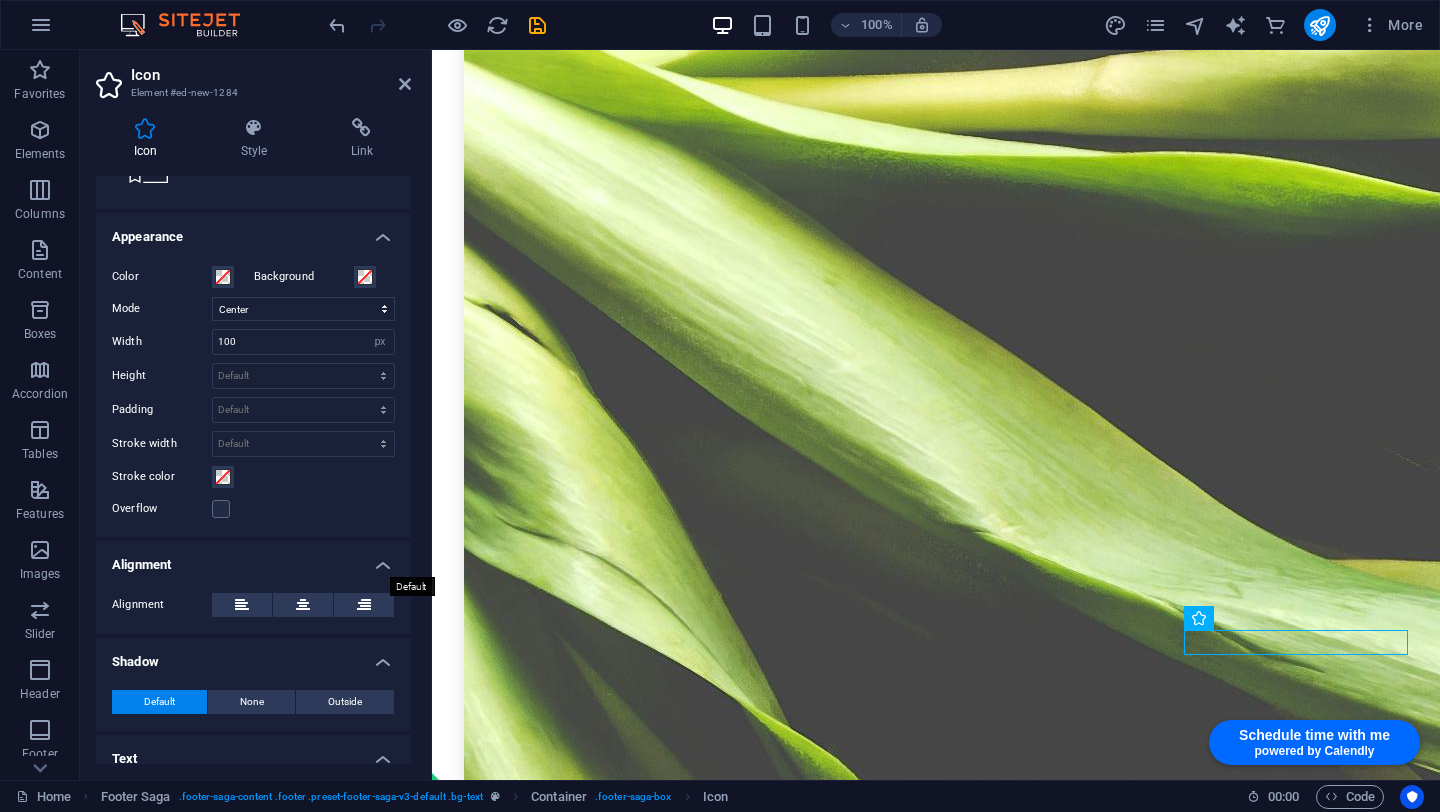 scroll, scrollTop: 401, scrollLeft: 0, axis: vertical 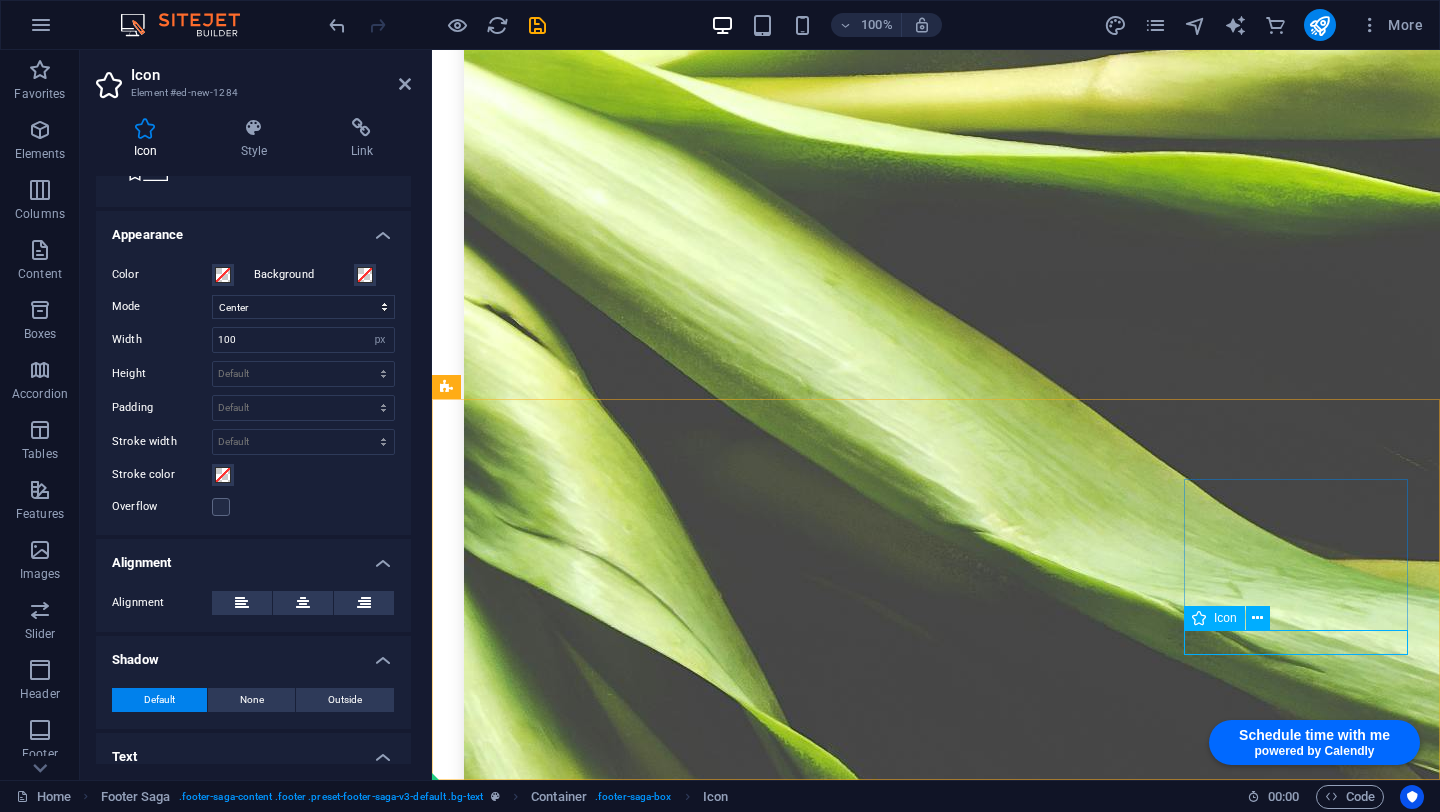 click at bounding box center (560, 9239) 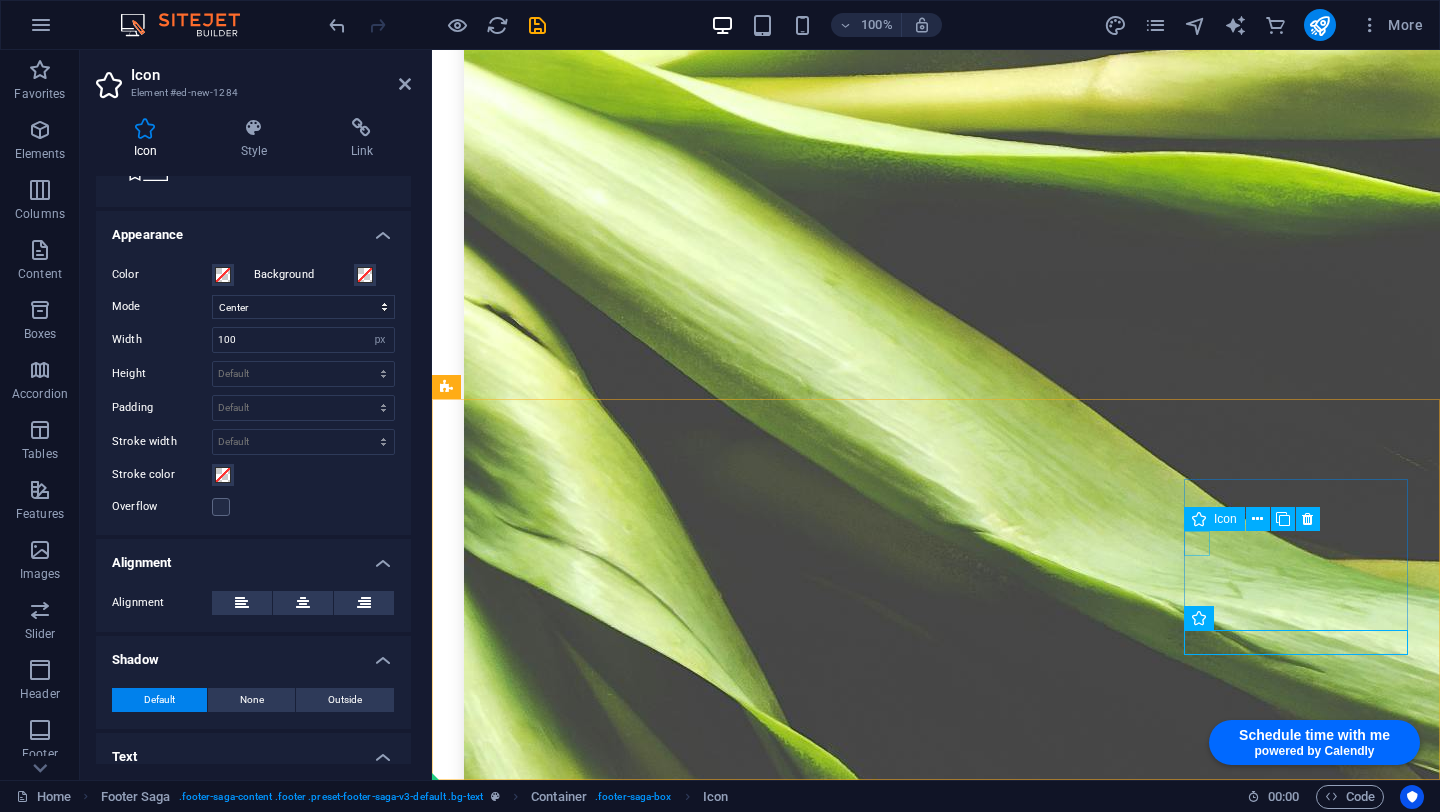 click at bounding box center [560, 9091] 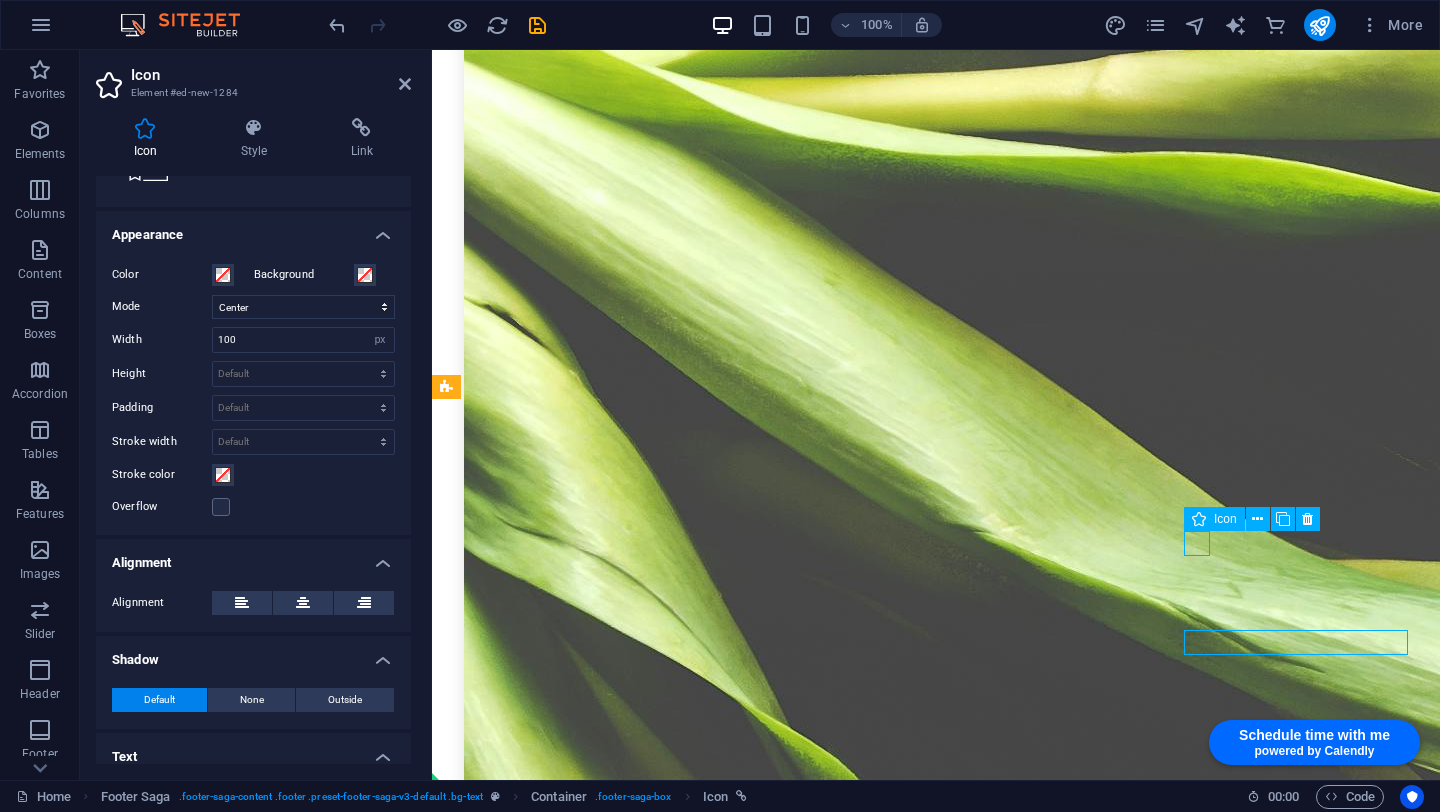 scroll, scrollTop: 6306, scrollLeft: 0, axis: vertical 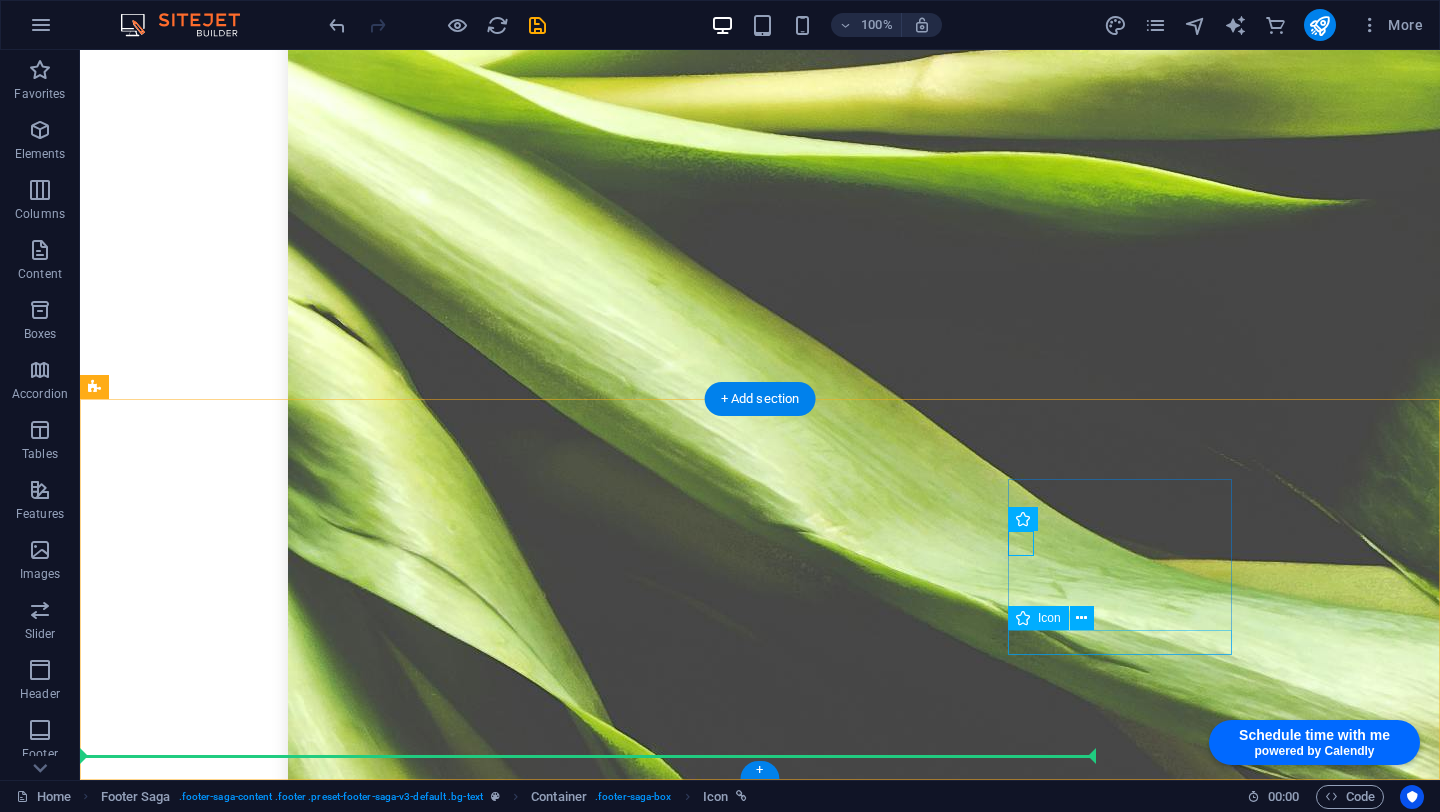 click at bounding box center (208, 9239) 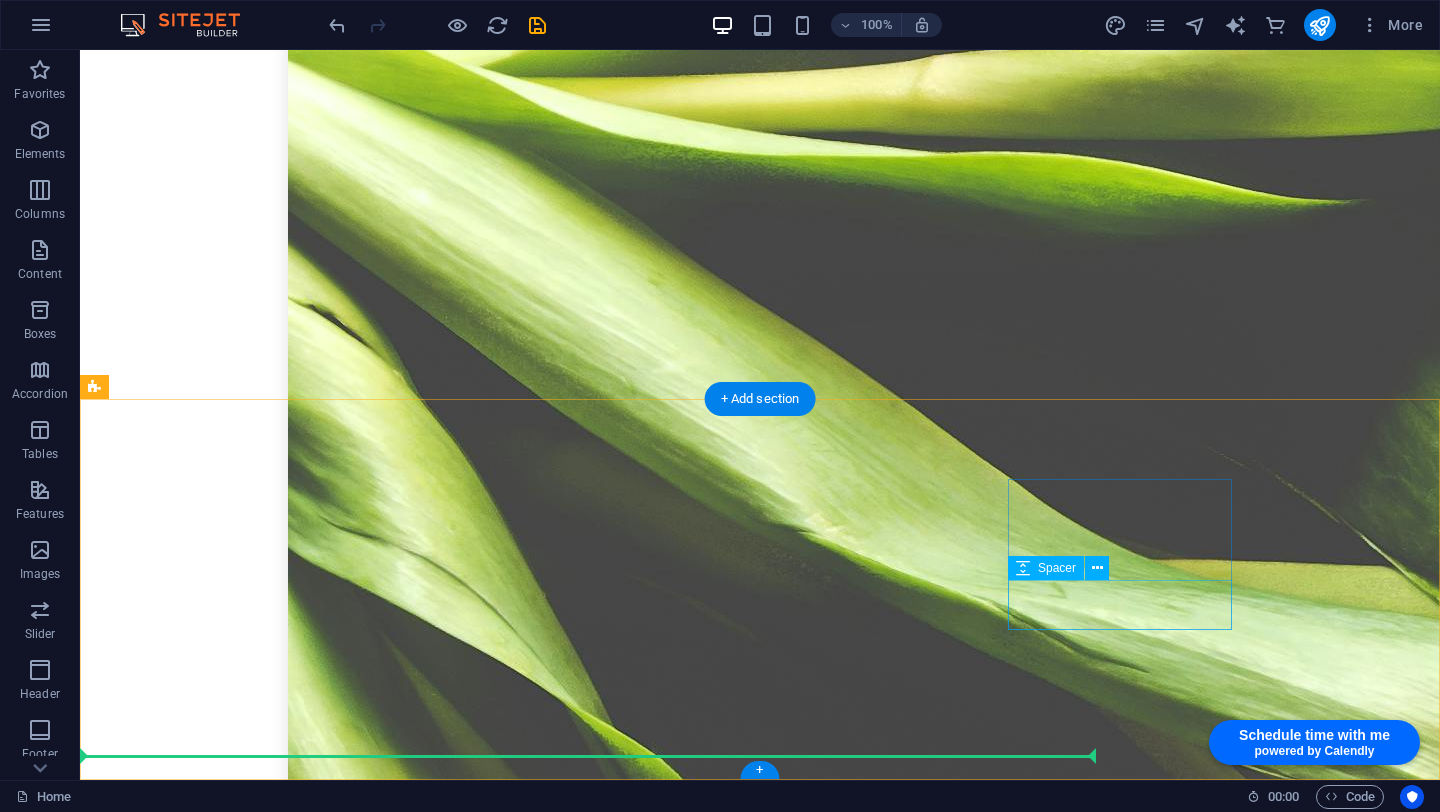 click at bounding box center [208, 9202] 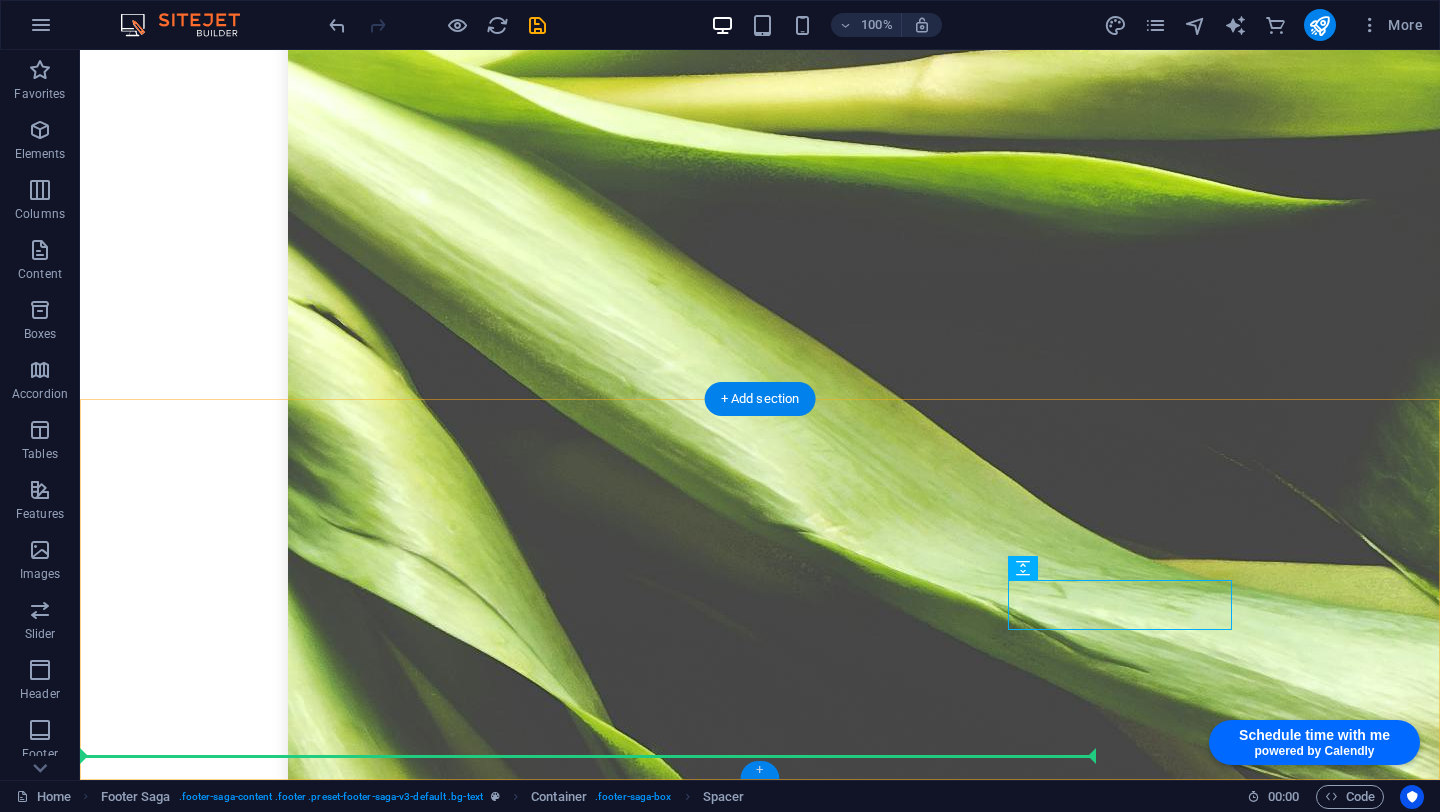 click on "+" at bounding box center (759, 770) 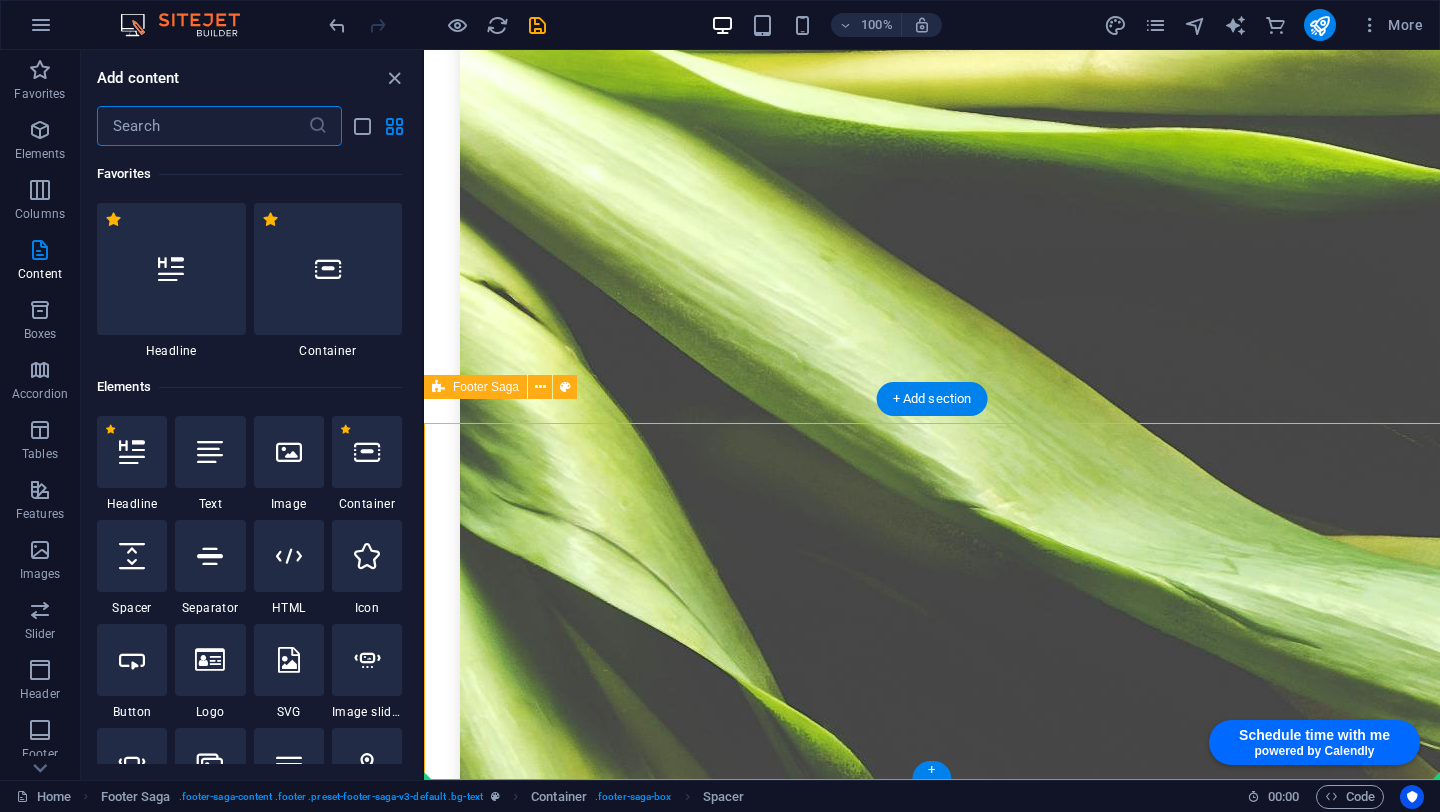 scroll, scrollTop: 6282, scrollLeft: 0, axis: vertical 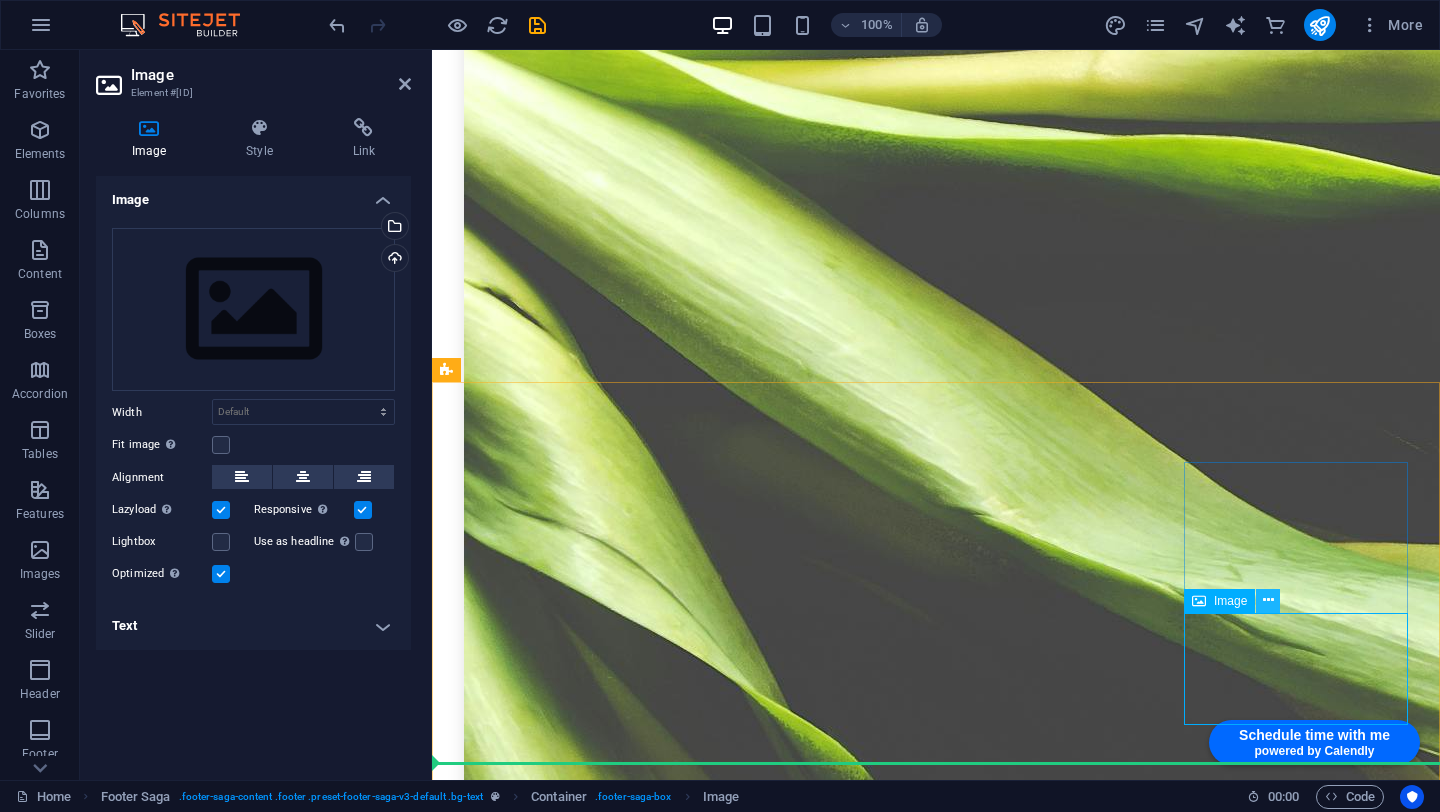 click at bounding box center (1268, 600) 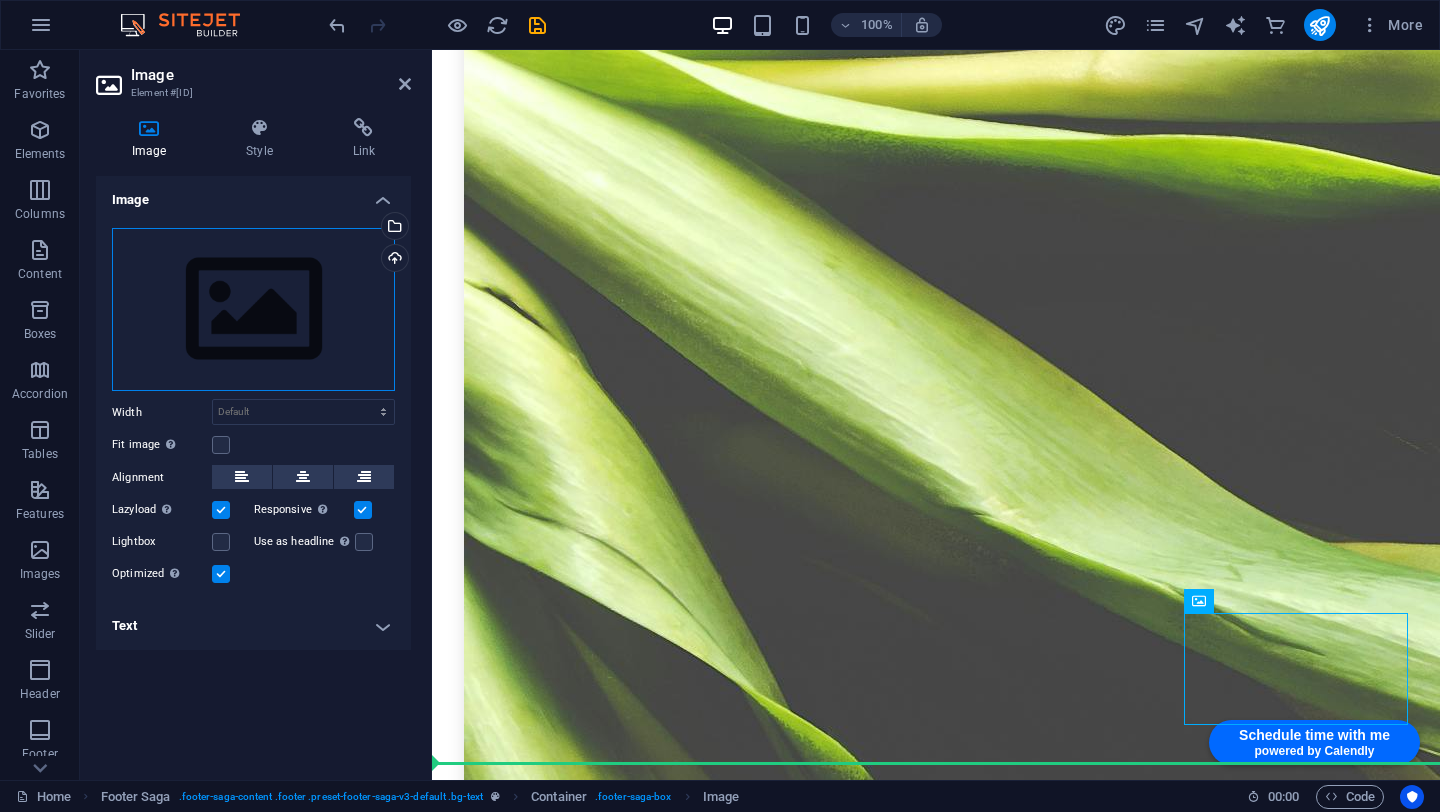 click on "Drag files here, click to choose files or select files from Files or our free stock photos & videos" at bounding box center [253, 310] 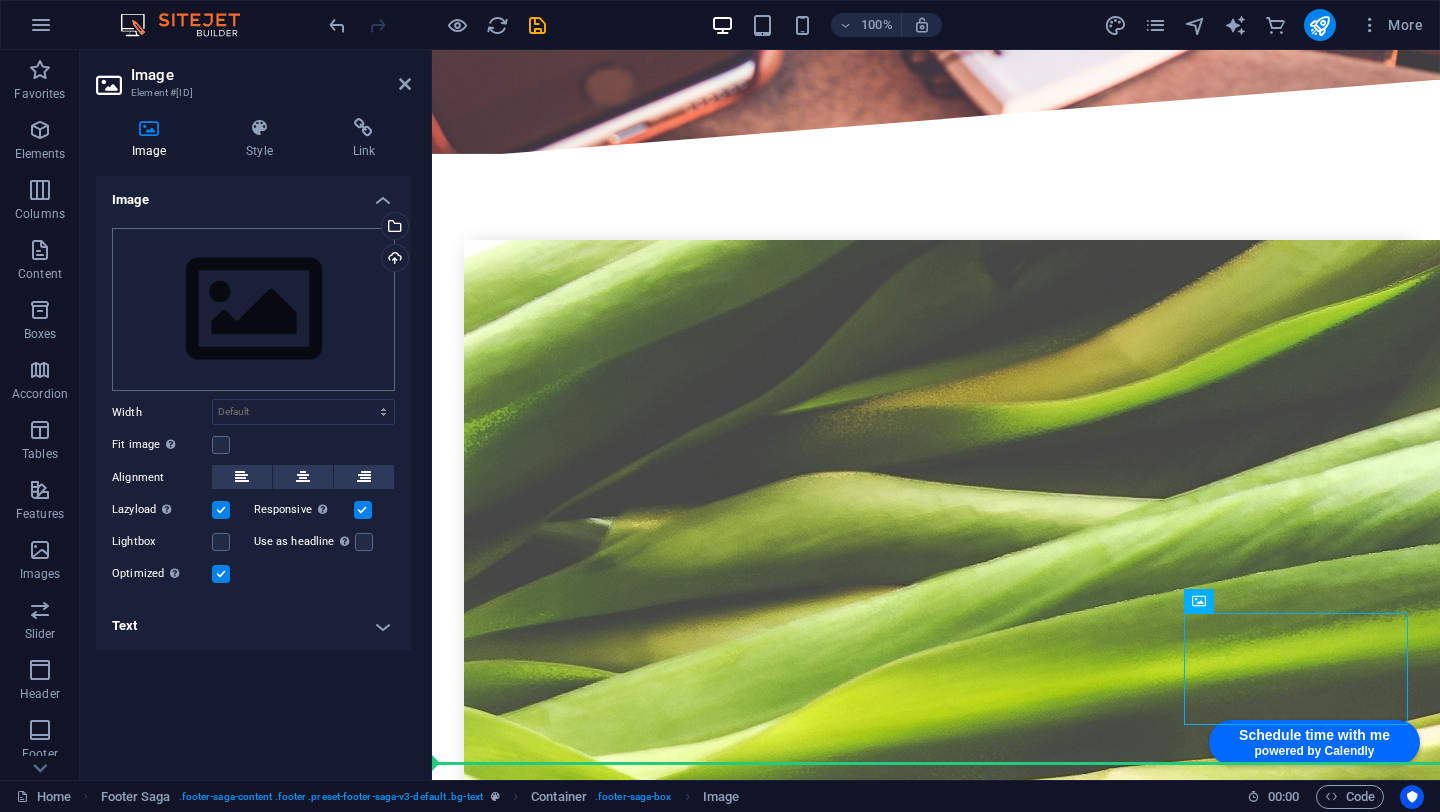 scroll, scrollTop: 6326, scrollLeft: 0, axis: vertical 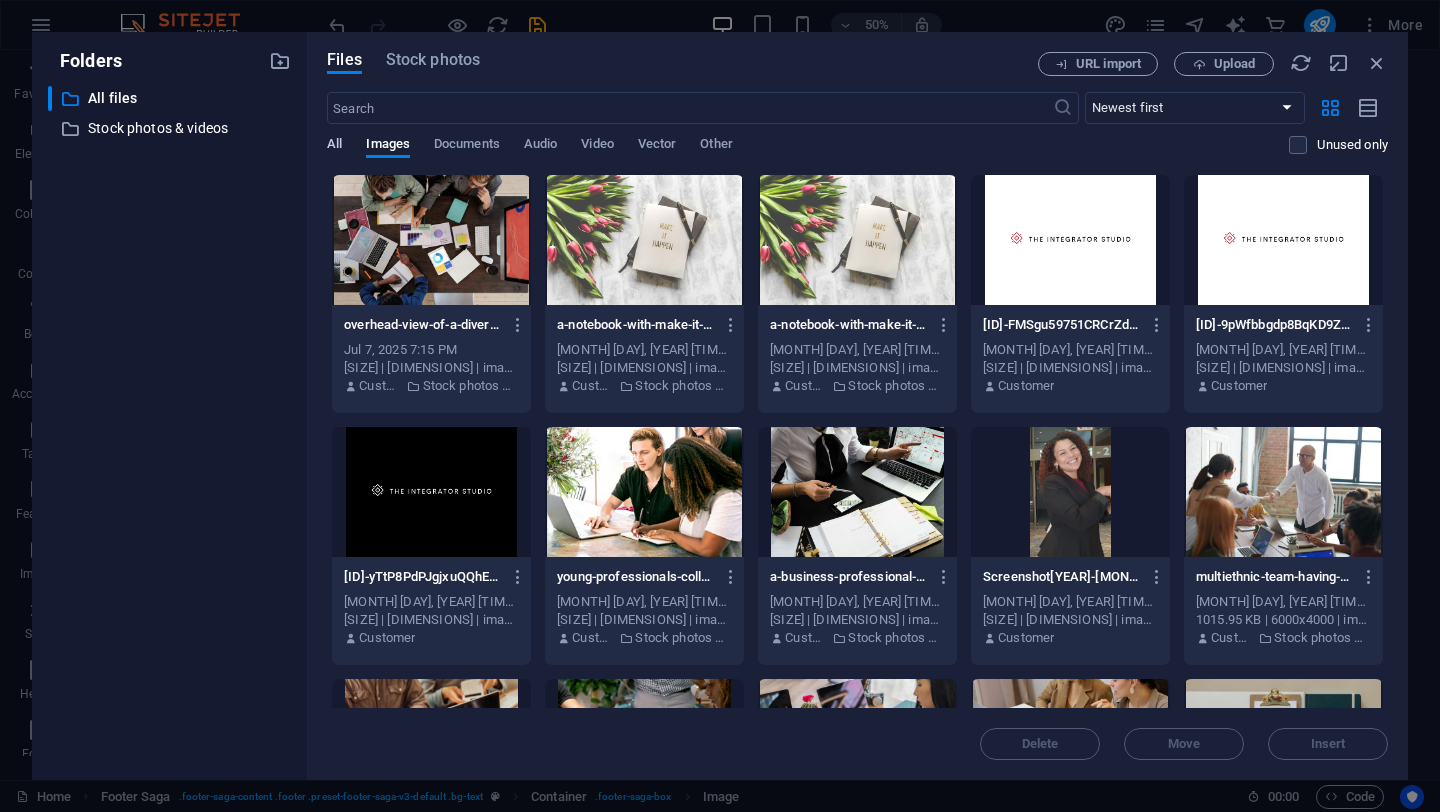 click on "All" at bounding box center [334, 146] 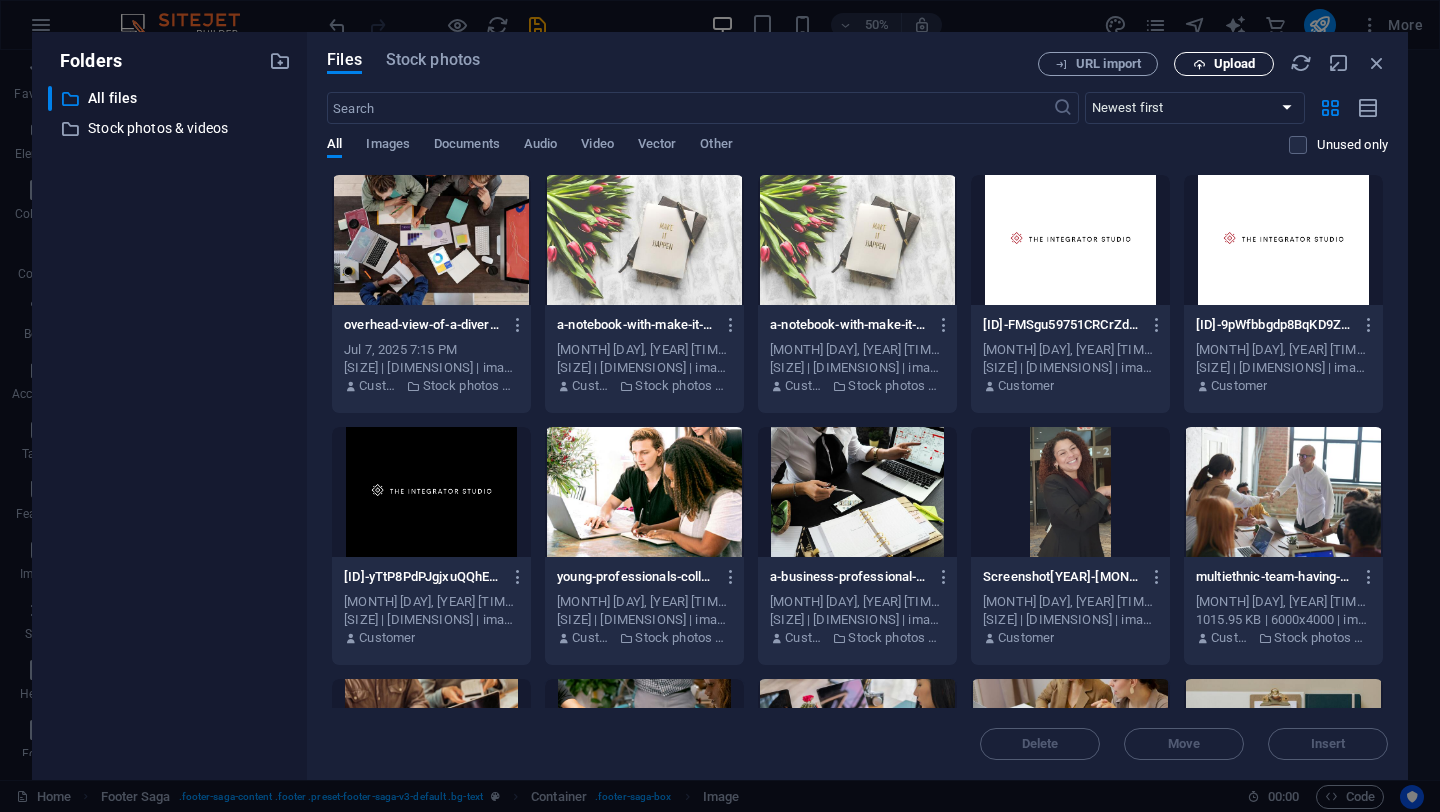 click on "Upload" at bounding box center (1234, 64) 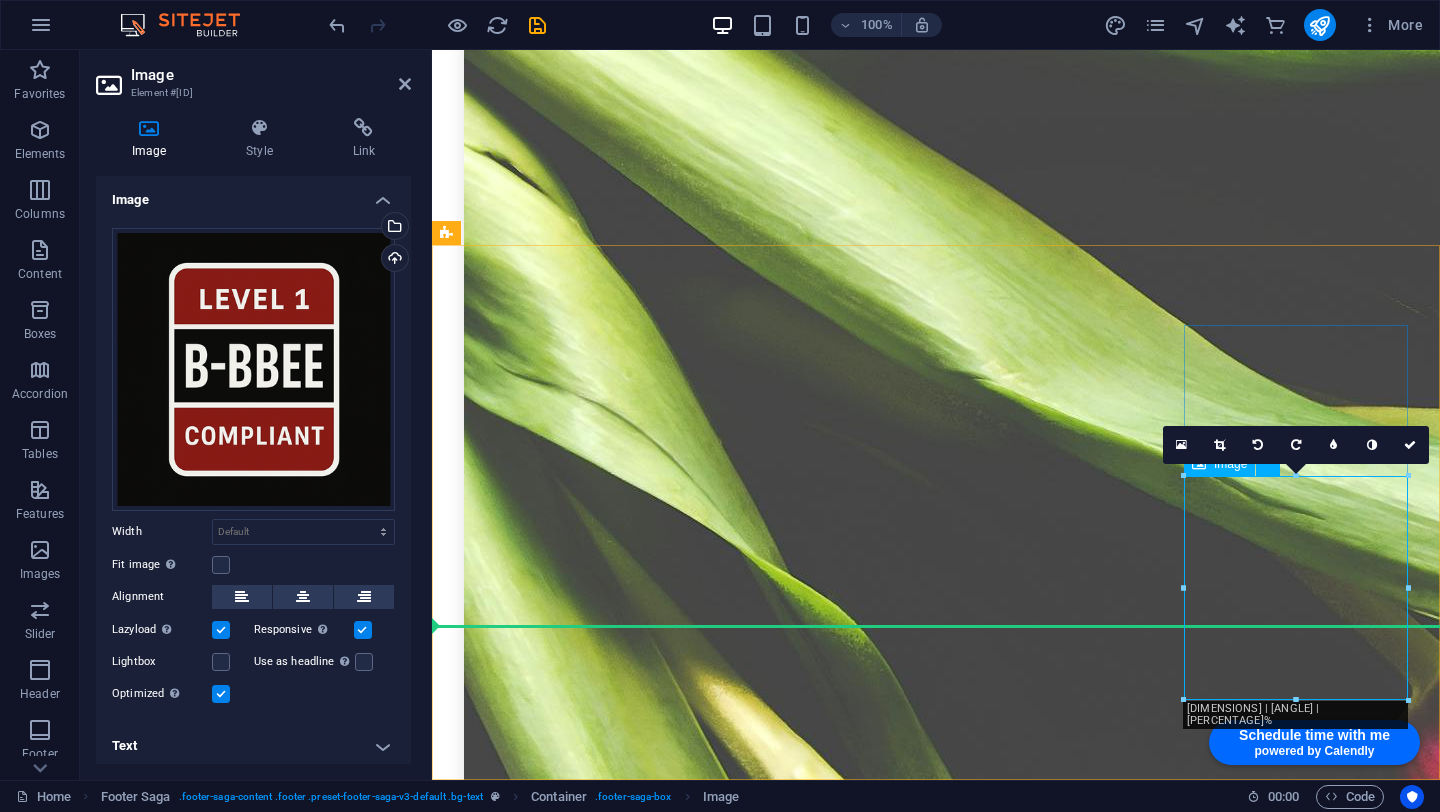 scroll, scrollTop: 6436, scrollLeft: 0, axis: vertical 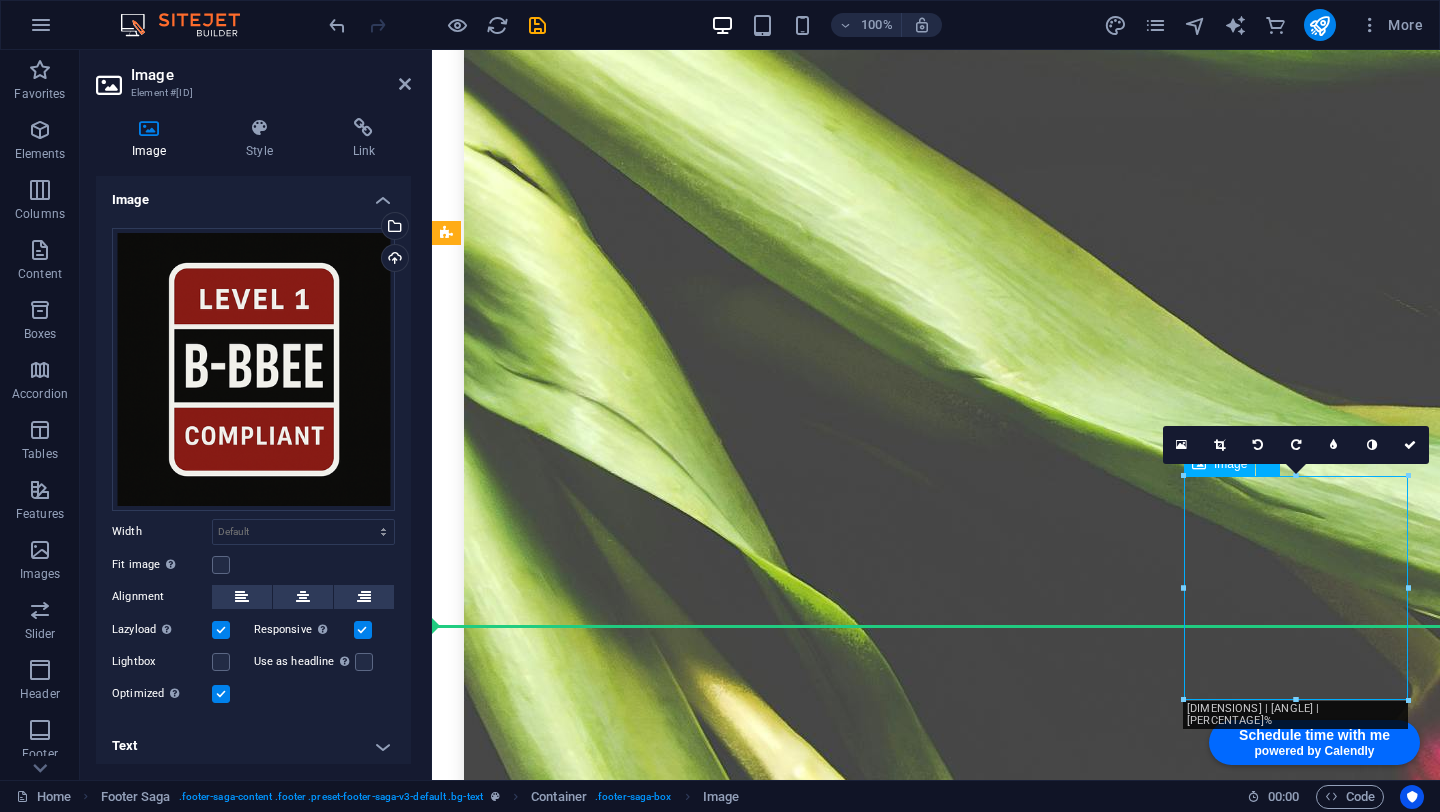 drag, startPoint x: 1728, startPoint y: 747, endPoint x: 1293, endPoint y: 637, distance: 448.69254 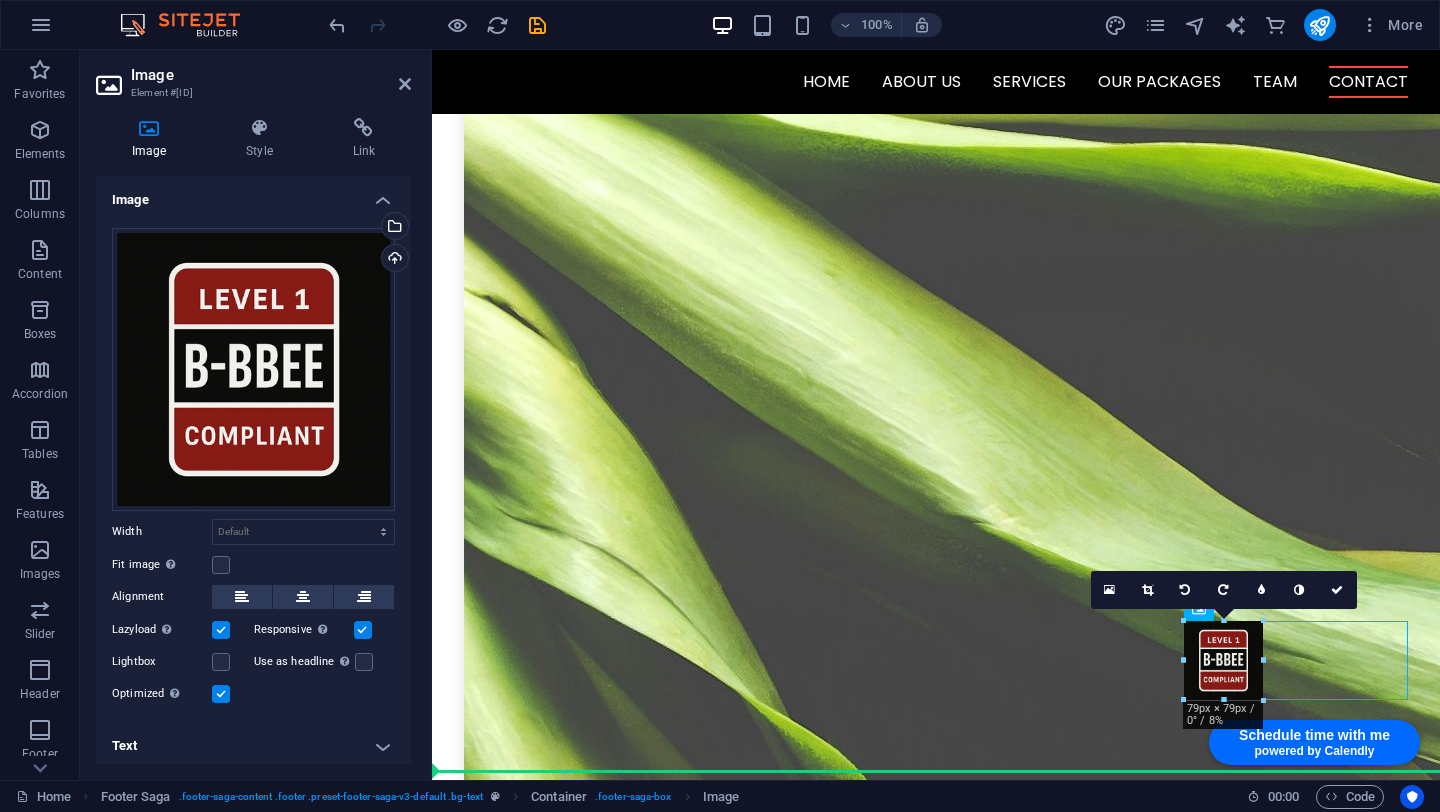 scroll, scrollTop: 6284, scrollLeft: 0, axis: vertical 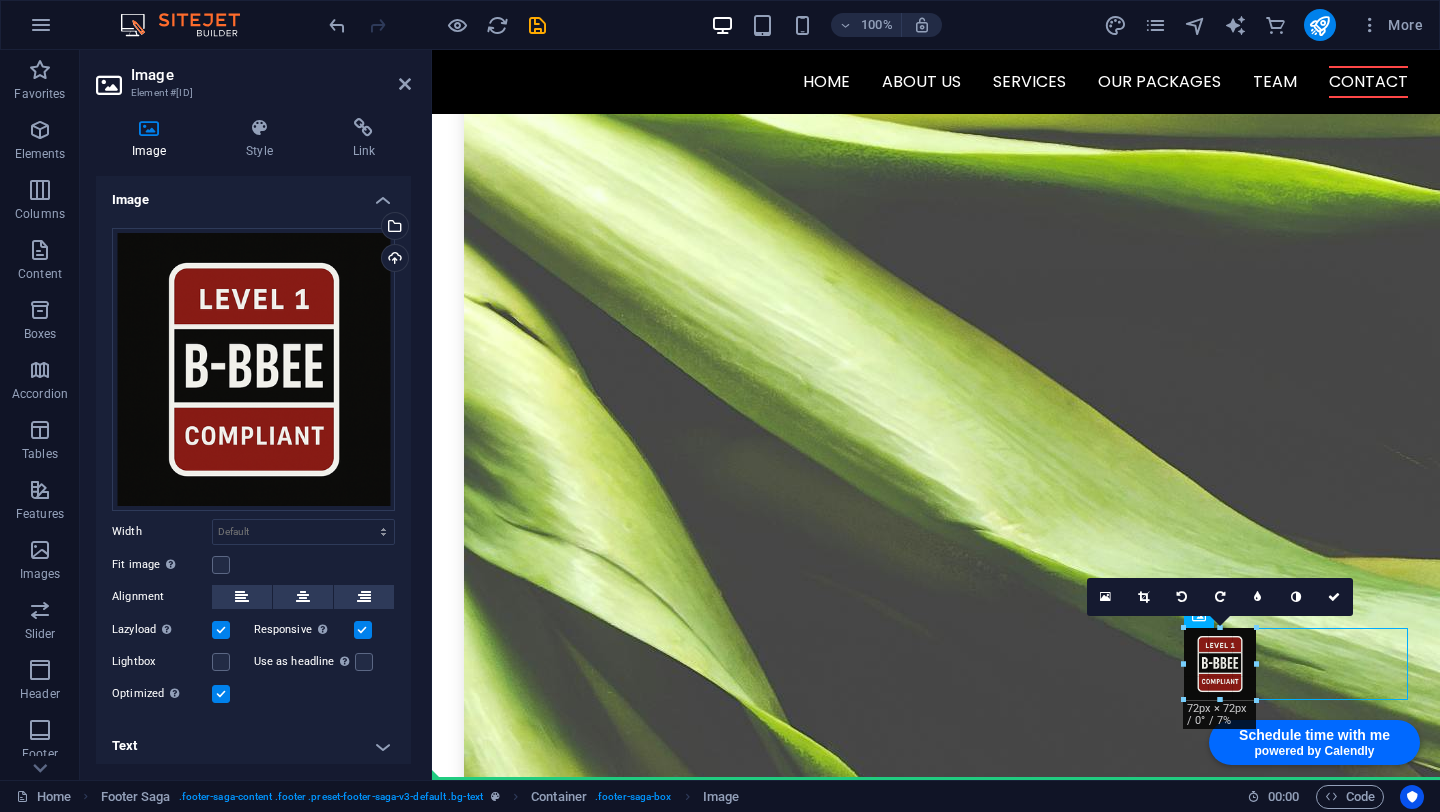drag, startPoint x: 1408, startPoint y: 591, endPoint x: 1254, endPoint y: 632, distance: 159.36436 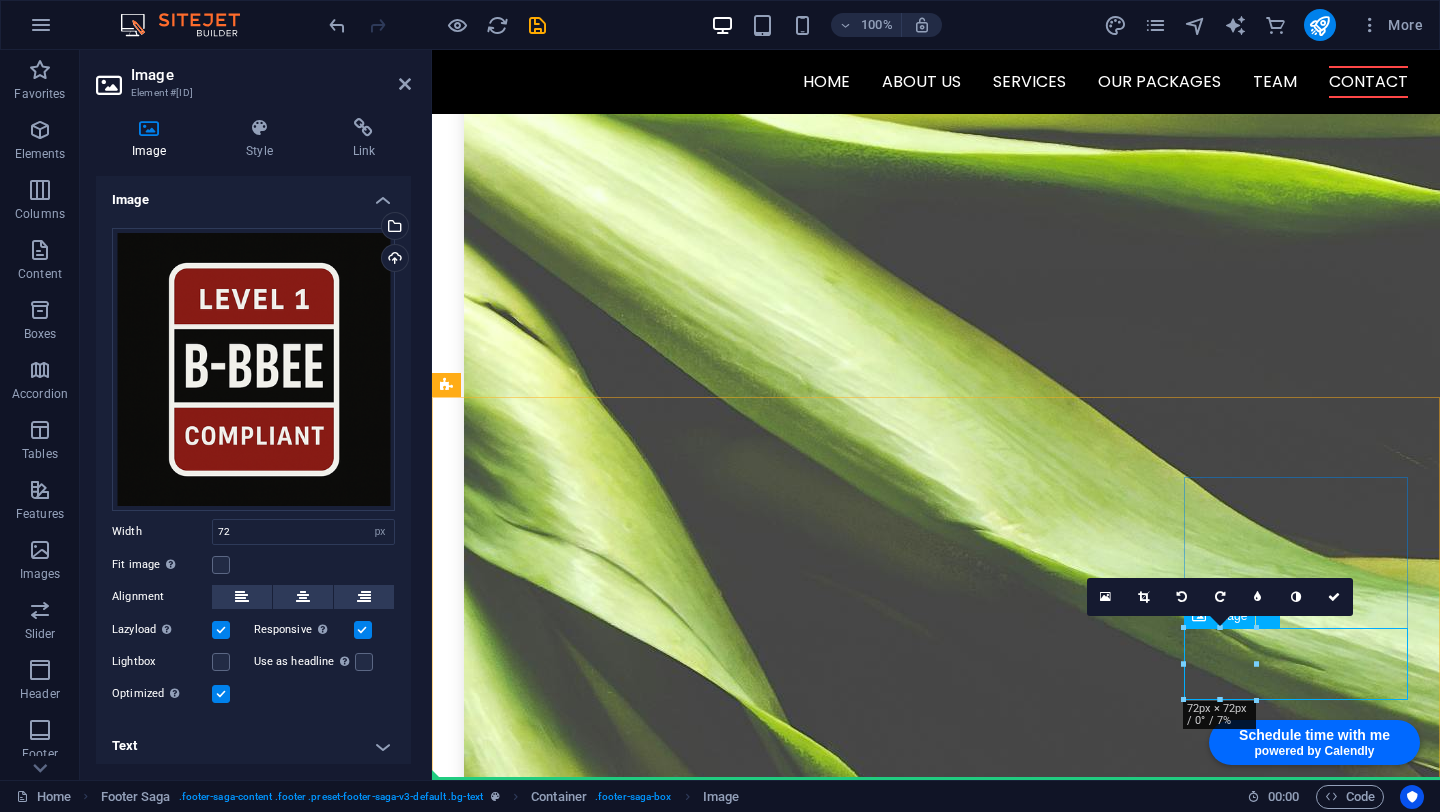 click at bounding box center [560, 9261] 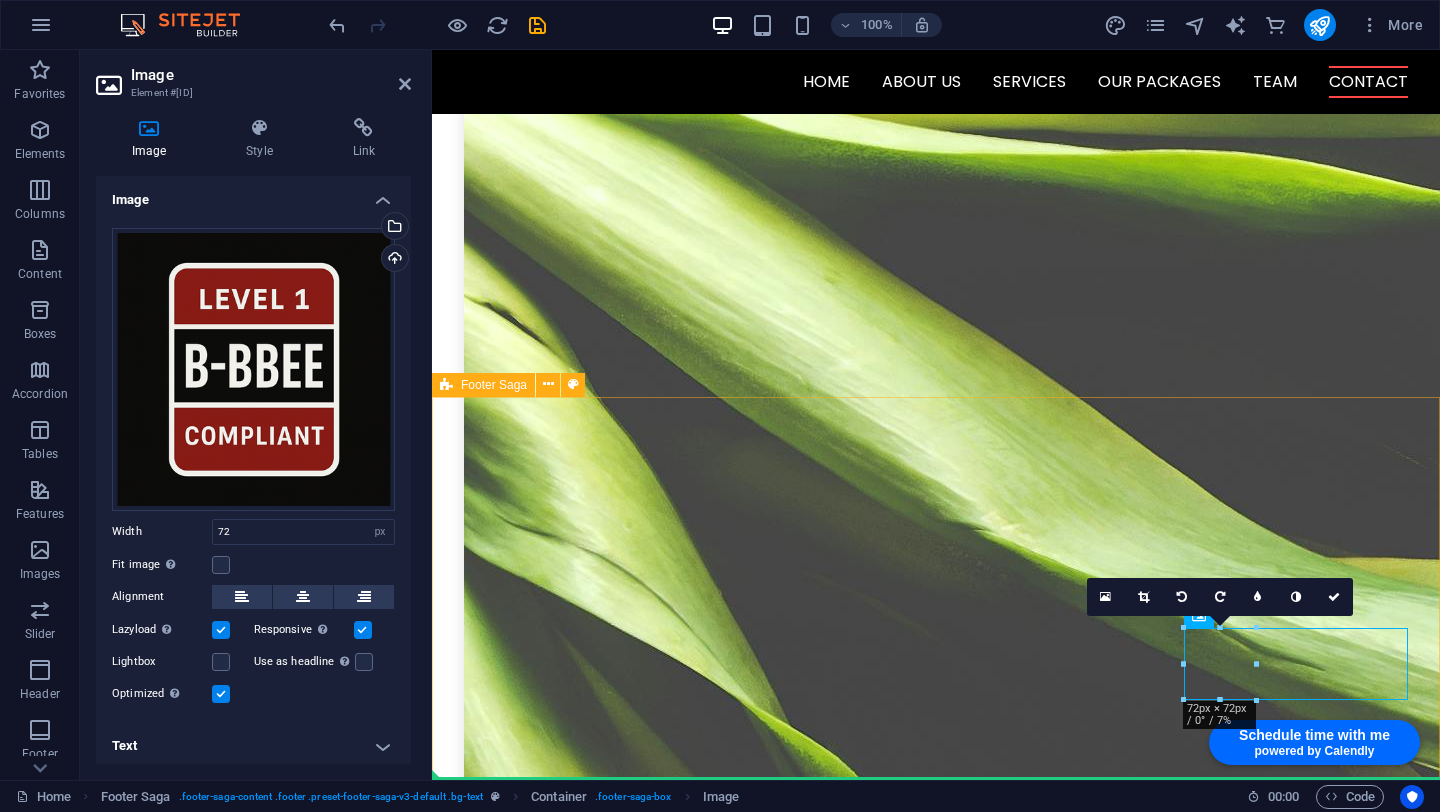 click on "The integrator Studio [EMAIL] [NEIGHBORHOOD] [CITY] [POSTAL CODE] Privacy Policy Navigation Home About us Services Packages Team Contact Social Media LinkedIn WhatsApp" at bounding box center [936, 8943] 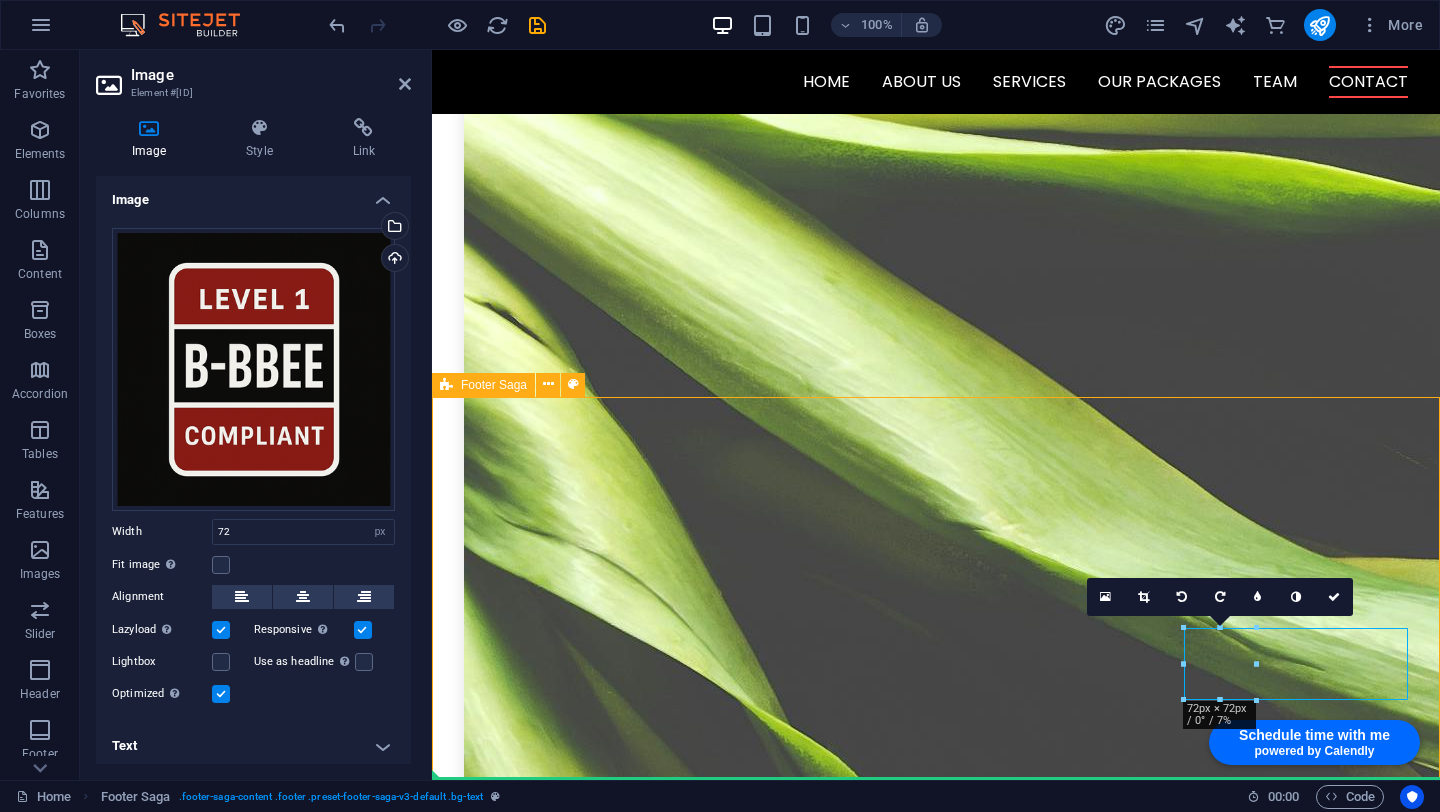 scroll, scrollTop: 6308, scrollLeft: 0, axis: vertical 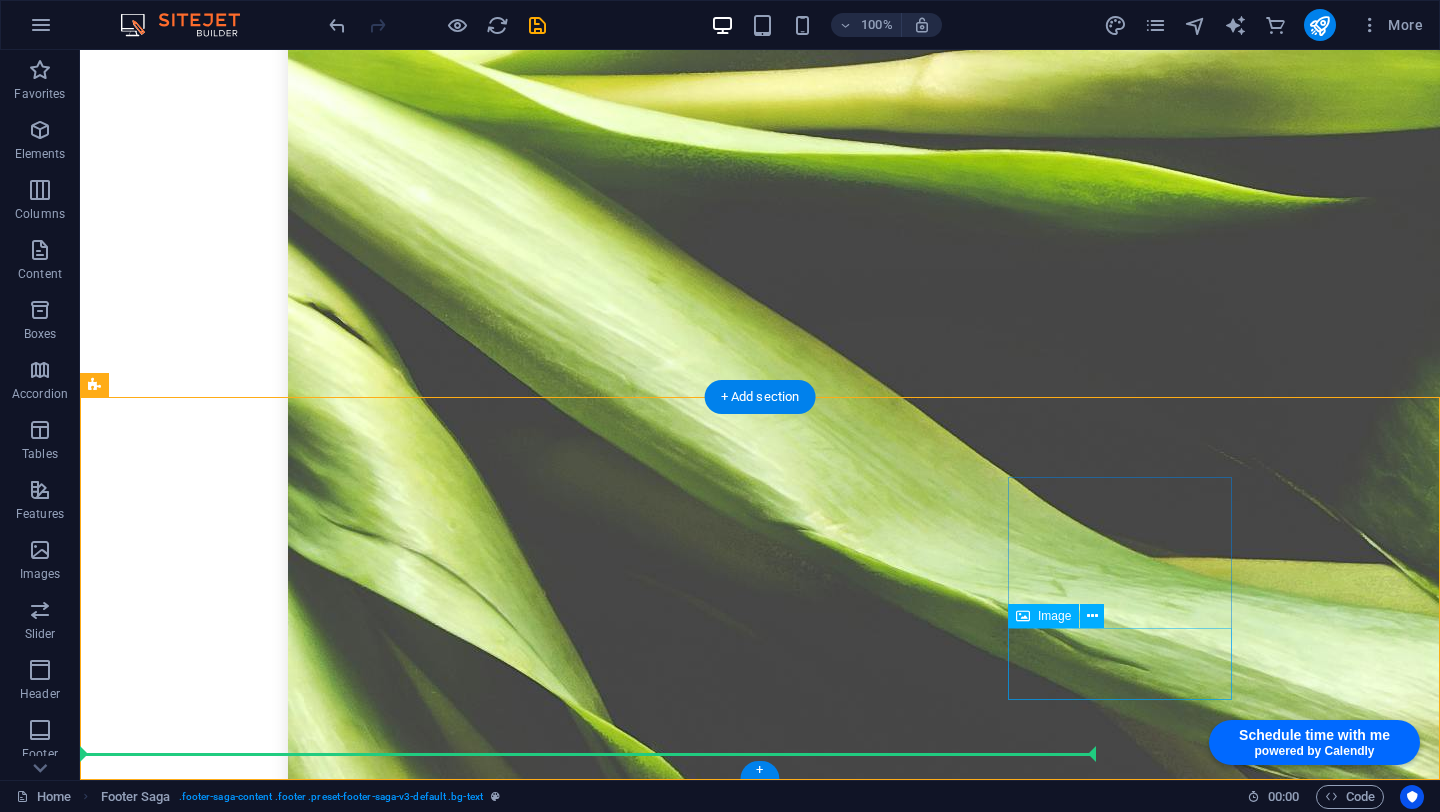click at bounding box center [208, 9261] 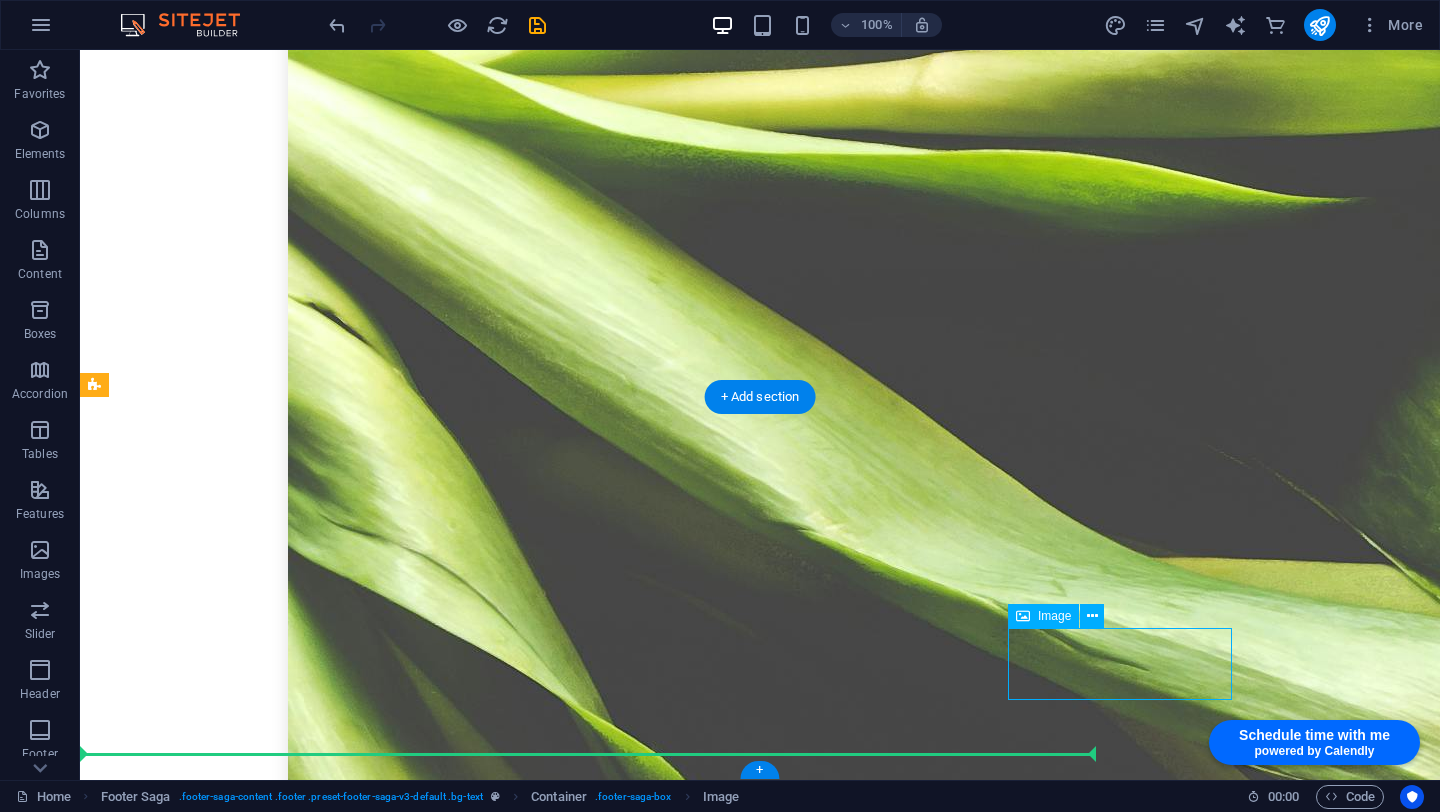 click at bounding box center [208, 9261] 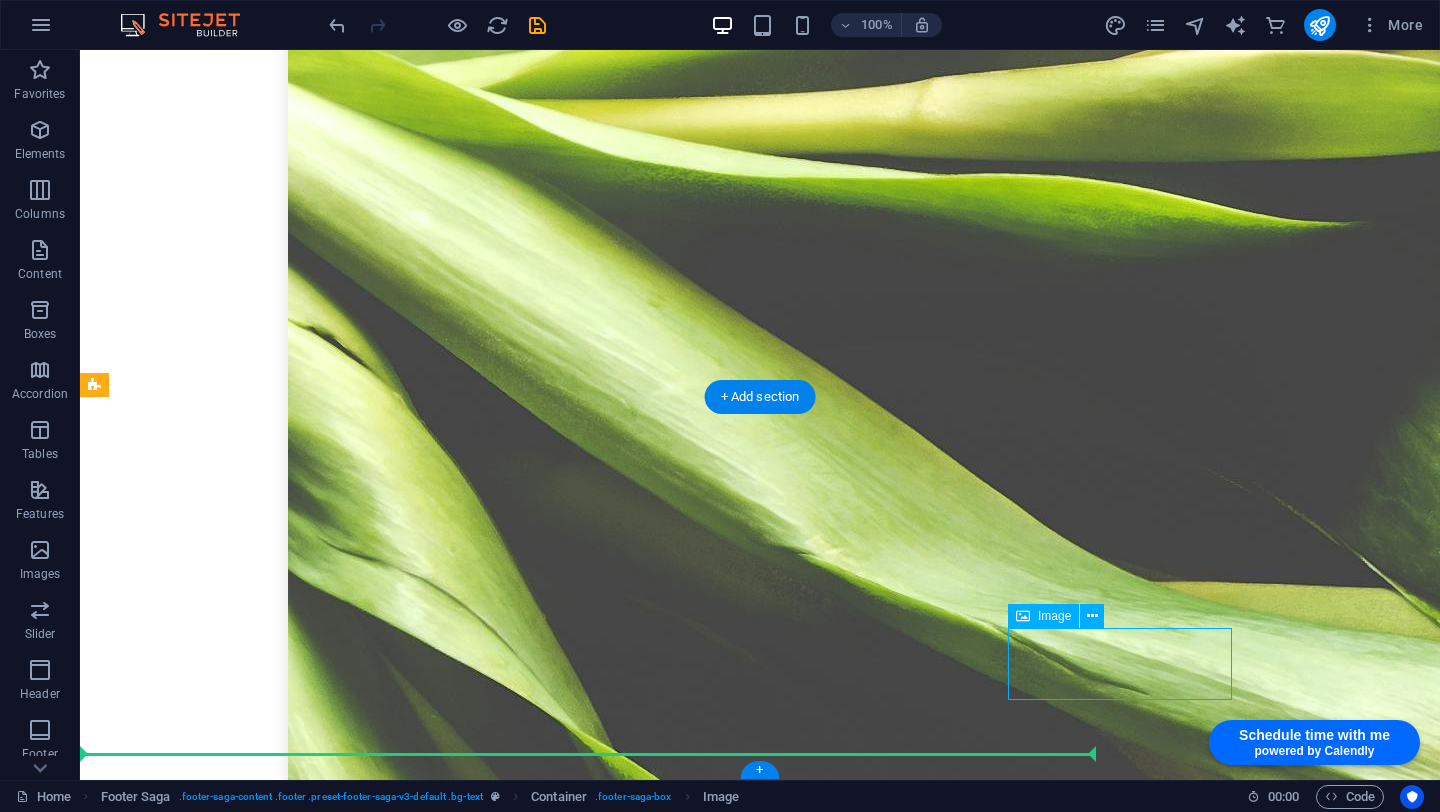 select on "px" 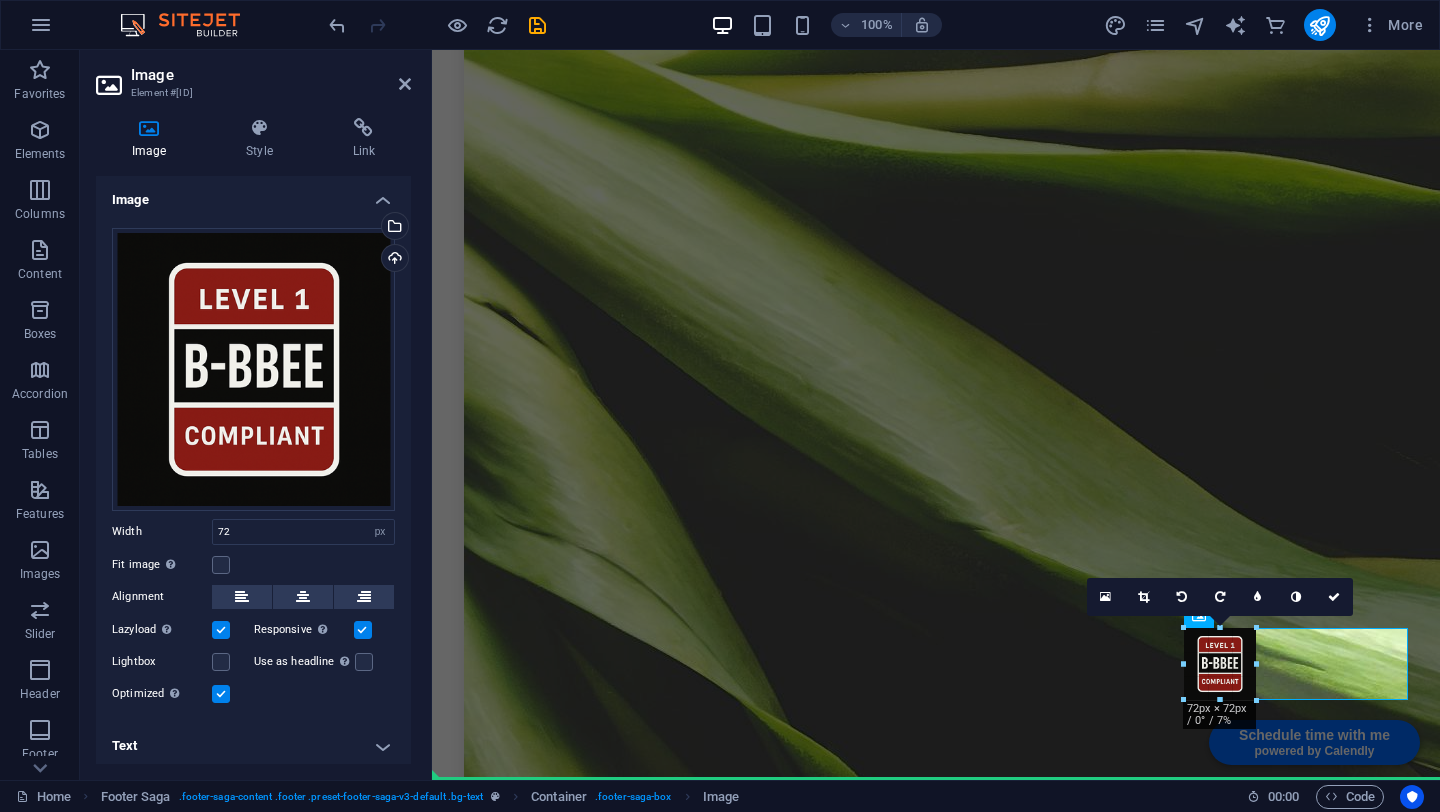 scroll, scrollTop: 6291, scrollLeft: 0, axis: vertical 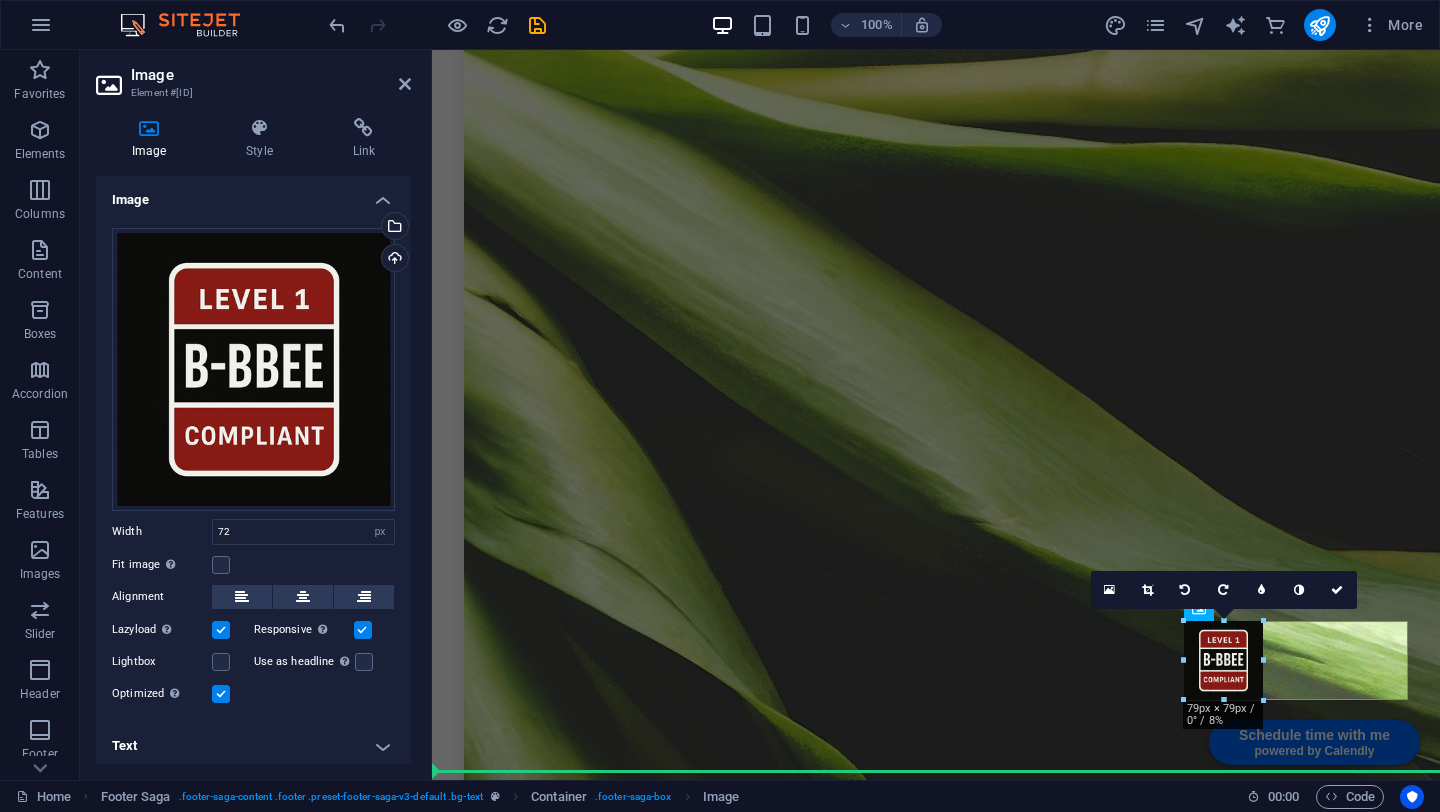 type on "79" 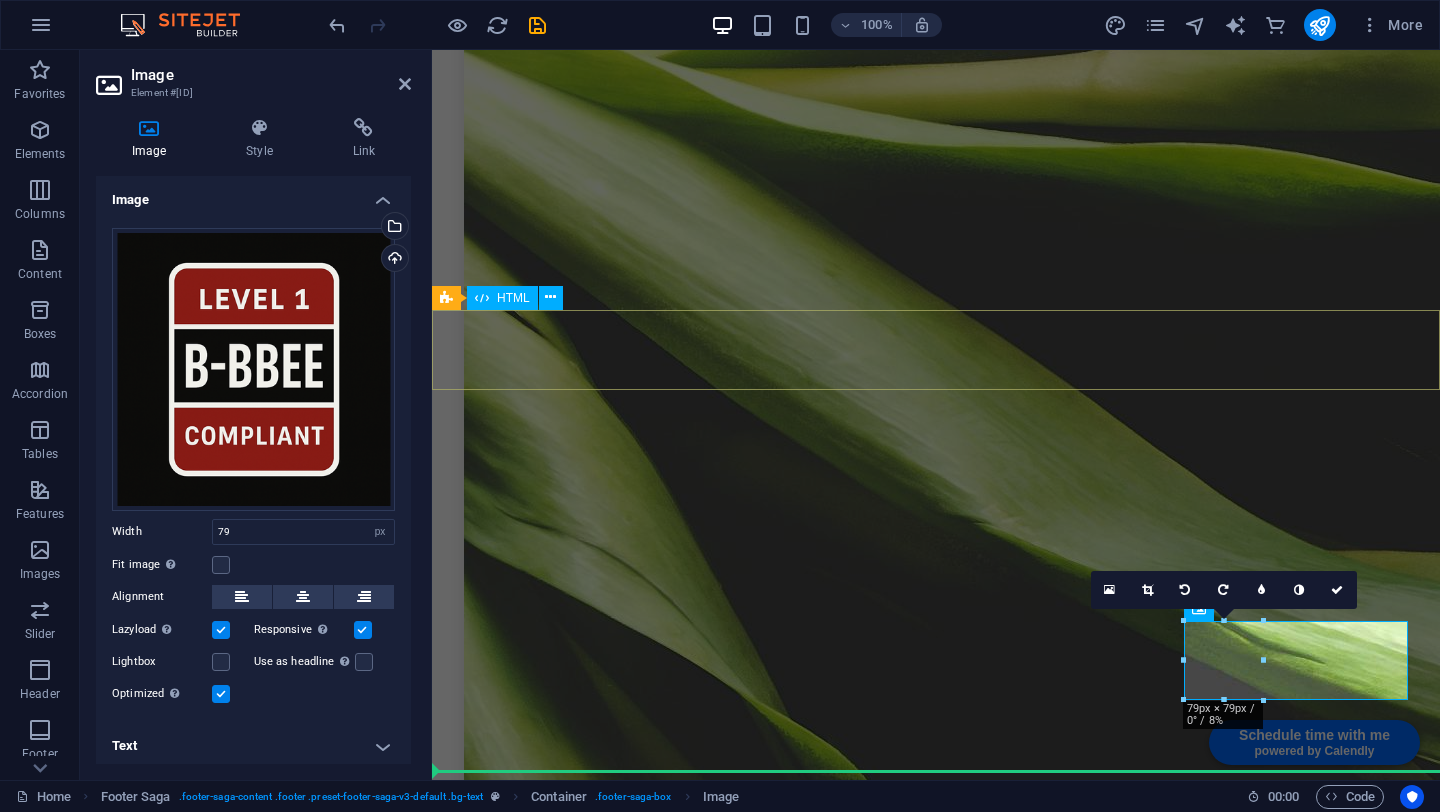 click at bounding box center [936, 8462] 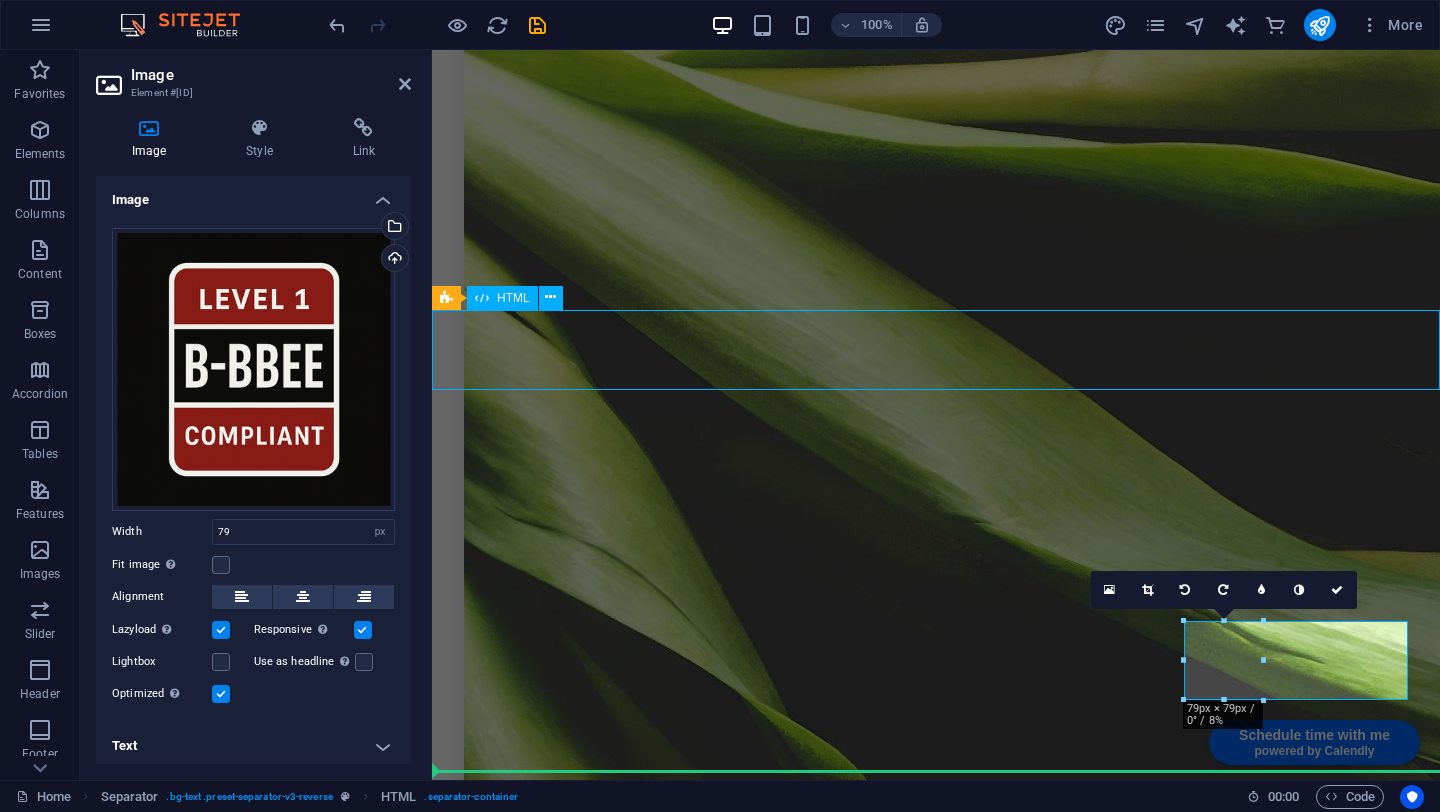 scroll, scrollTop: 6315, scrollLeft: 0, axis: vertical 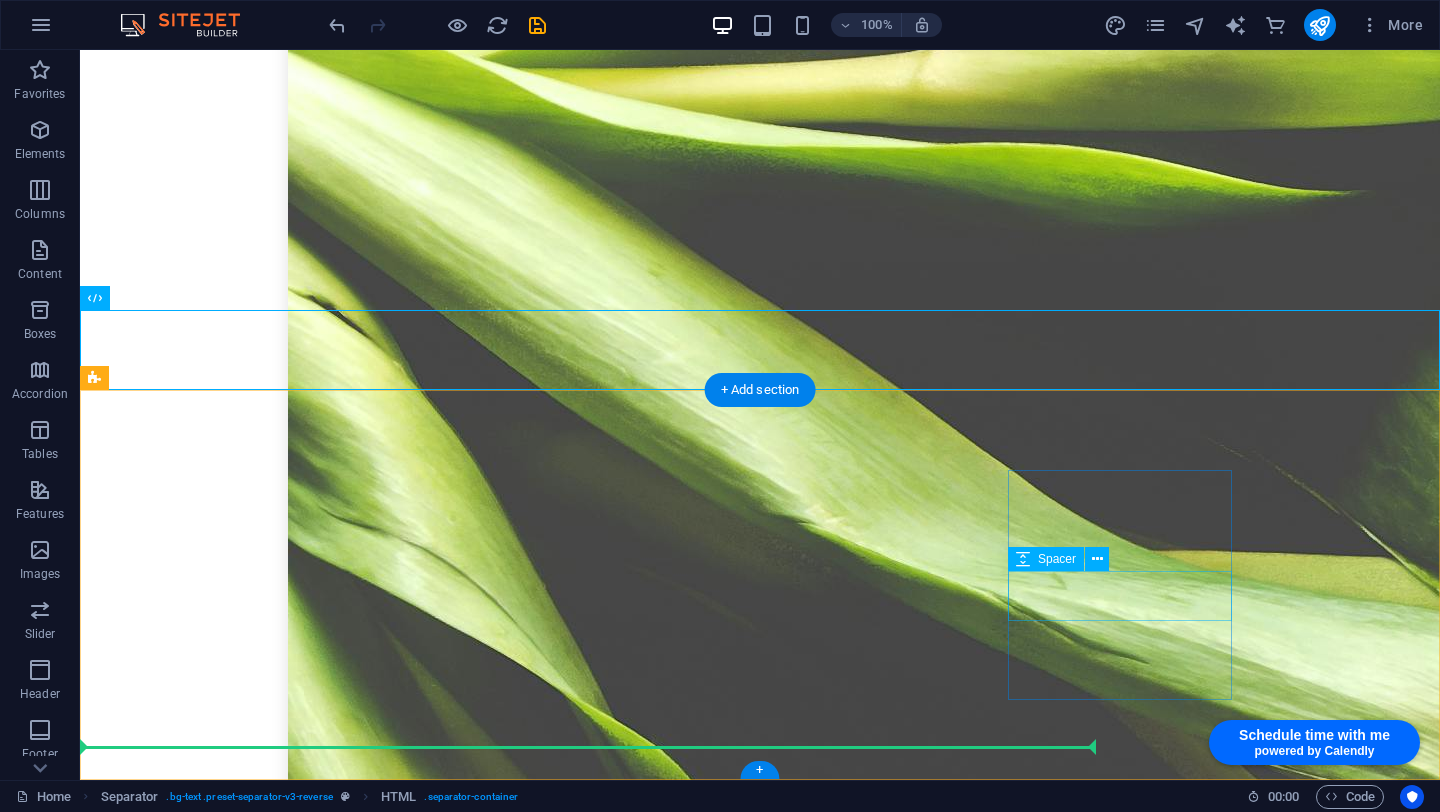click at bounding box center [208, 9193] 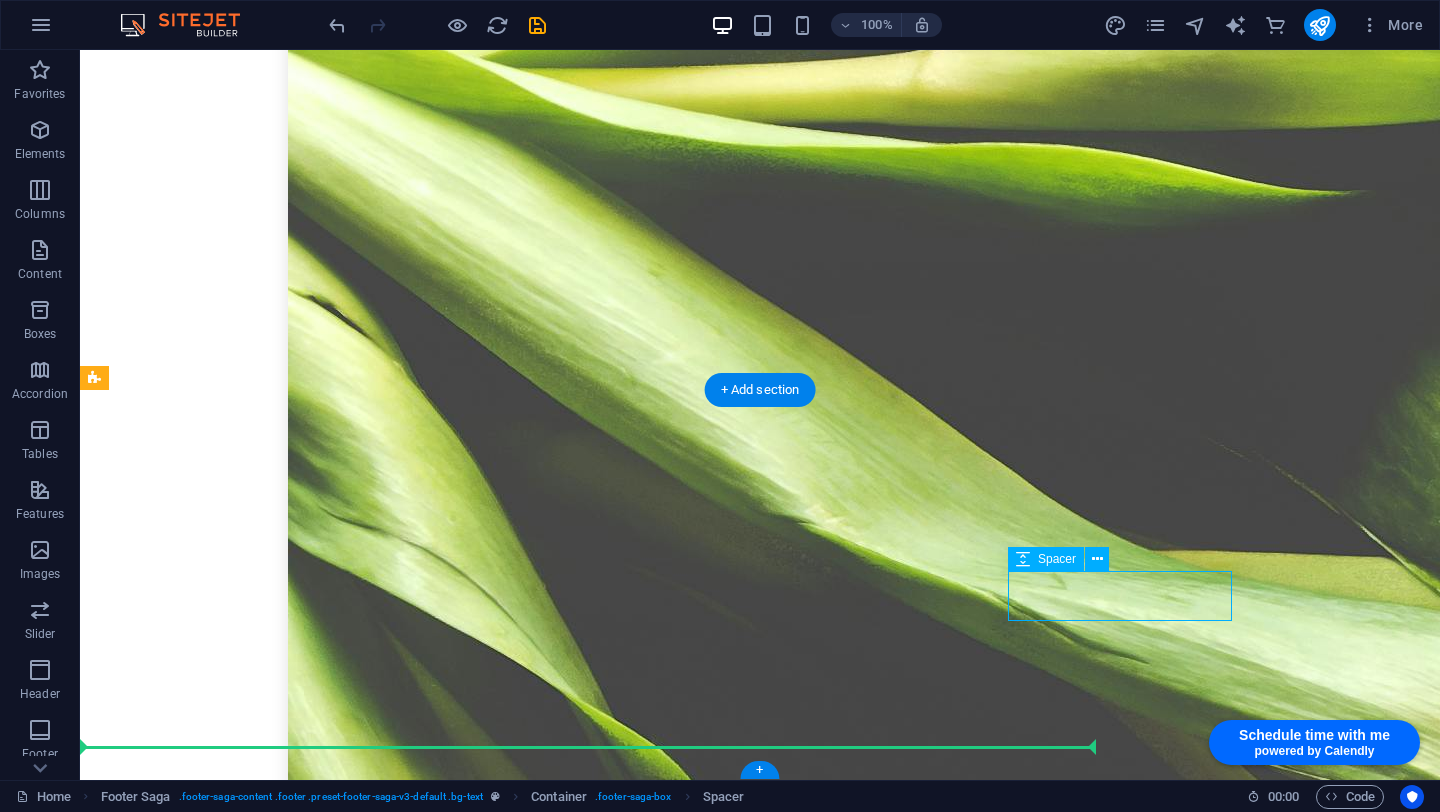 click at bounding box center [208, 9193] 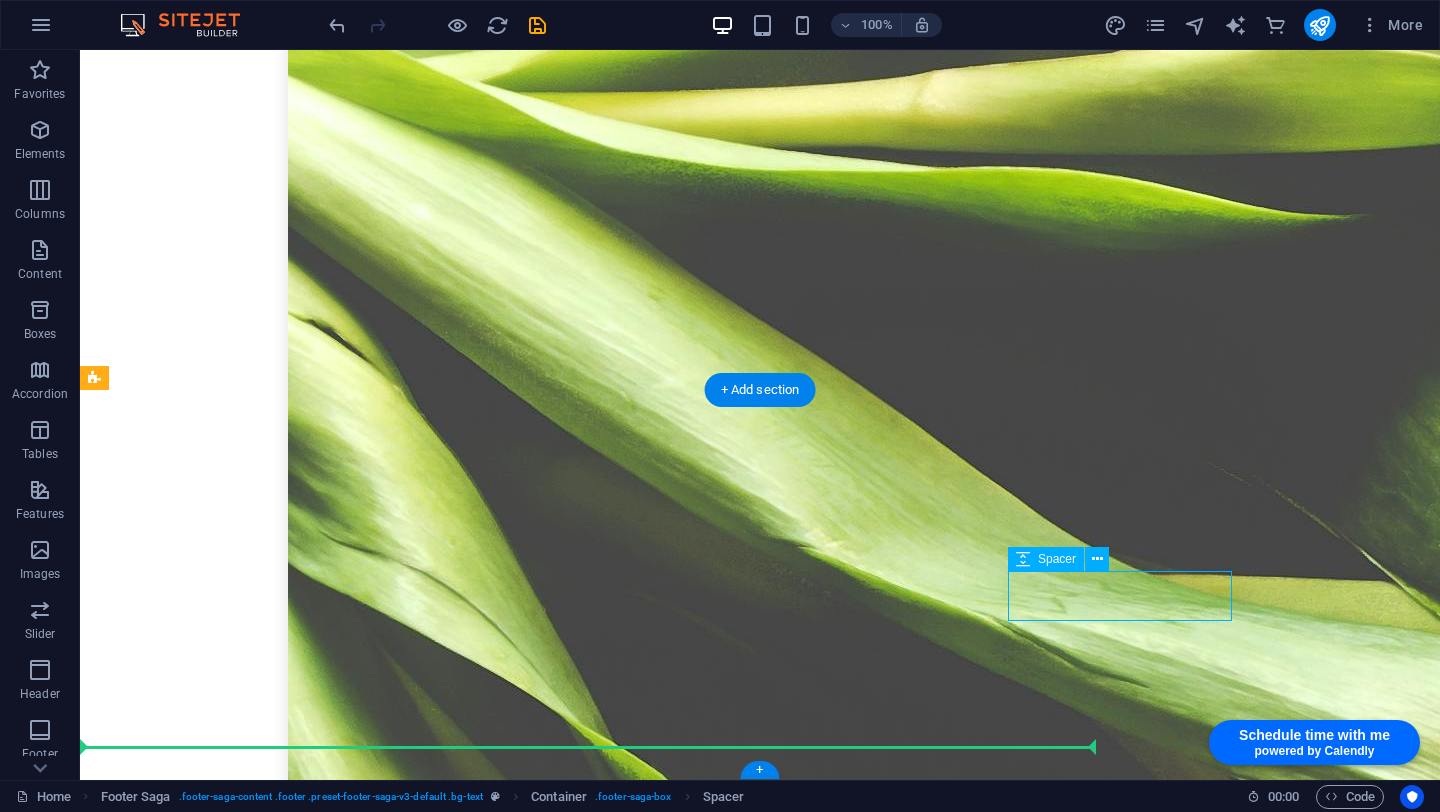 select on "px" 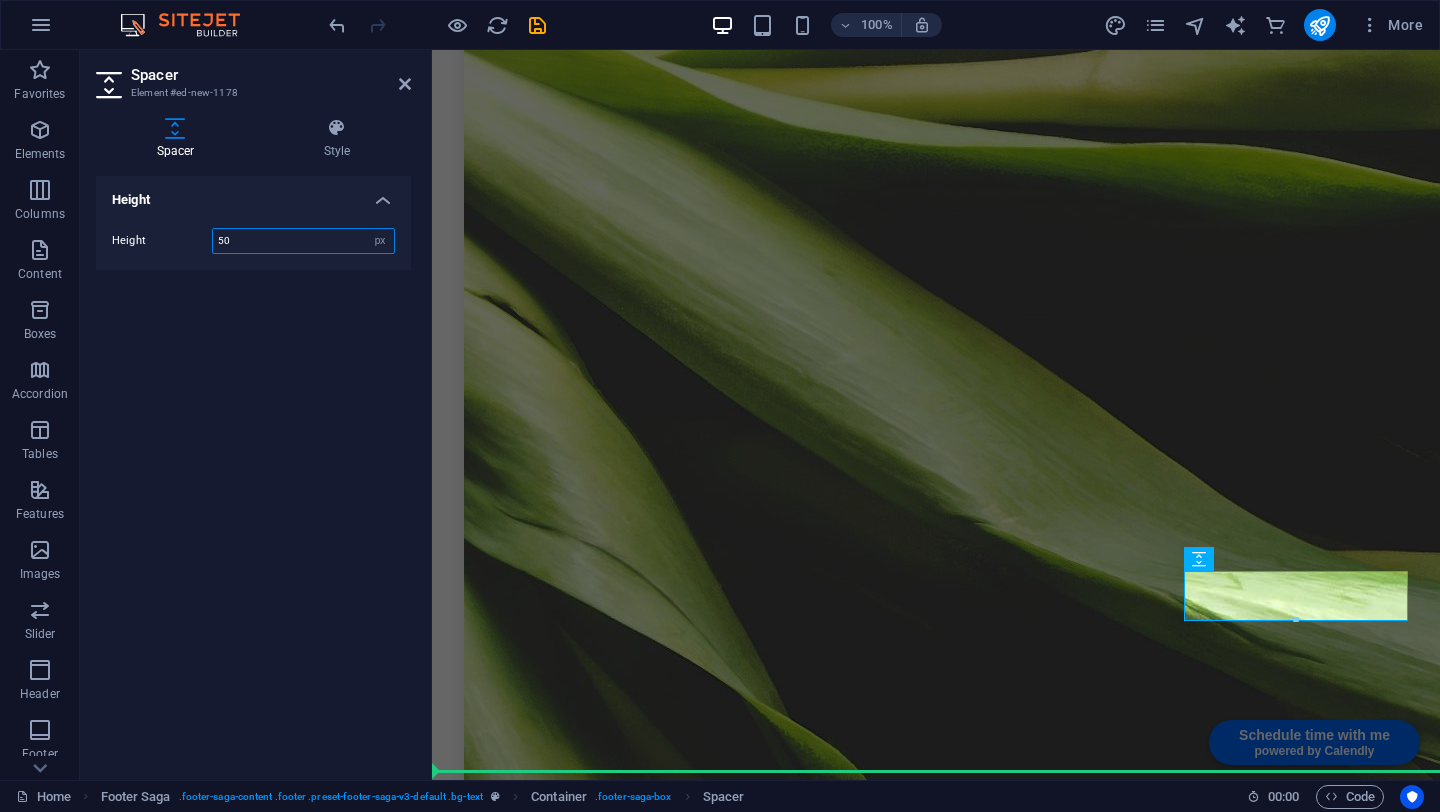 click on "50" at bounding box center [303, 241] 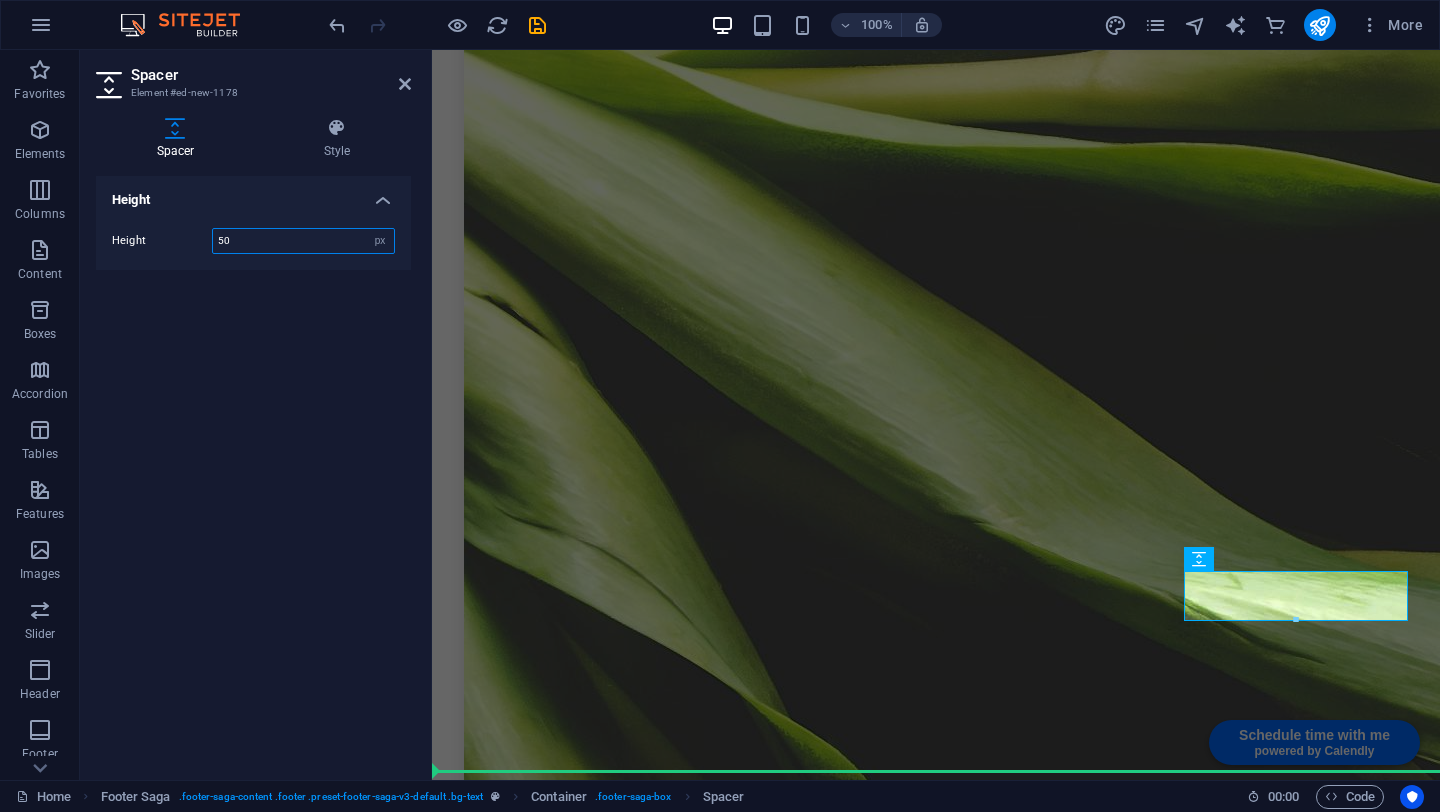 click on "50" at bounding box center (303, 241) 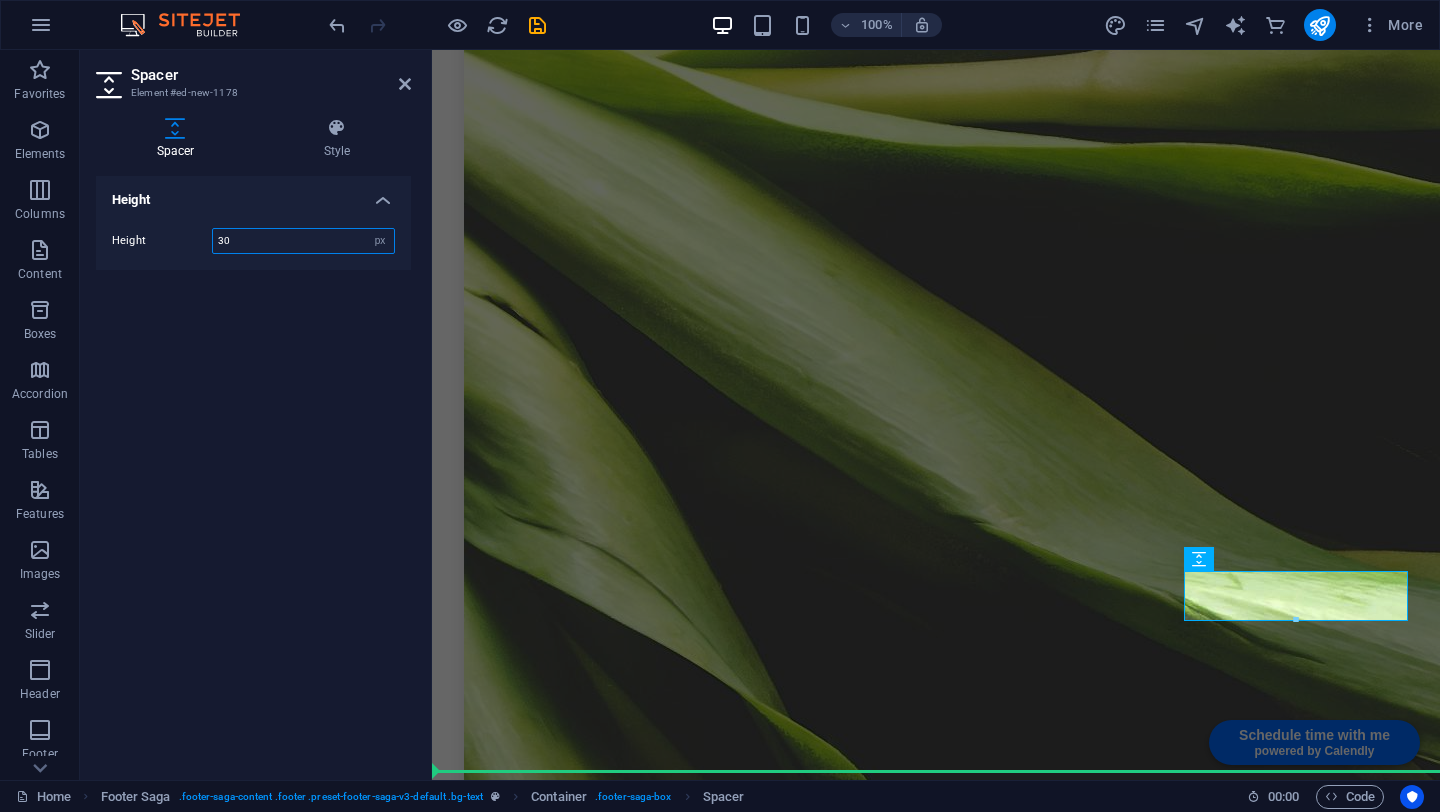 type on "30" 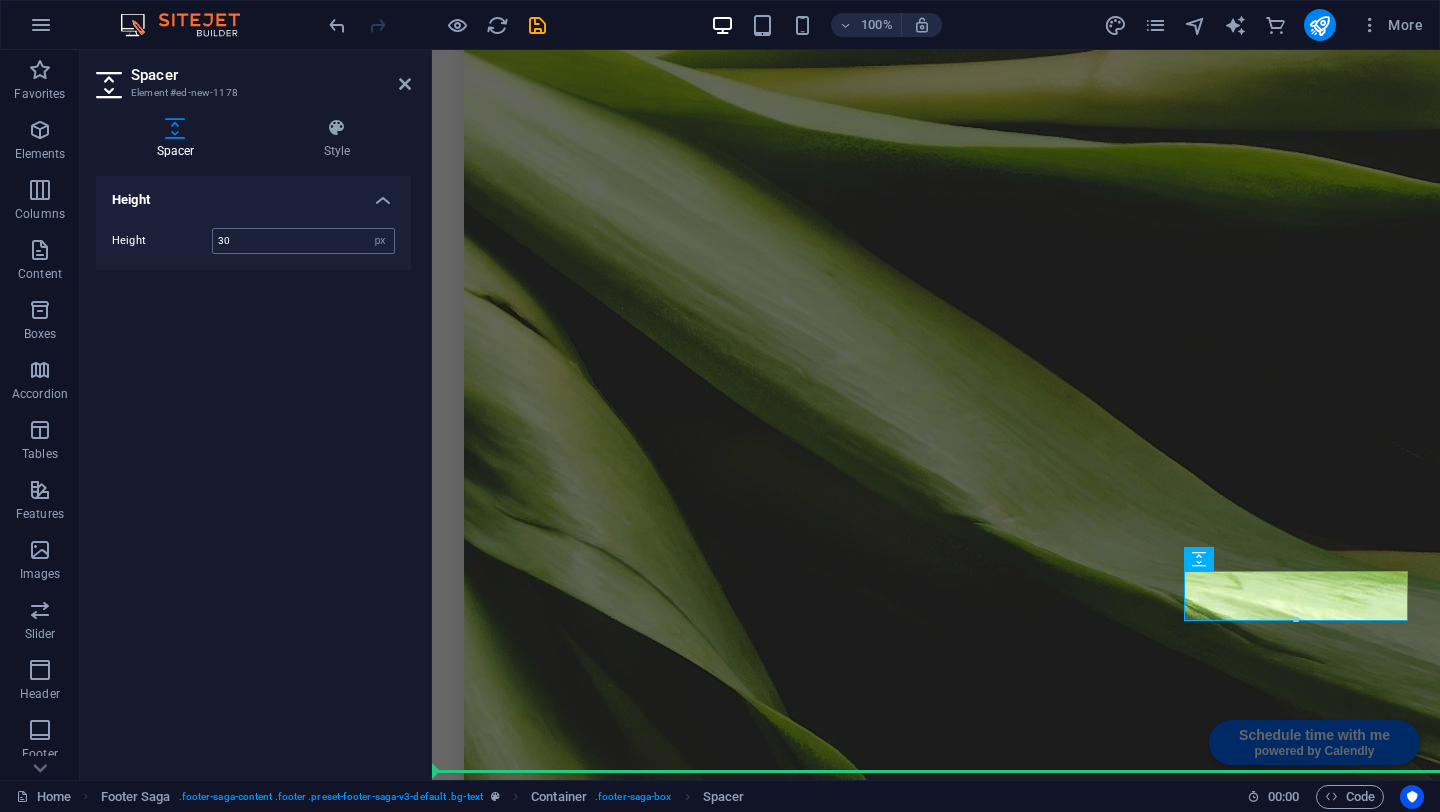 scroll, scrollTop: 6282, scrollLeft: 0, axis: vertical 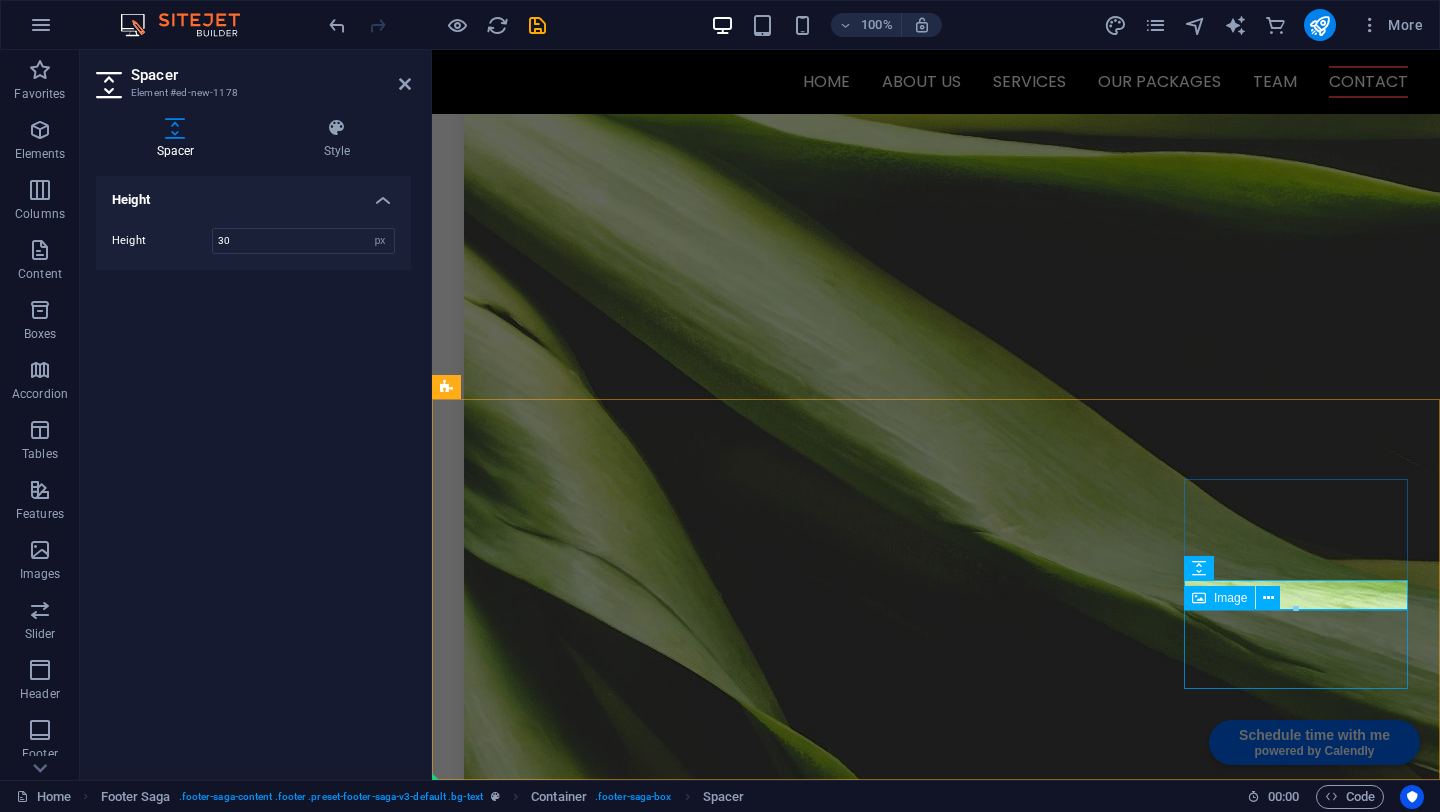 click at bounding box center [560, 9246] 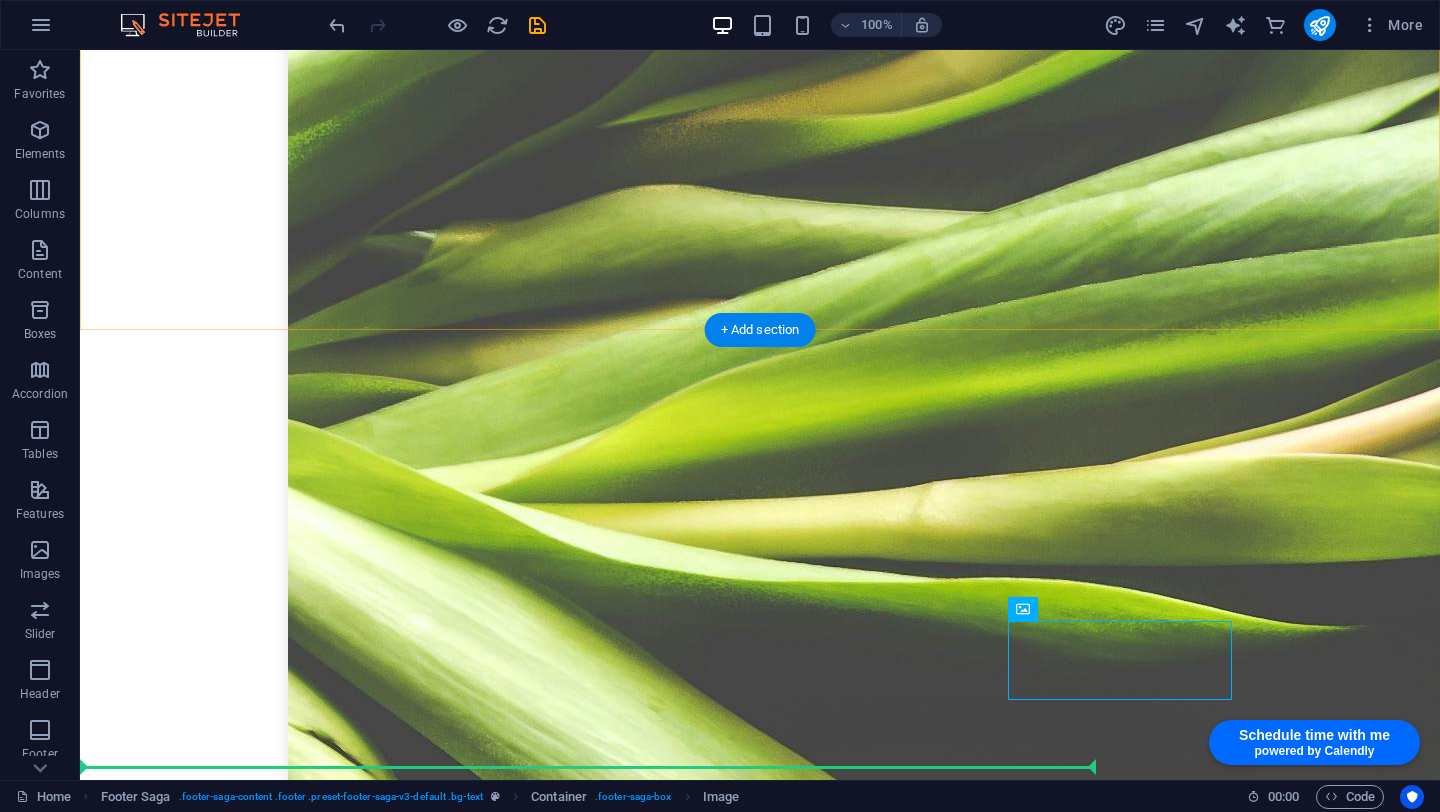 scroll, scrollTop: 6306, scrollLeft: 0, axis: vertical 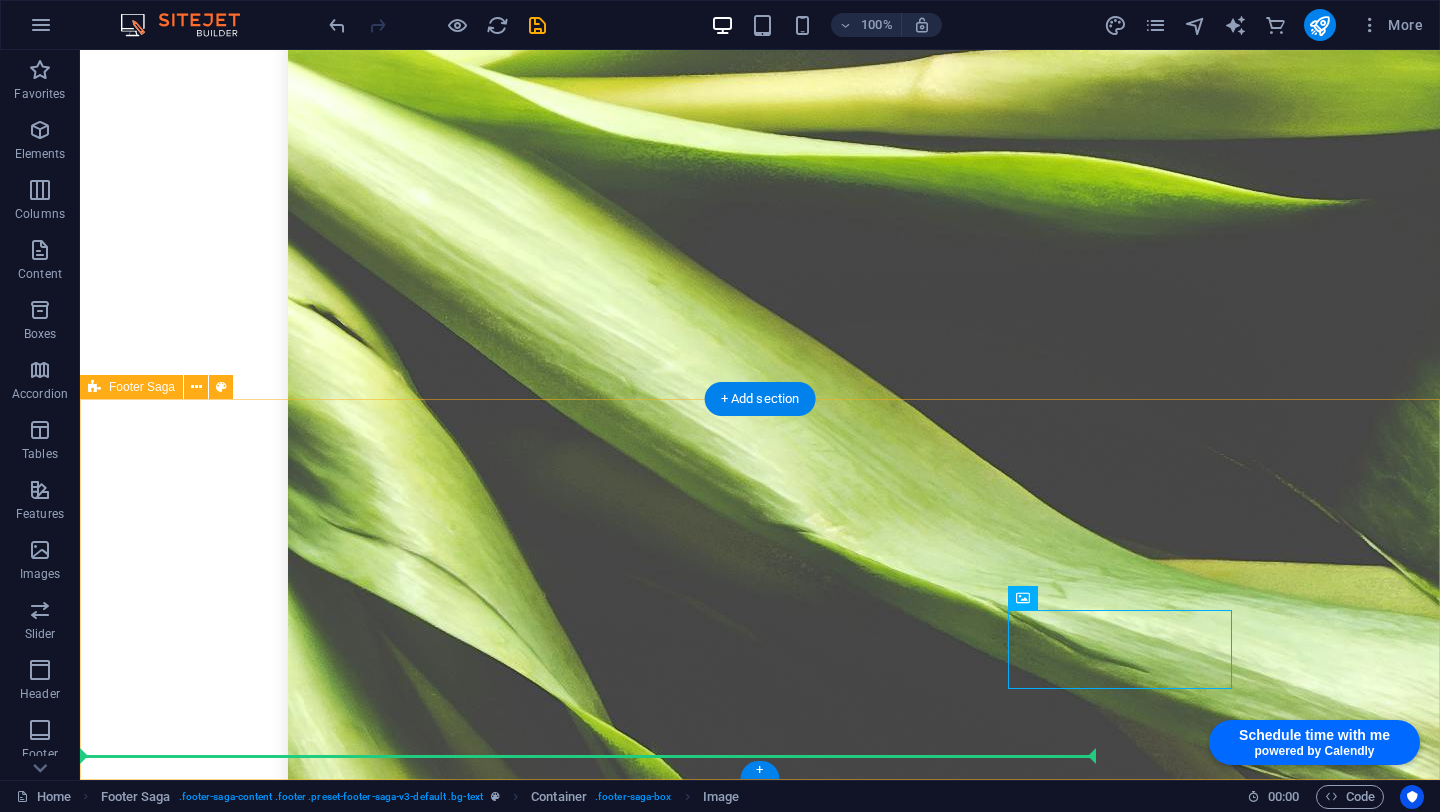 click on "The integrator Studio [EMAIL] [NEIGHBORHOOD] [CITY] [POSTAL CODE] Privacy Policy Navigation Home About us Services Packages Team Contact Social Media LinkedIn WhatsApp" at bounding box center (760, 8938) 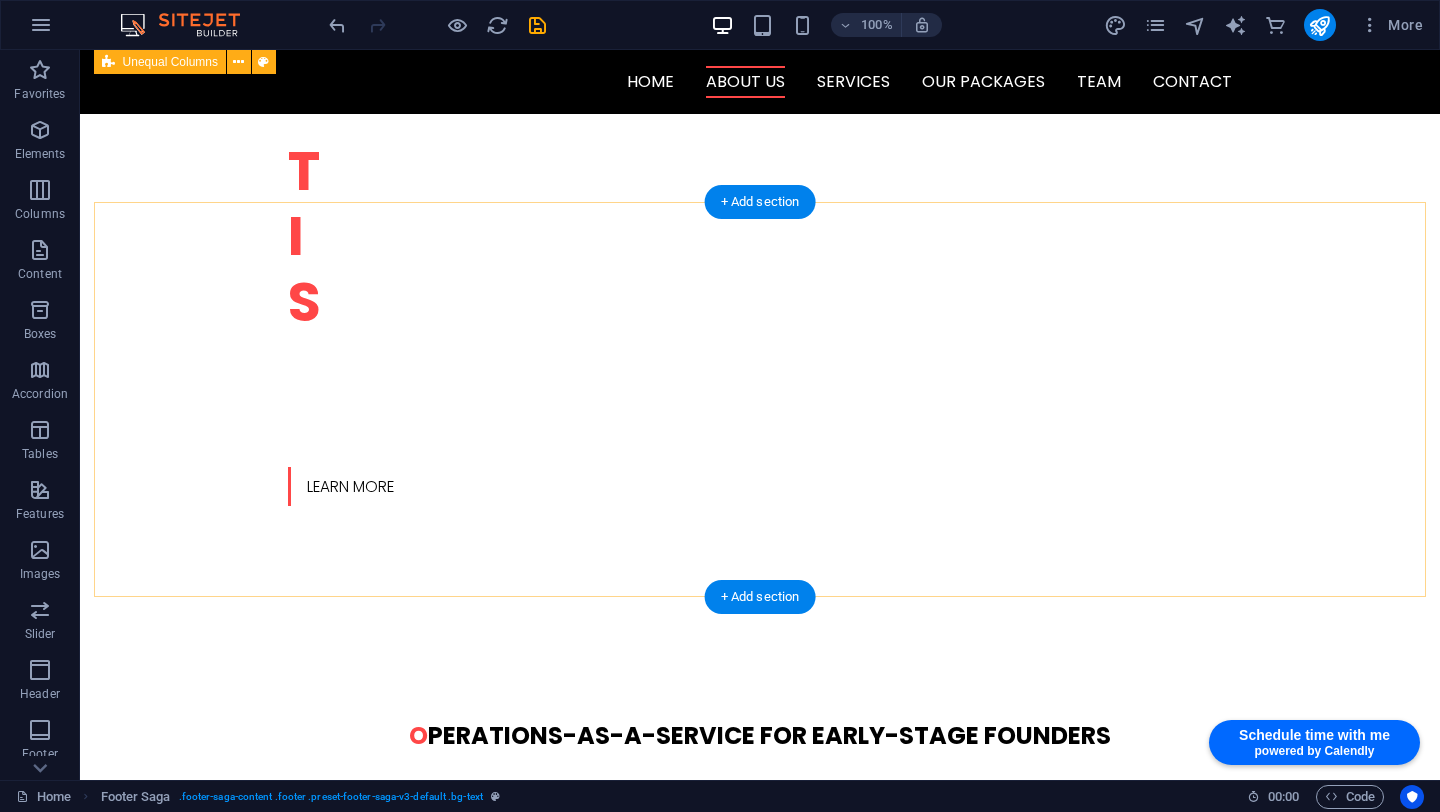 scroll, scrollTop: 782, scrollLeft: 0, axis: vertical 